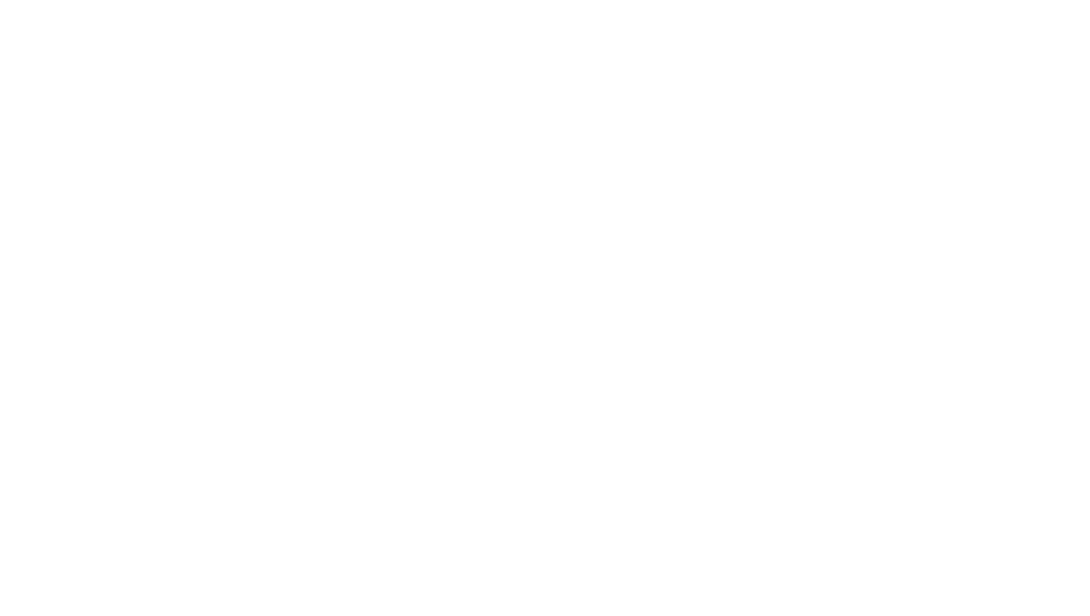 scroll, scrollTop: 0, scrollLeft: 0, axis: both 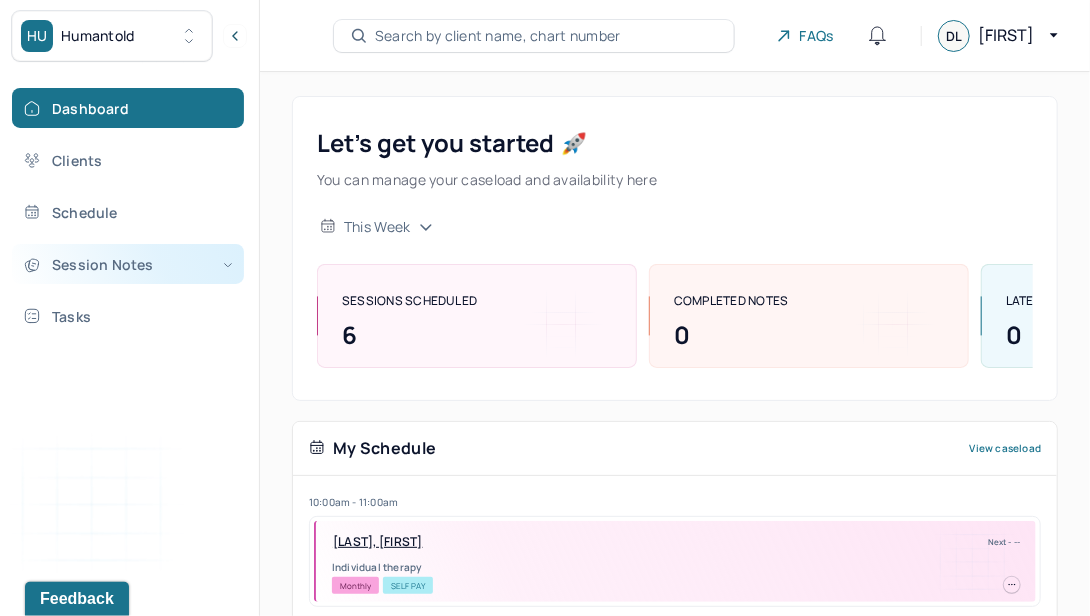 click on "Session Notes" at bounding box center [128, 264] 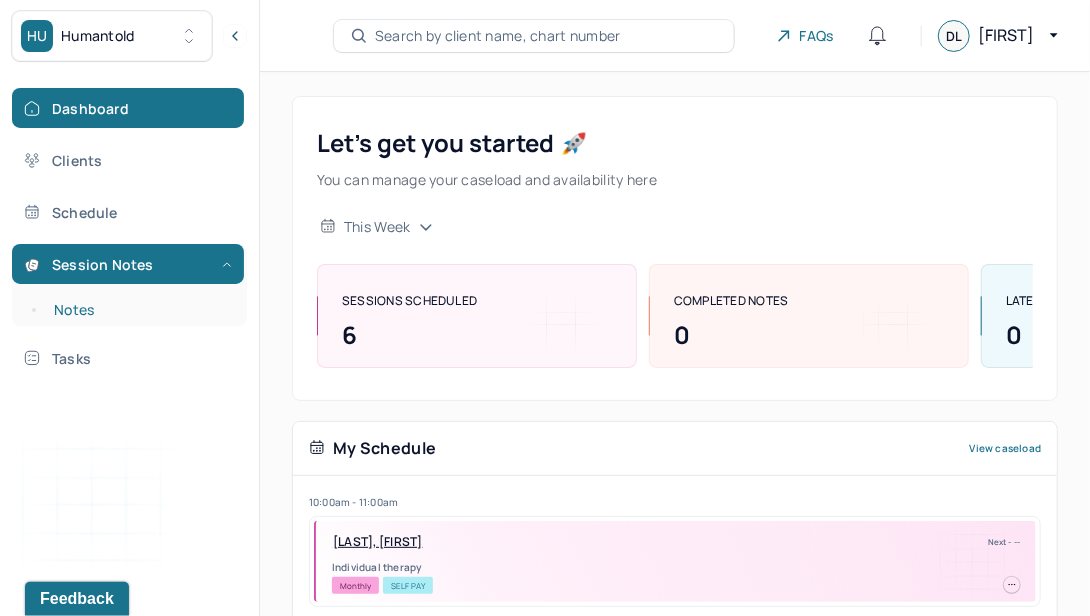 click on "Notes" at bounding box center (139, 310) 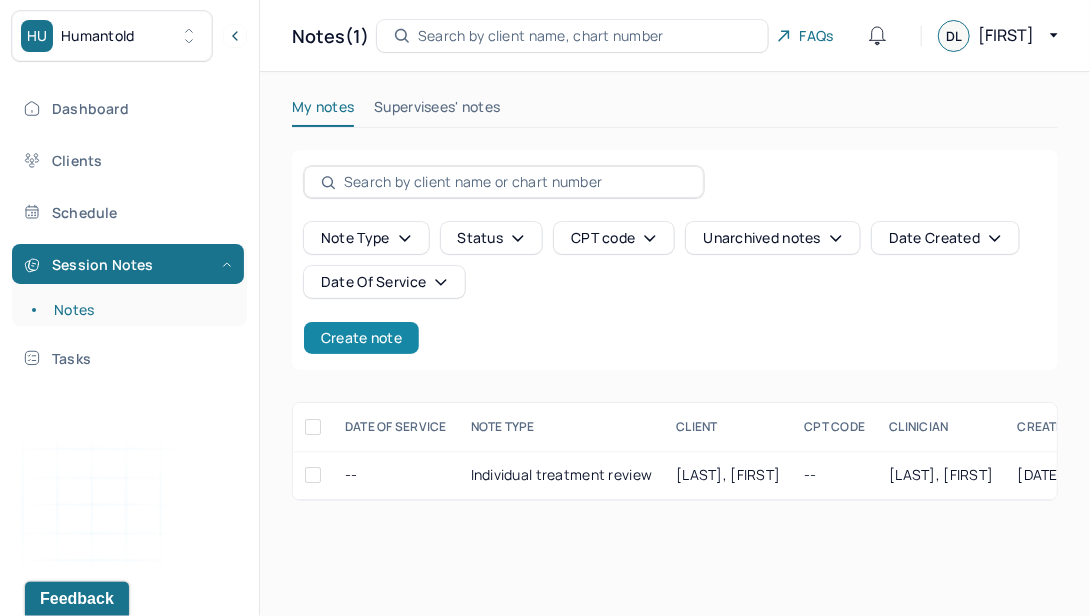 click on "Create note" at bounding box center (361, 338) 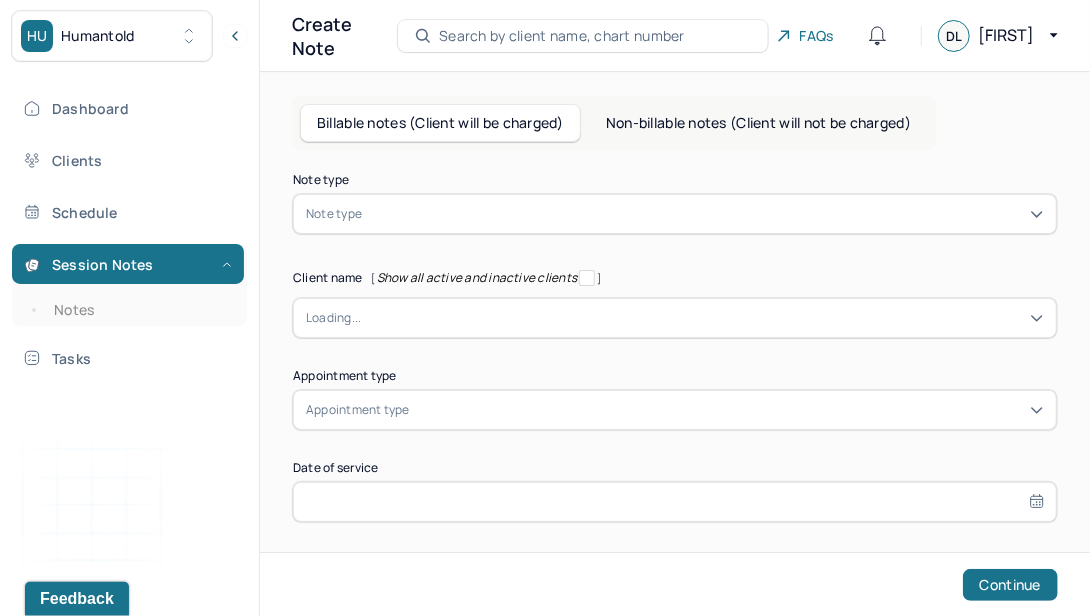 click at bounding box center [705, 214] 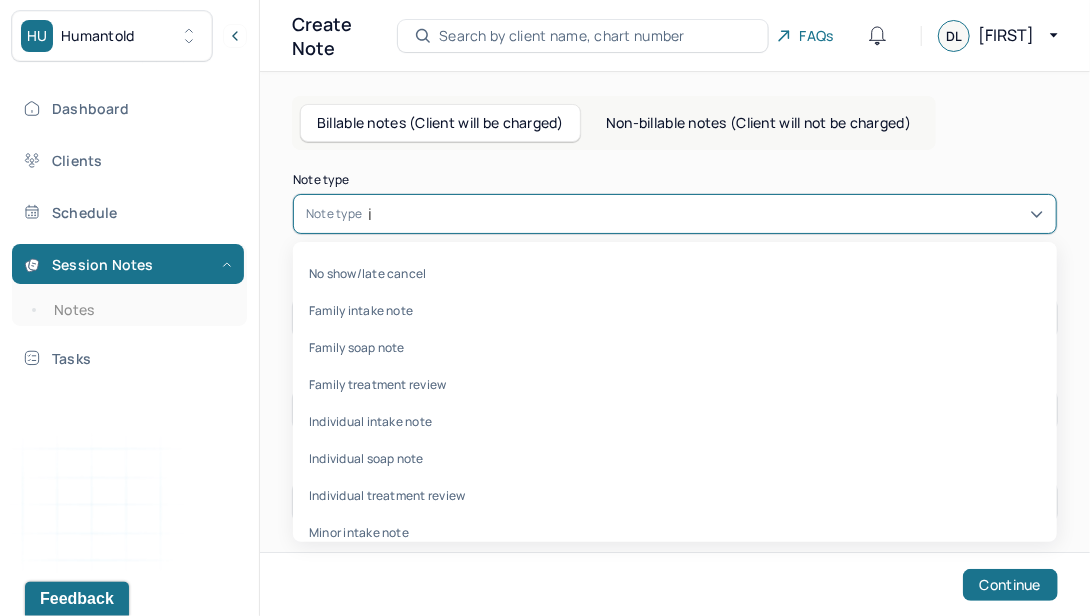 type on "ind" 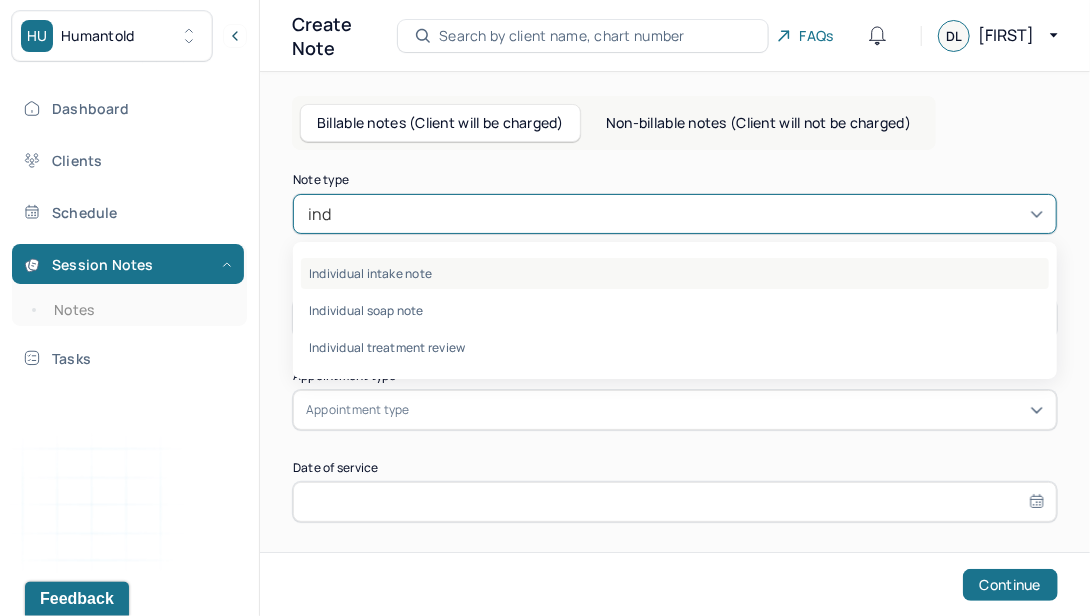 click on "Individual intake note" at bounding box center [675, 273] 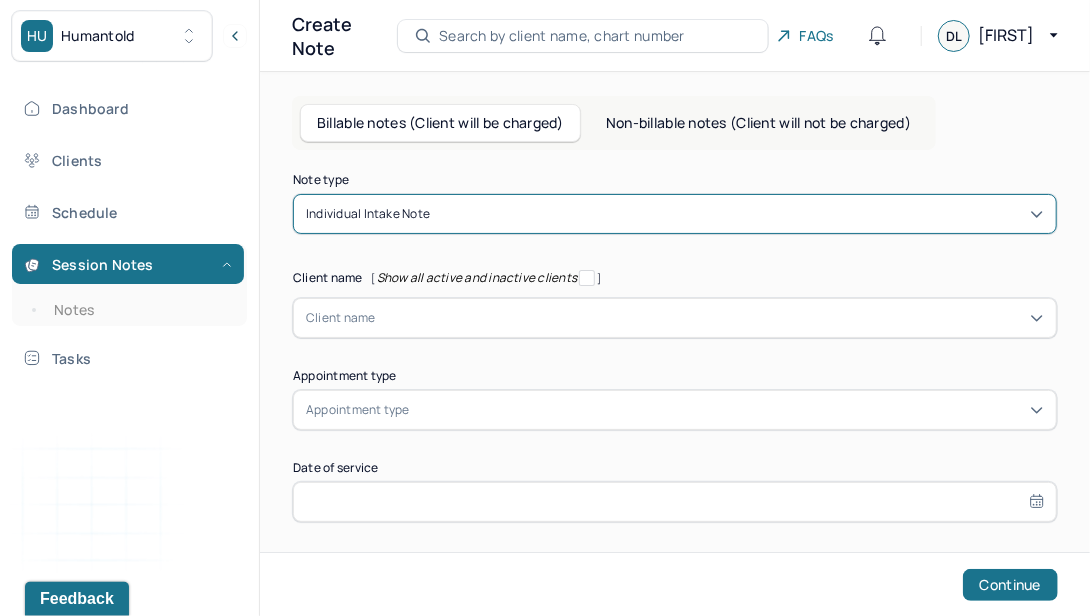 click on "Note type option Individual intake note, selected. Individual intake note Client name [ Show all active and inactive clients ] Client name Supervisee name Appointment type Appointment type Date of service Start time End time Continue" at bounding box center (675, 394) 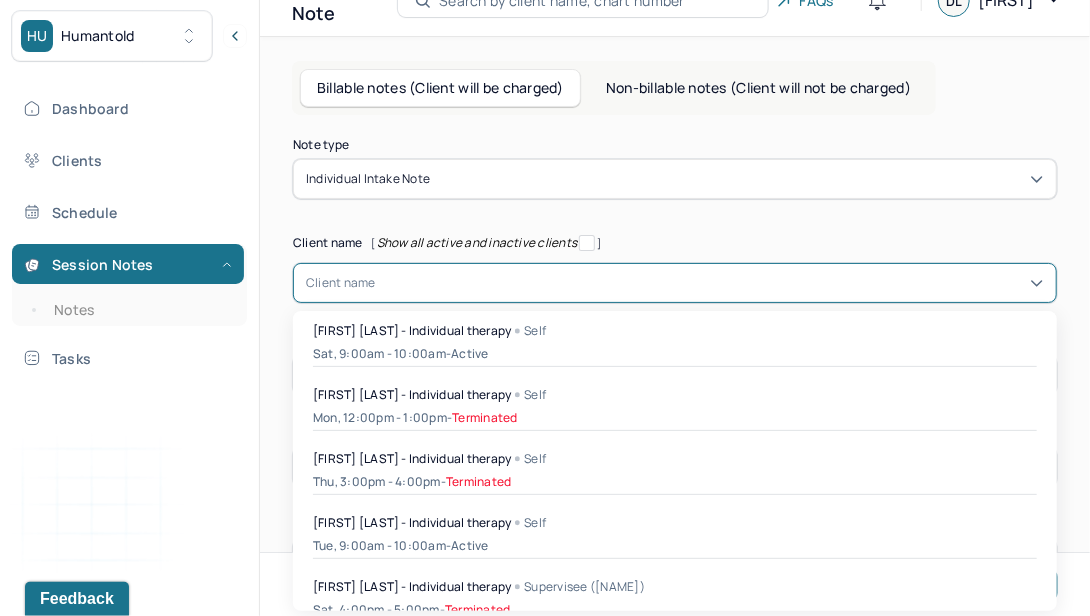 scroll, scrollTop: 37, scrollLeft: 0, axis: vertical 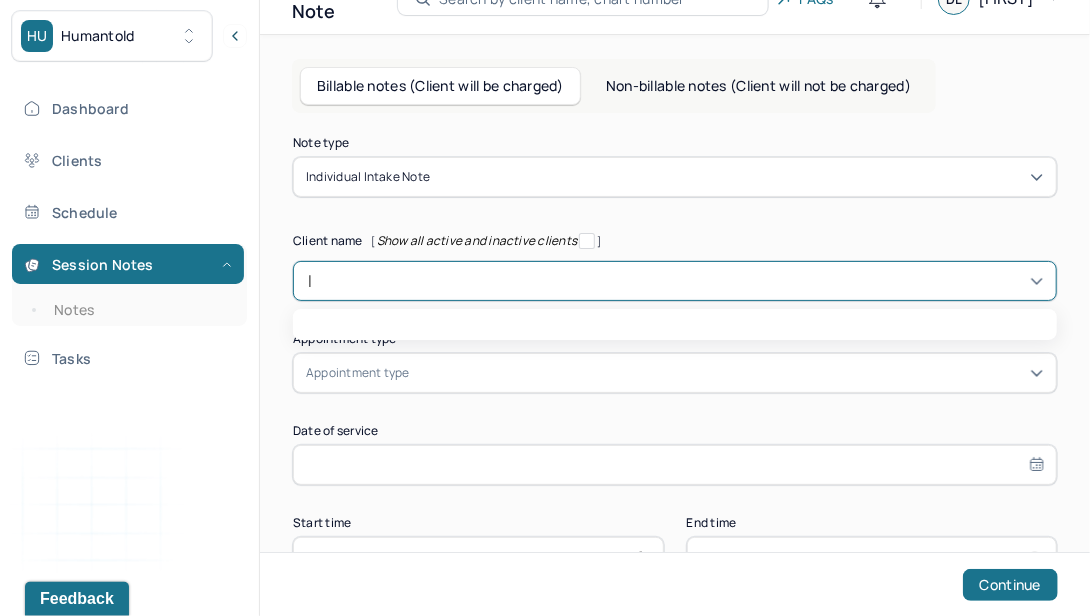 type on "lu" 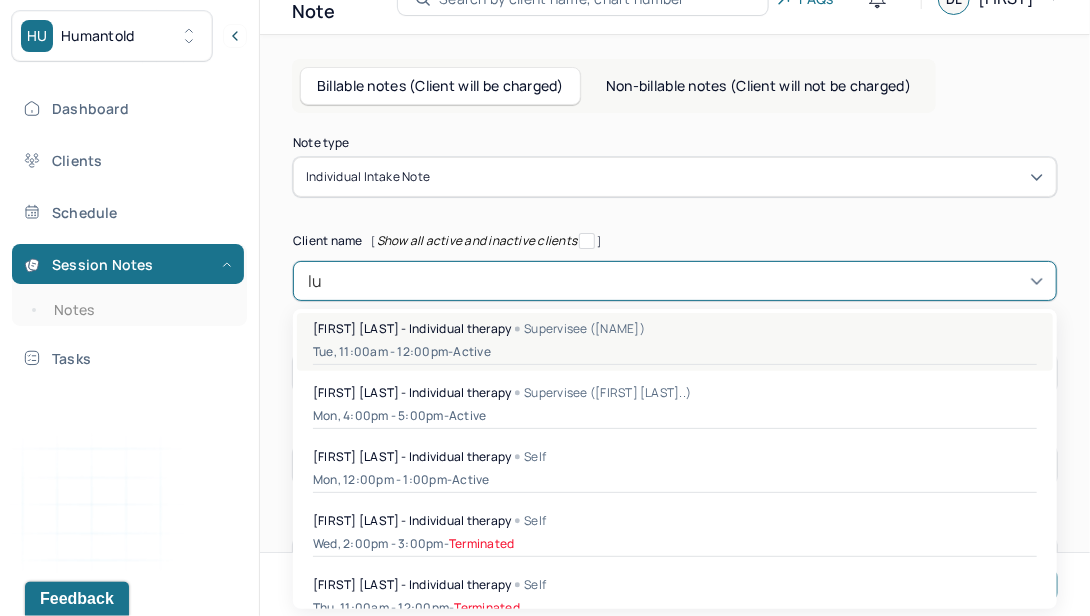 click on "Supervisee ([NAME])" at bounding box center [580, 329] 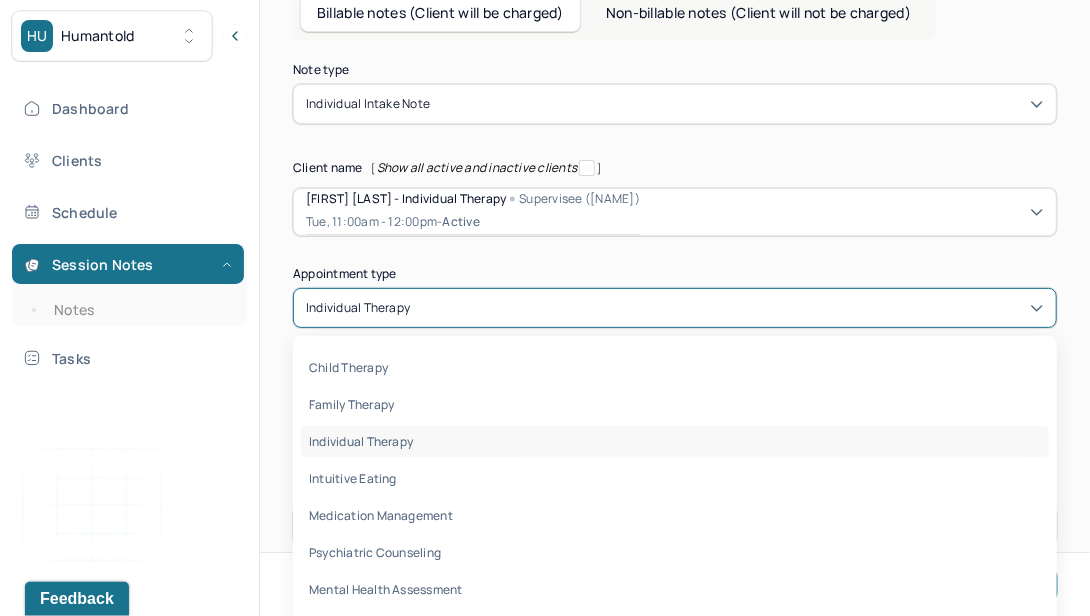 click on "[object Object] selected, 3 of 8. 8 results available. Use Up and Down to choose options, press Enter to select the currently focused option, press Escape to exit the menu, press Tab to select the option and exit the menu. individual therapy child therapy family therapy individual therapy intuitive eating medication management psychiatric counseling mental health assessment teletherapy" at bounding box center (675, 308) 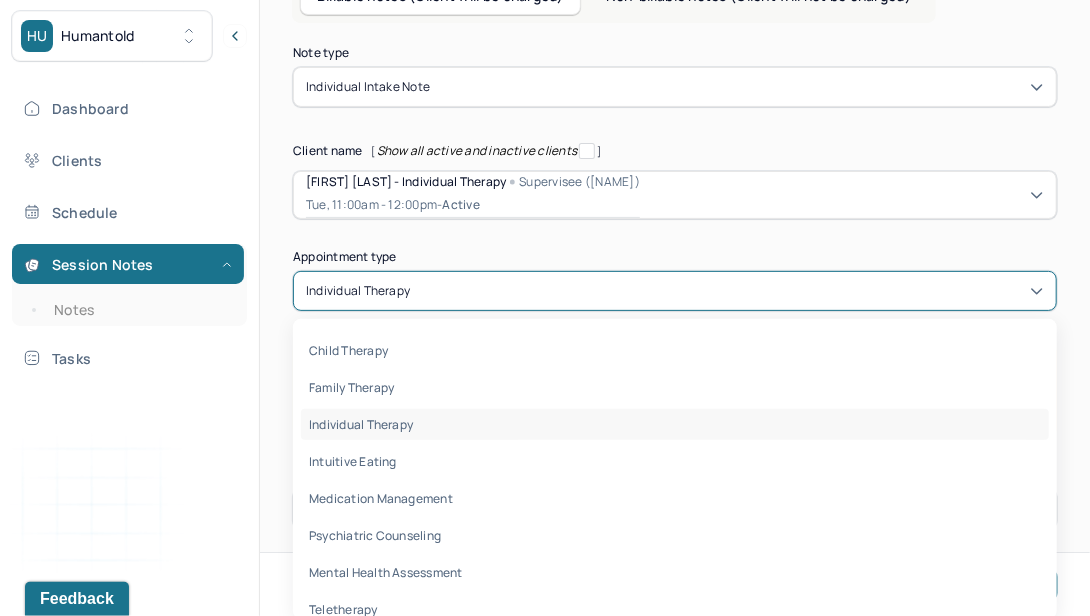 scroll, scrollTop: 136, scrollLeft: 0, axis: vertical 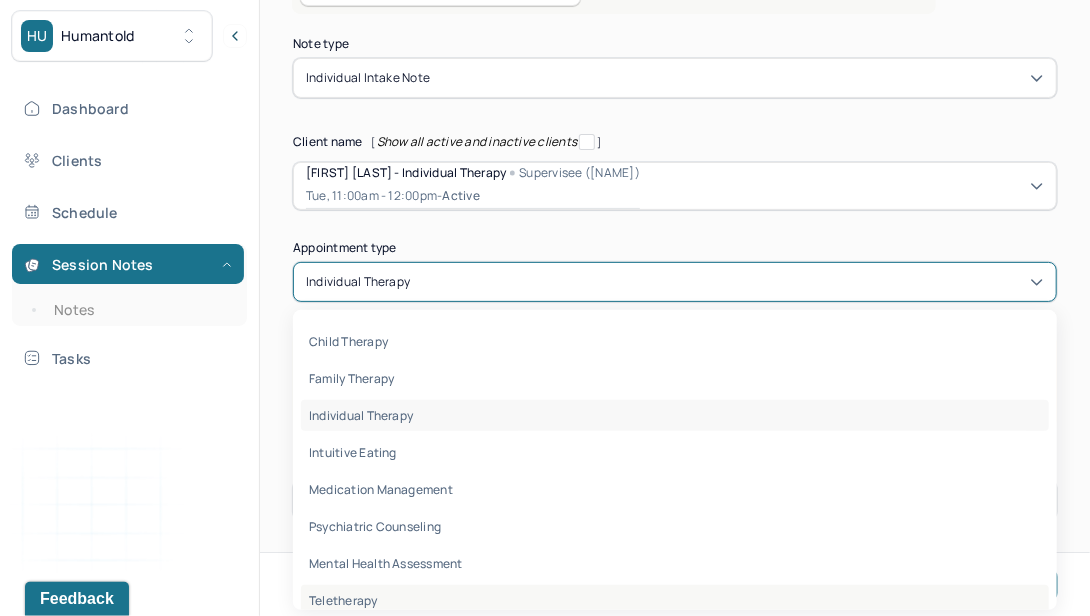 click on "teletherapy" at bounding box center (675, 600) 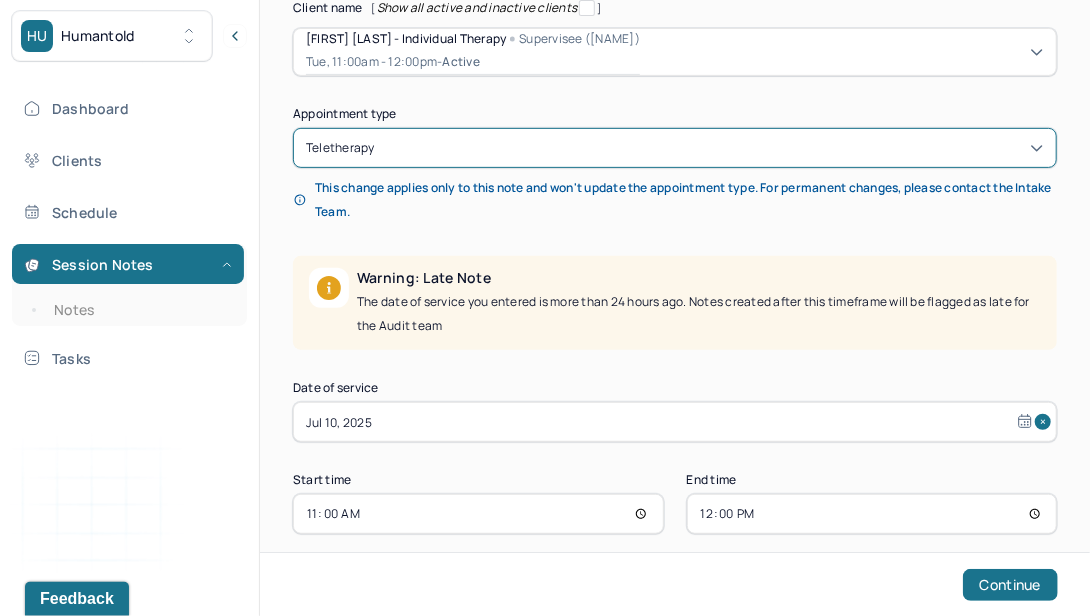 scroll, scrollTop: 273, scrollLeft: 0, axis: vertical 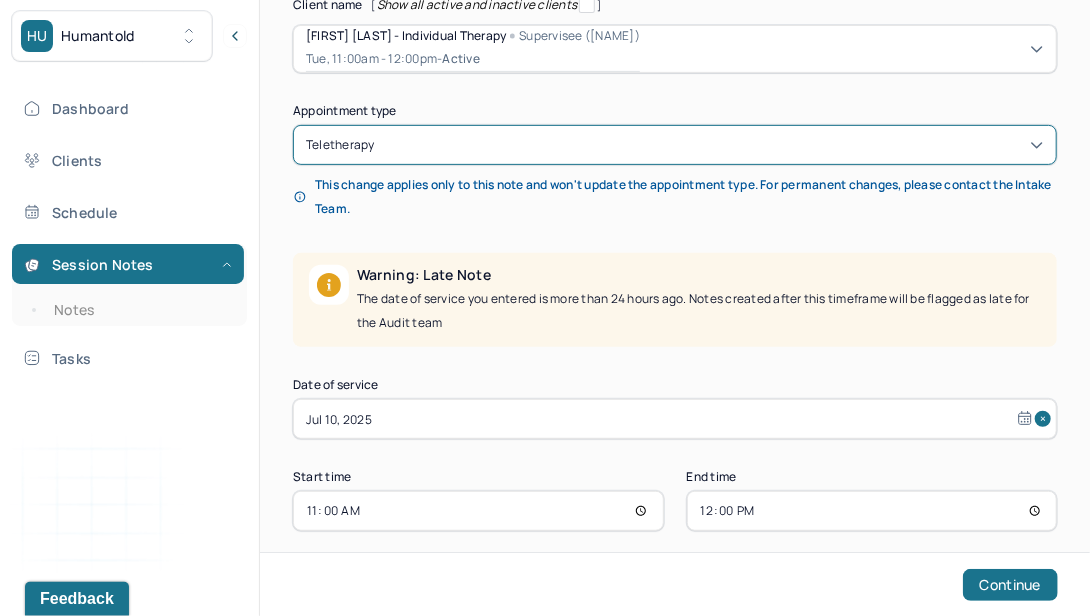 click on "Jul 10, 2025" at bounding box center [675, 419] 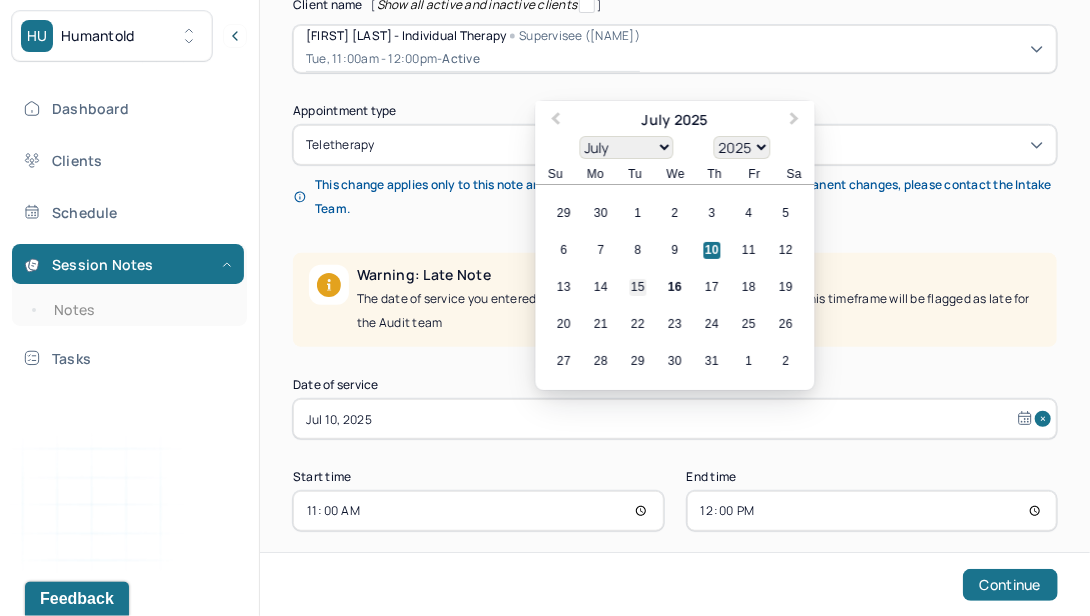 click on "15" at bounding box center [638, 287] 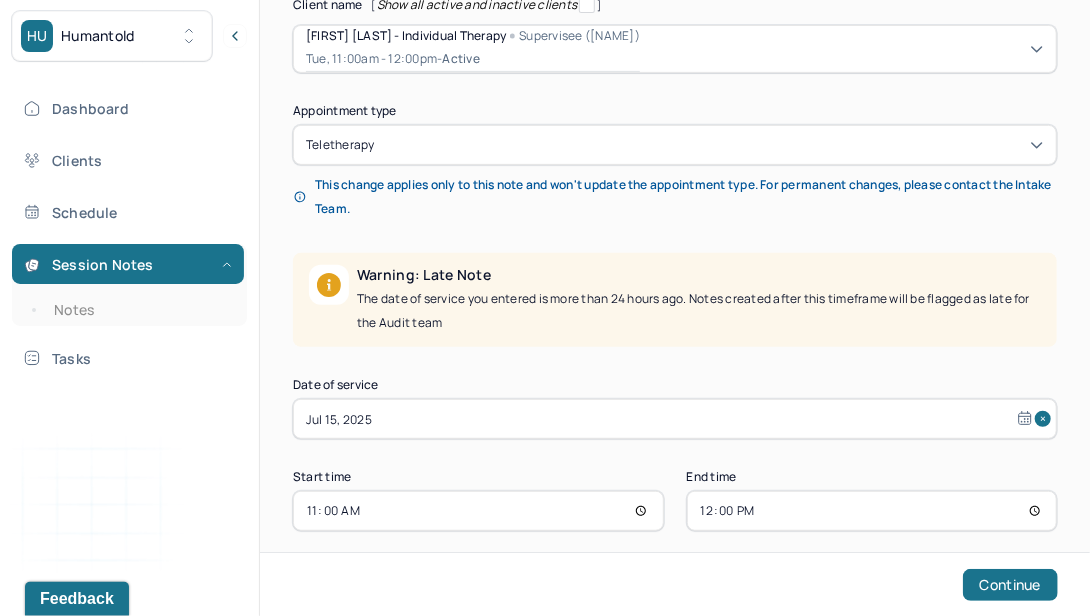 select on "6" 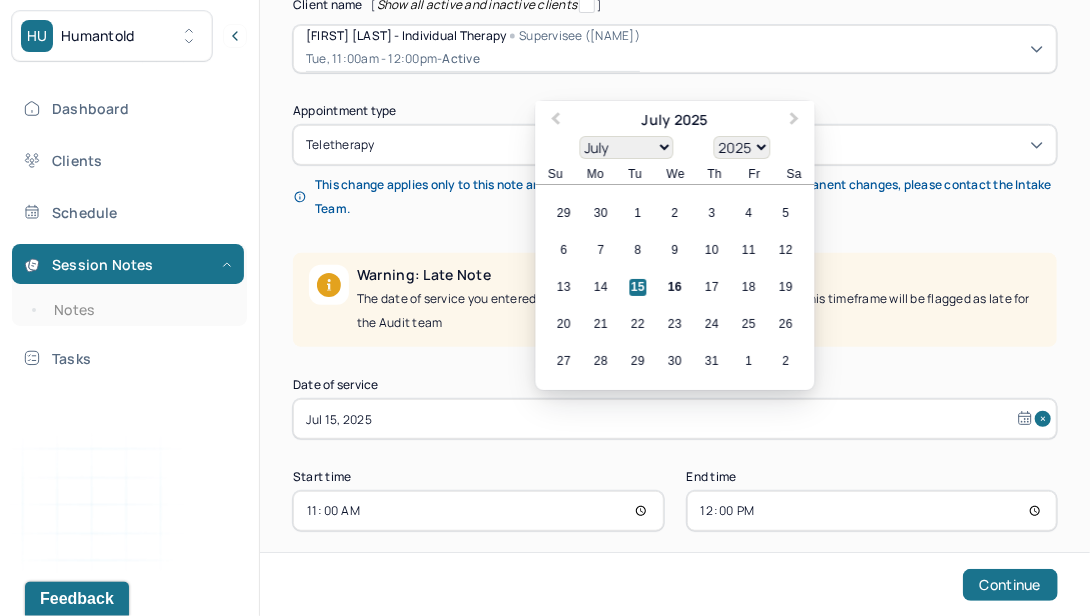 click on "11:00" at bounding box center [478, 511] 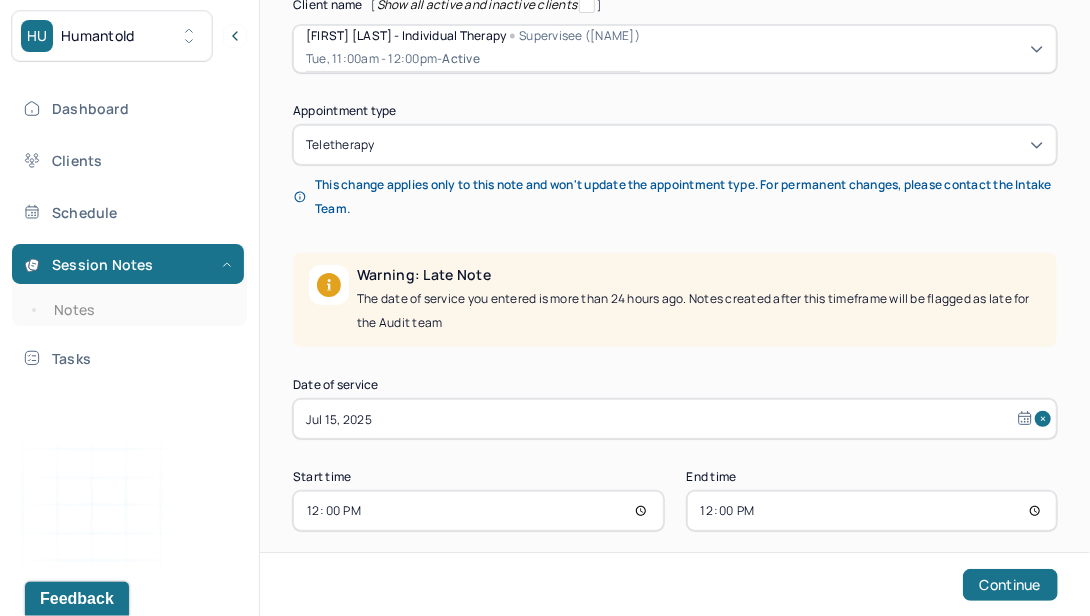 type on "12:30" 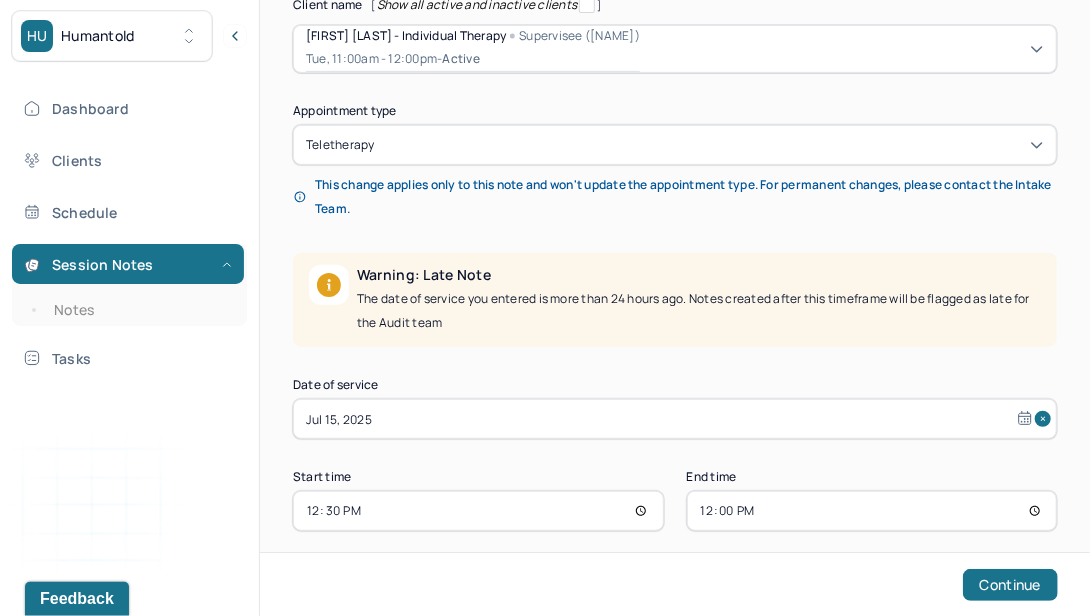 click on "12:00" at bounding box center [872, 511] 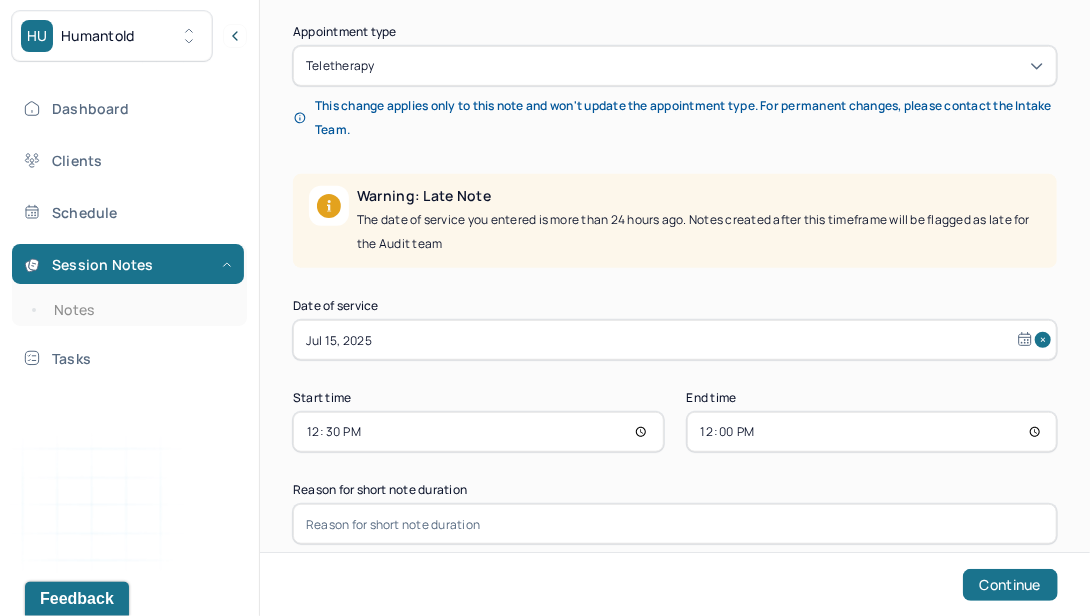 click at bounding box center (675, 524) 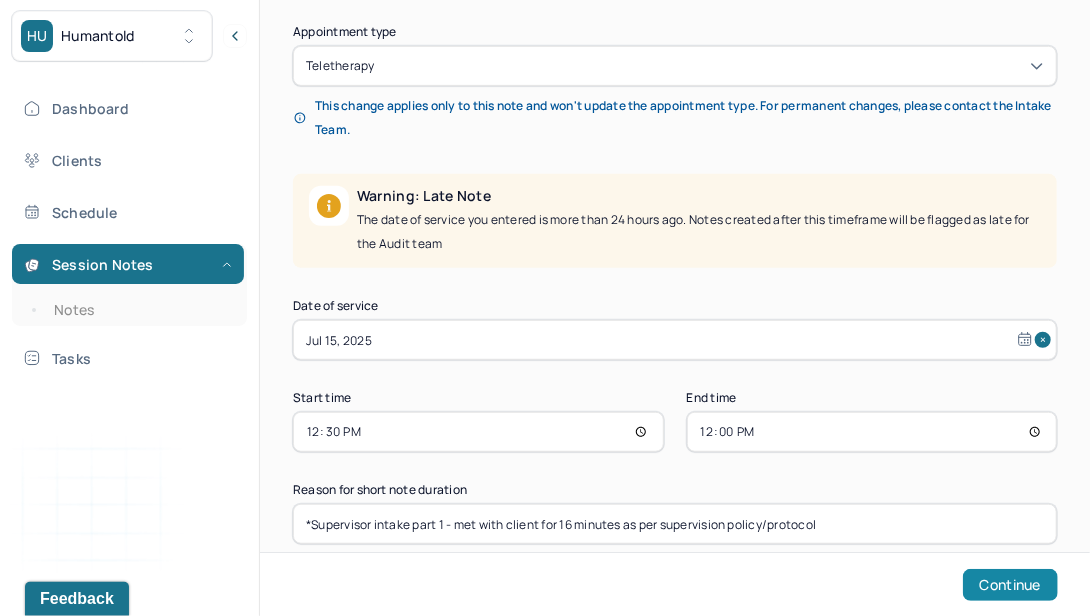type on "*Supervisor intake part 1 - met with client for 16 minutes as per supervision policy/protocol" 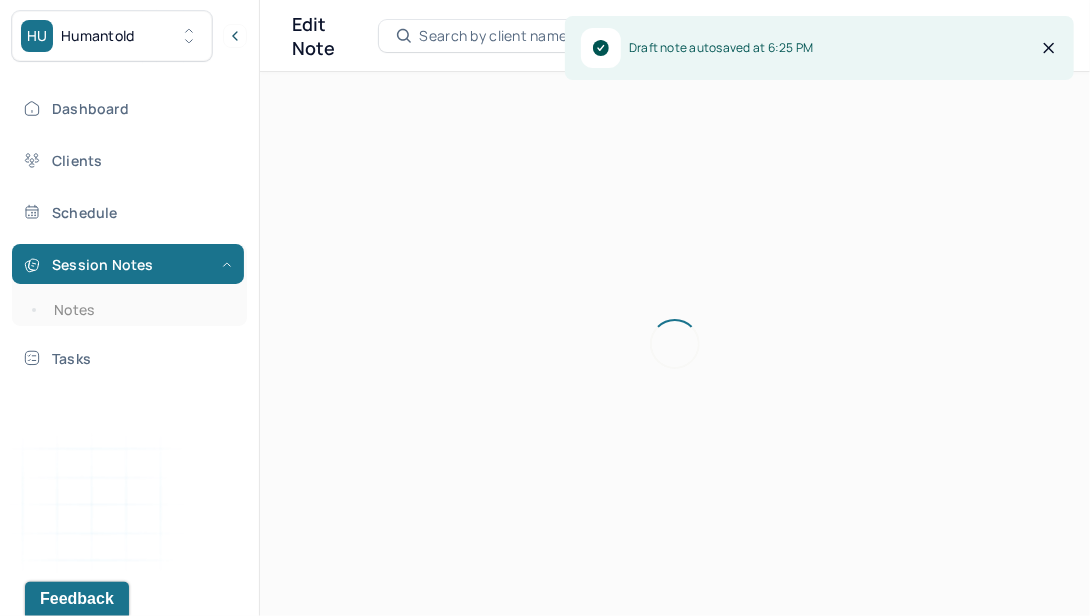 scroll, scrollTop: 0, scrollLeft: 0, axis: both 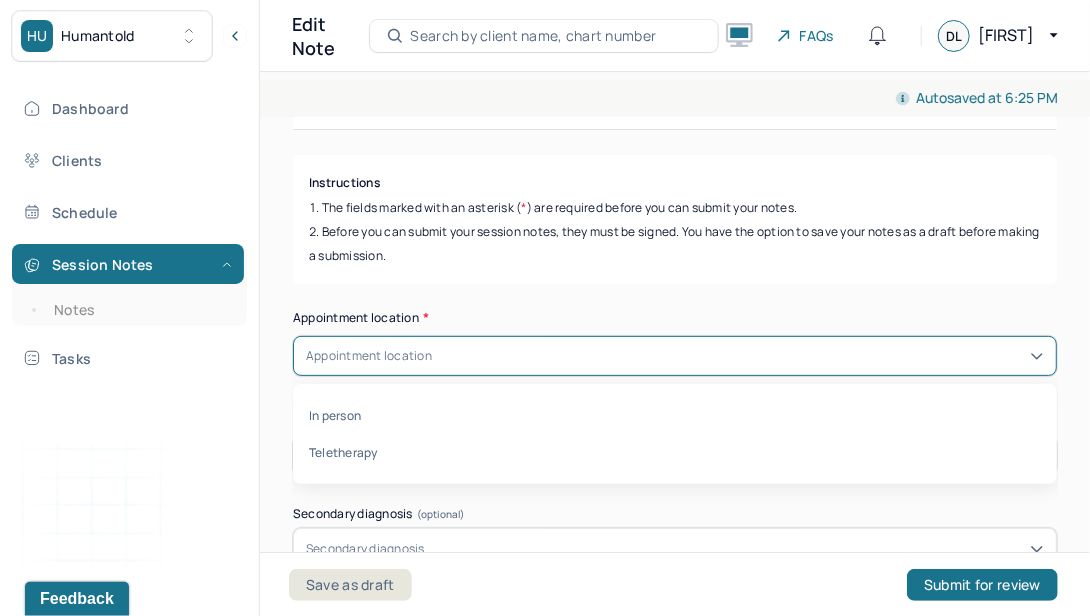 click on "Appointment location" at bounding box center (675, 356) 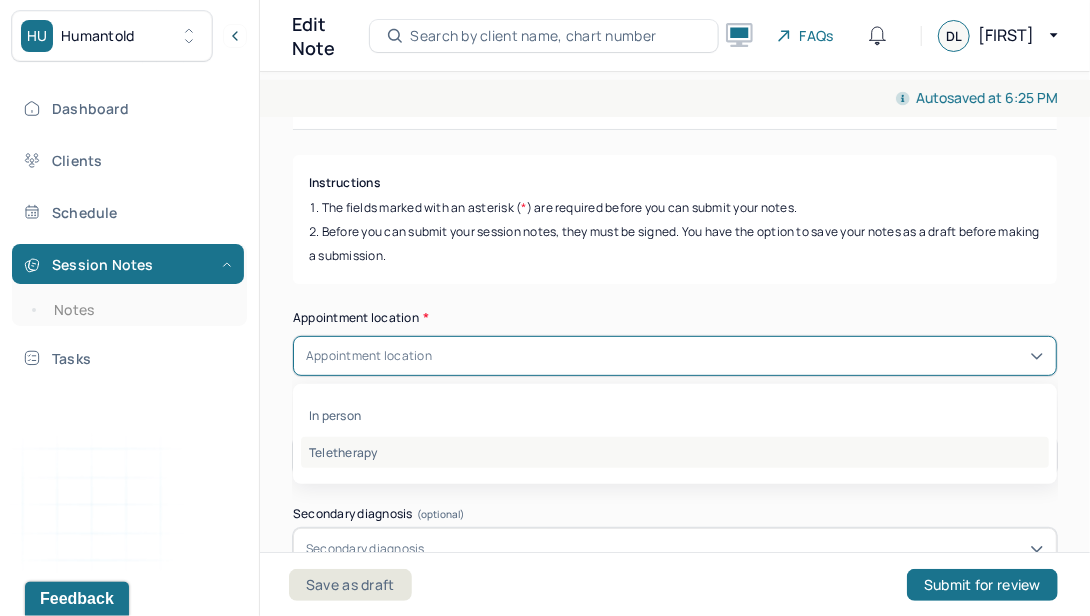 click on "Teletherapy" at bounding box center (675, 452) 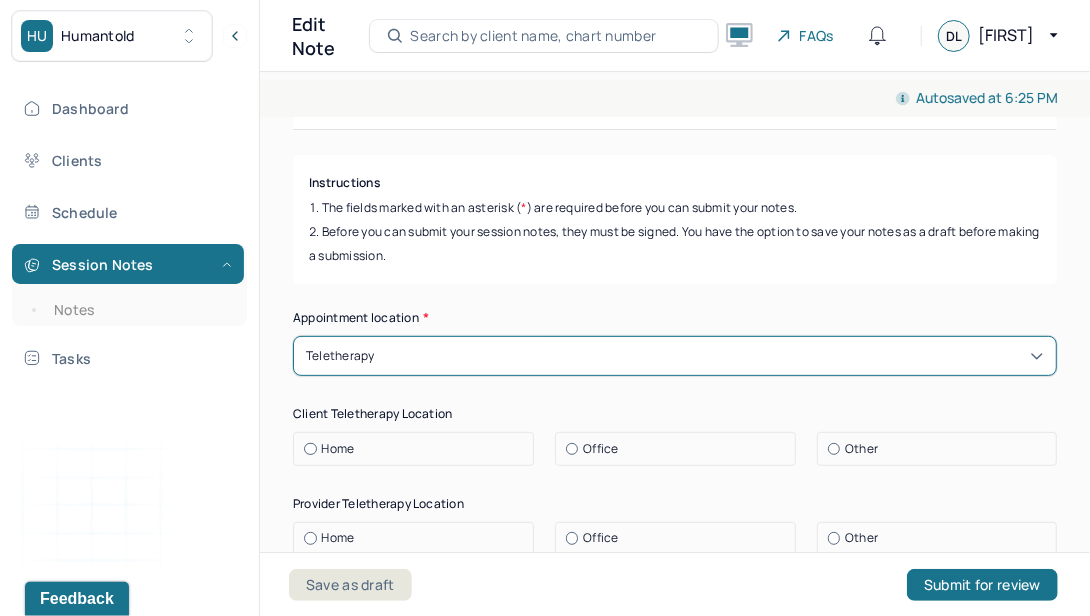 click on "Home" at bounding box center [338, 449] 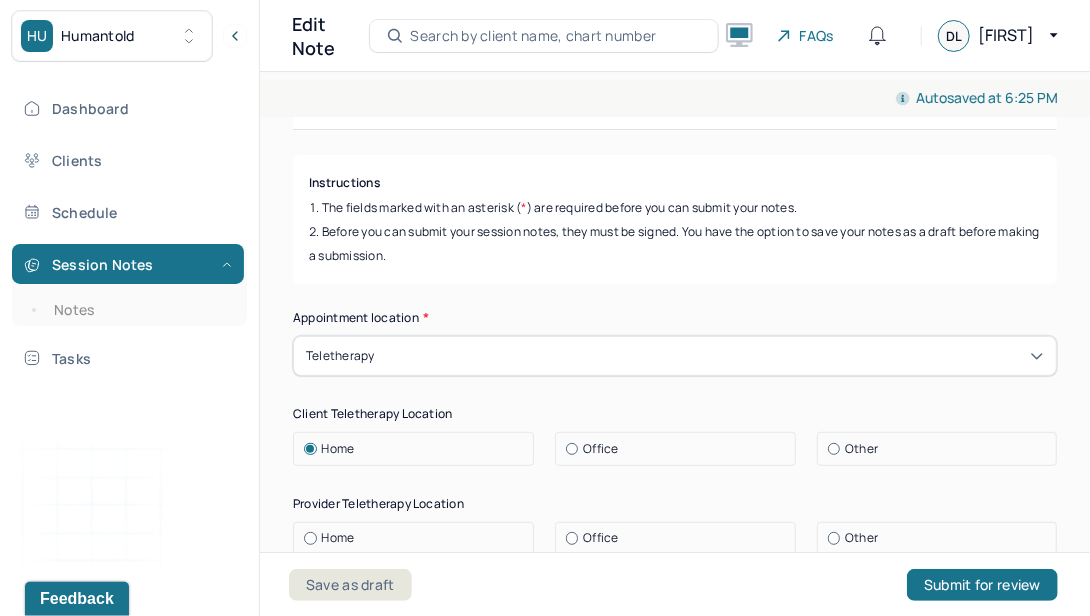 click at bounding box center (310, 538) 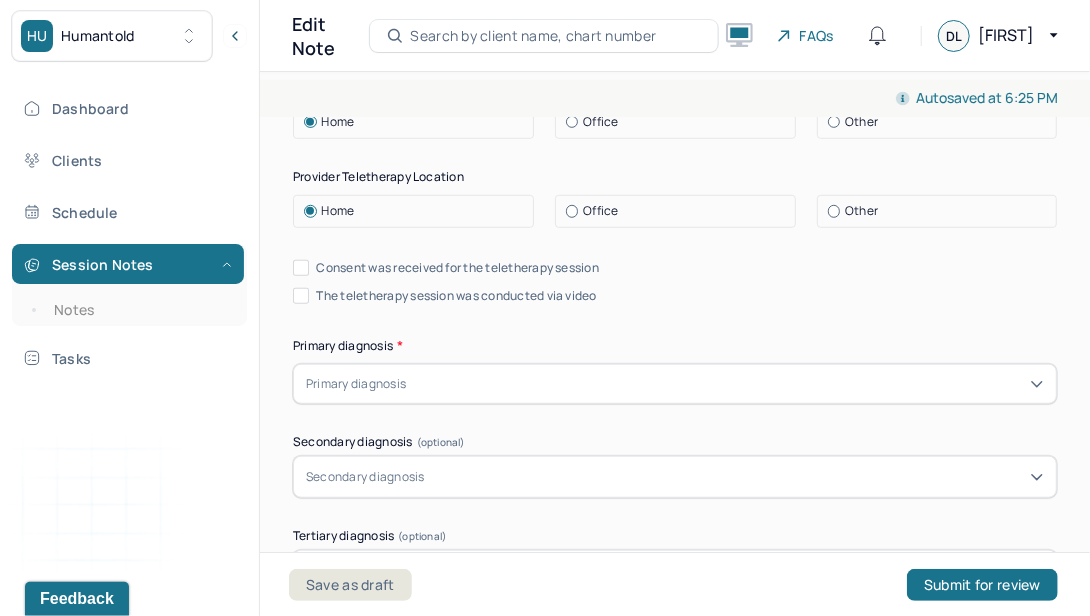 scroll, scrollTop: 532, scrollLeft: 0, axis: vertical 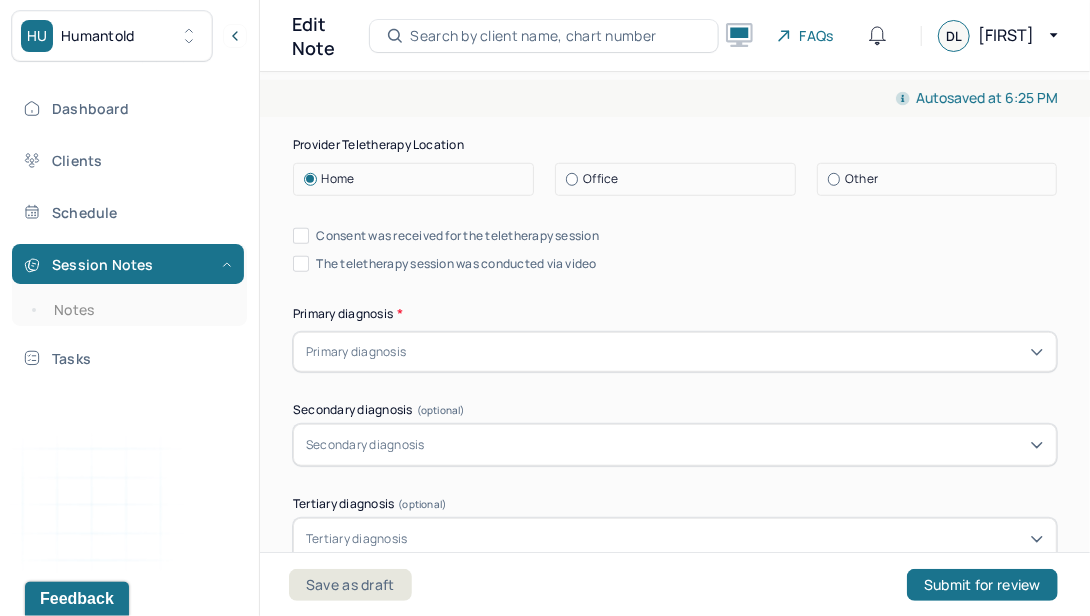 click on "Consent was received for the teletherapy session" at bounding box center [301, 236] 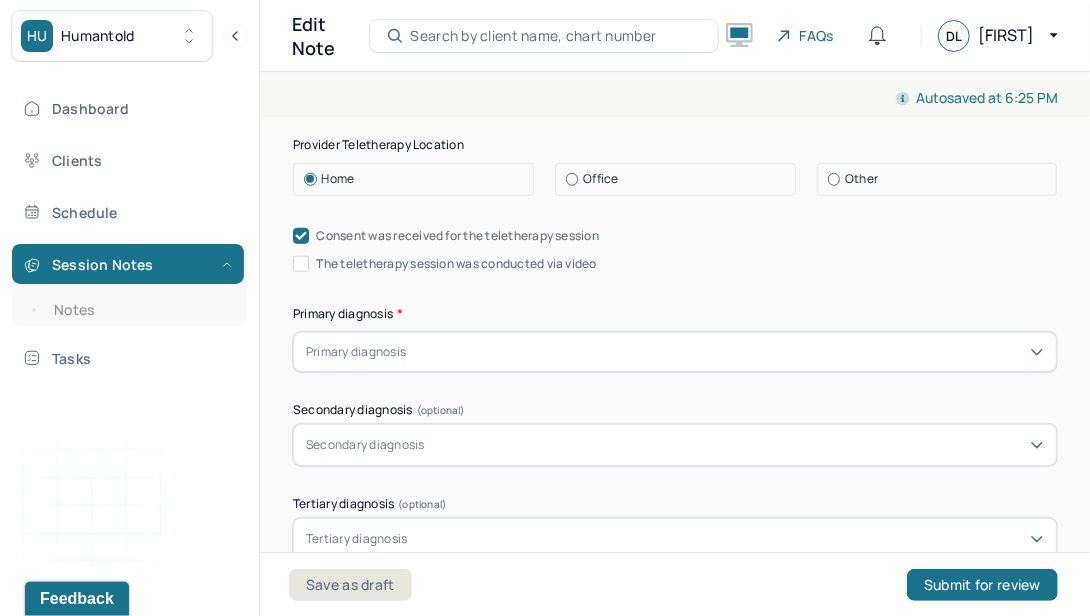 click on "Appointment location * Teletherapy Client Teletherapy Location Home Office Other Provider Teletherapy Location Home Office Other Consent was received for the teletherapy session The teletherapy session was conducted via video Primary diagnosis * Primary diagnosis Secondary diagnosis (optional) Secondary diagnosis Tertiary diagnosis (optional) Tertiary diagnosis Identity Preferred name (optional) Gender * Gender Pronouns (optional) Religion (optional) Religion Education (optional) Education Race (optional) Race Ethnicity (optional) Sexual orientation (optional) Sexual orientation Current employment (optional) Current employment details (optional) Relationship status (optional) Relationship status Name of partner (optional) Emergency contact information (optional) Legal problems (optional)" at bounding box center [675, 951] 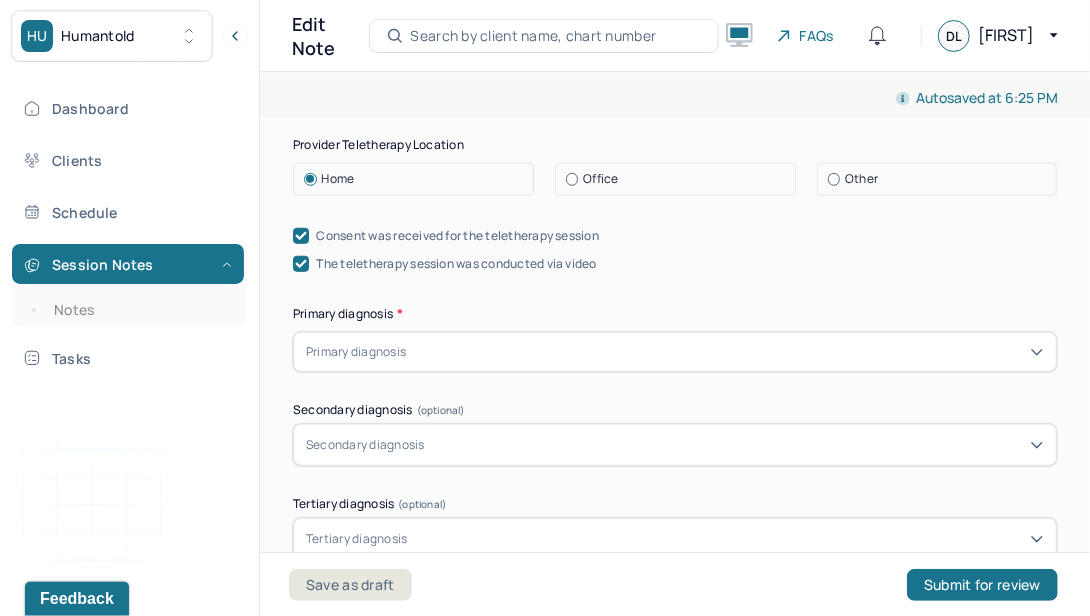 click on "Primary diagnosis" at bounding box center [675, 352] 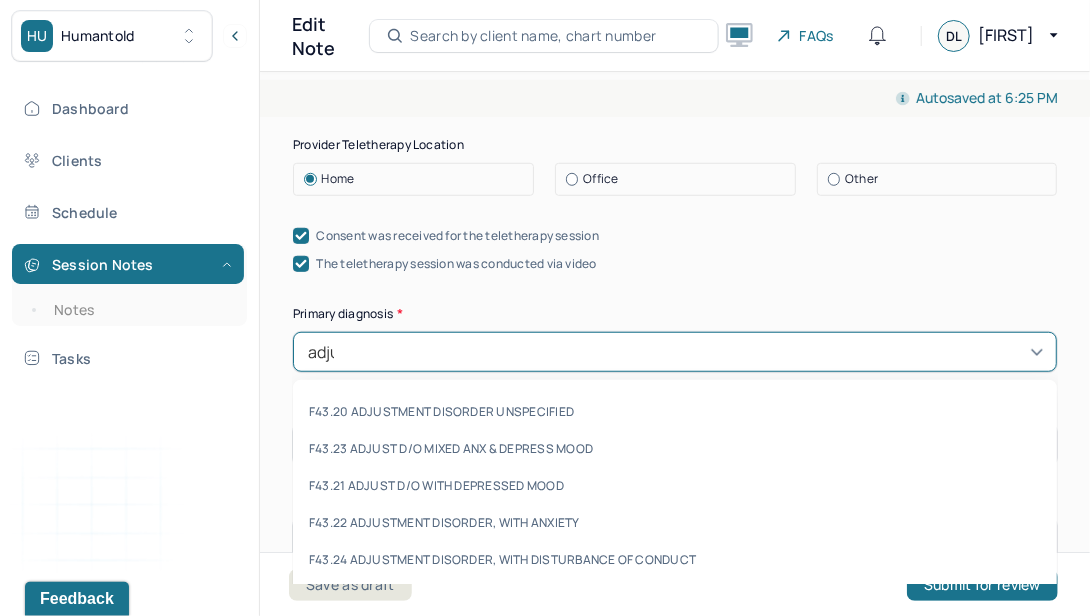 type on "adjust" 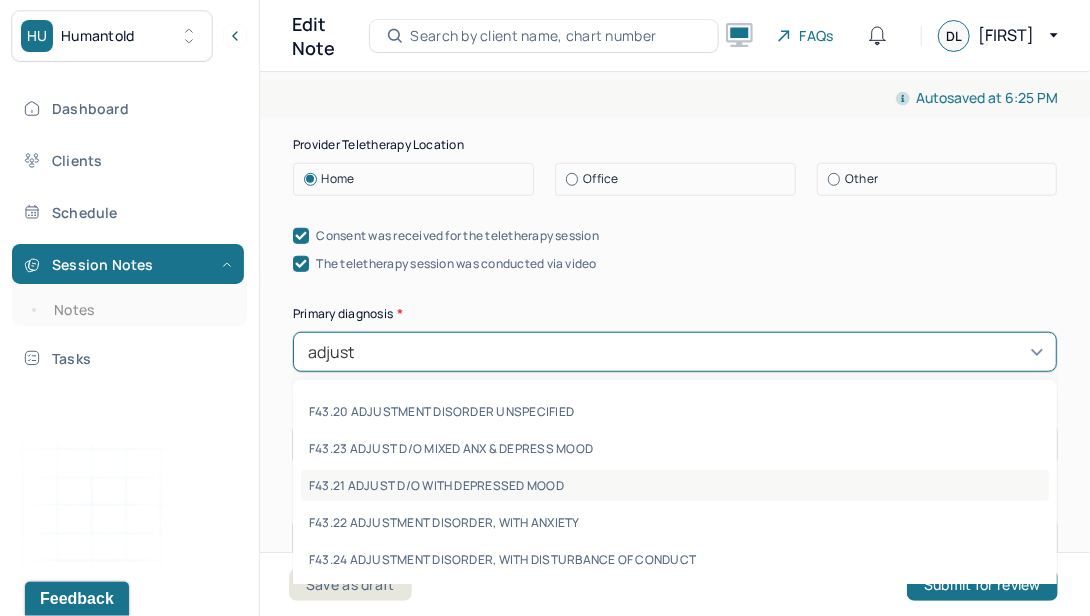 click on "F43.21 ADJUST D/O WITH DEPRESSED MOOD" at bounding box center (675, 485) 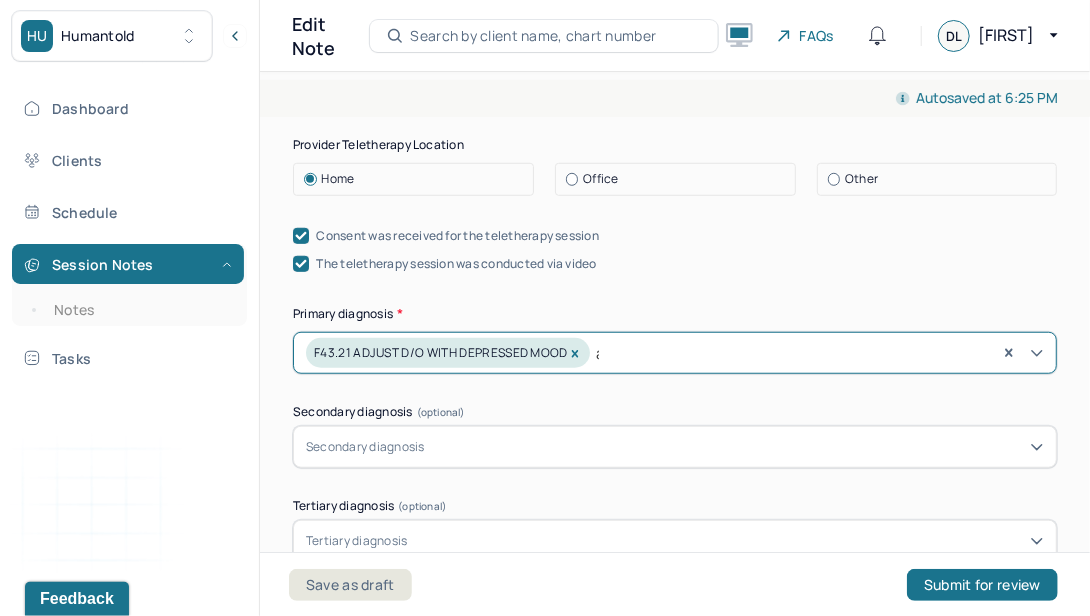 type 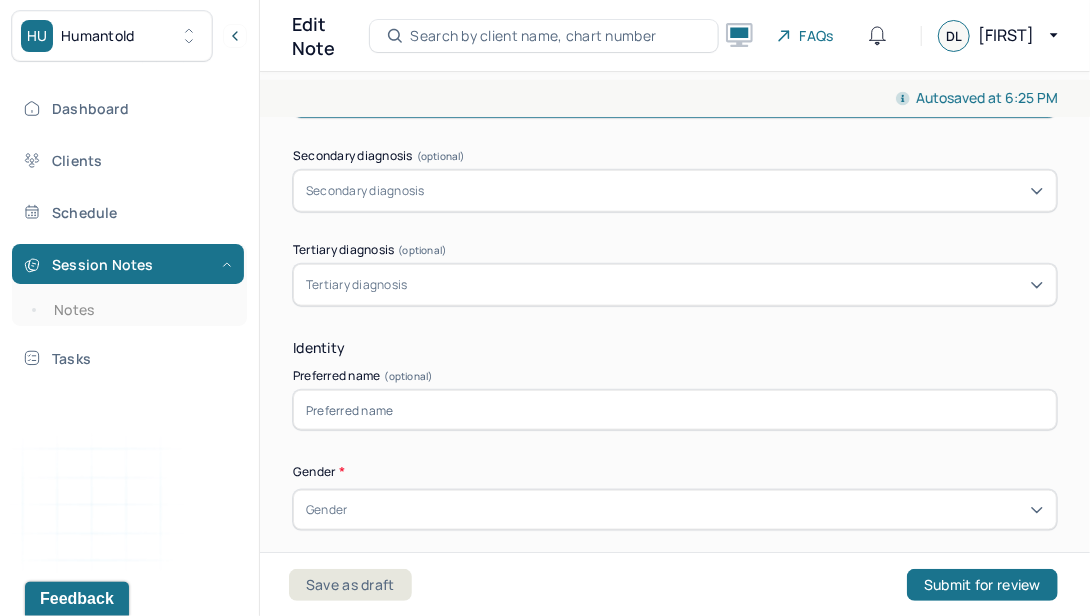 scroll, scrollTop: 817, scrollLeft: 0, axis: vertical 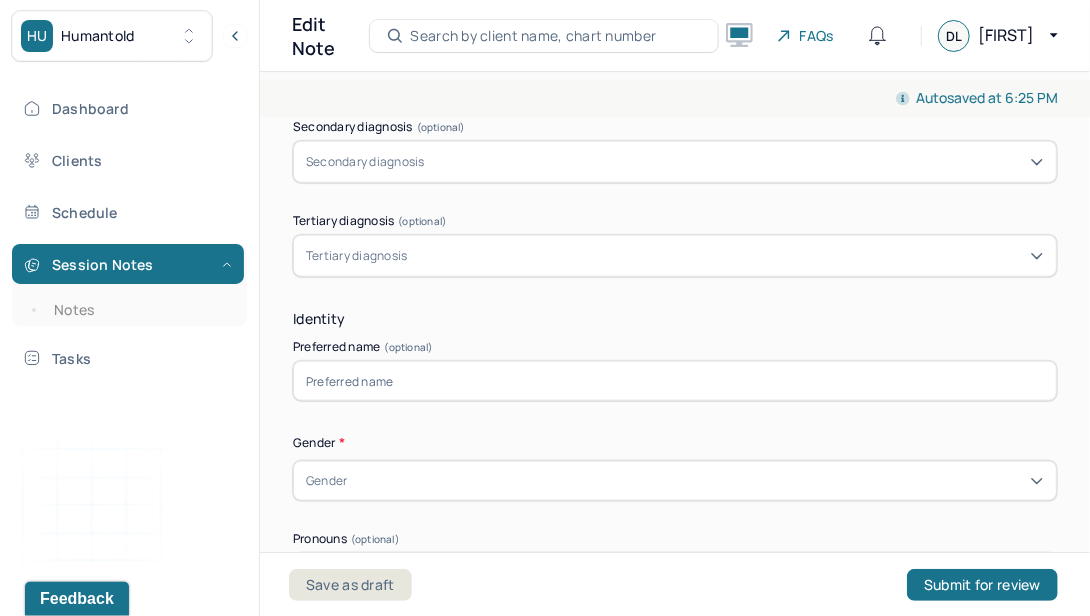 click at bounding box center [675, 381] 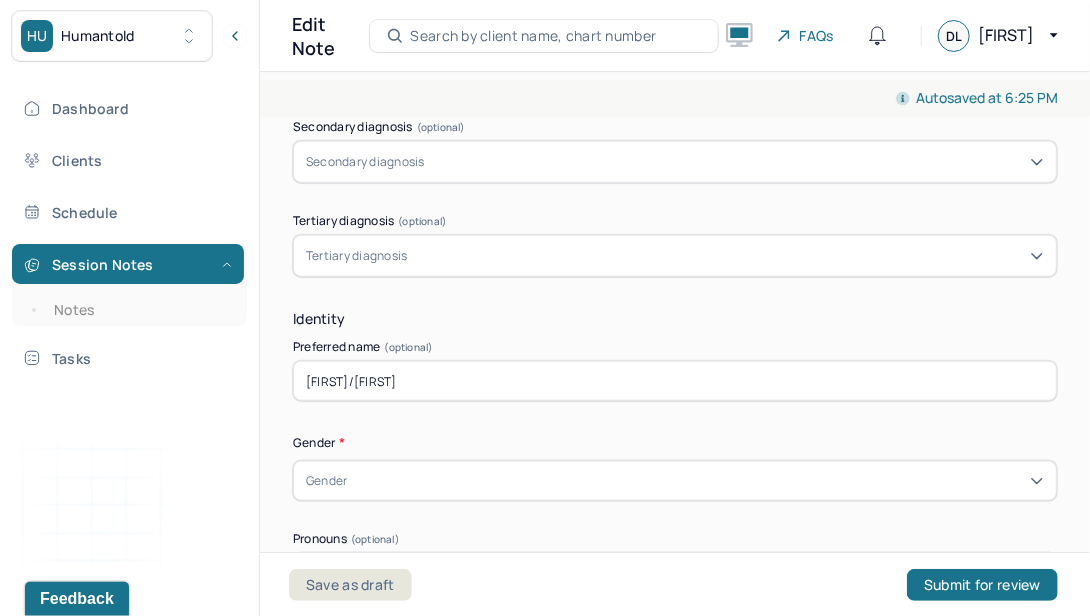 type on "[FIRST]/[FIRST]" 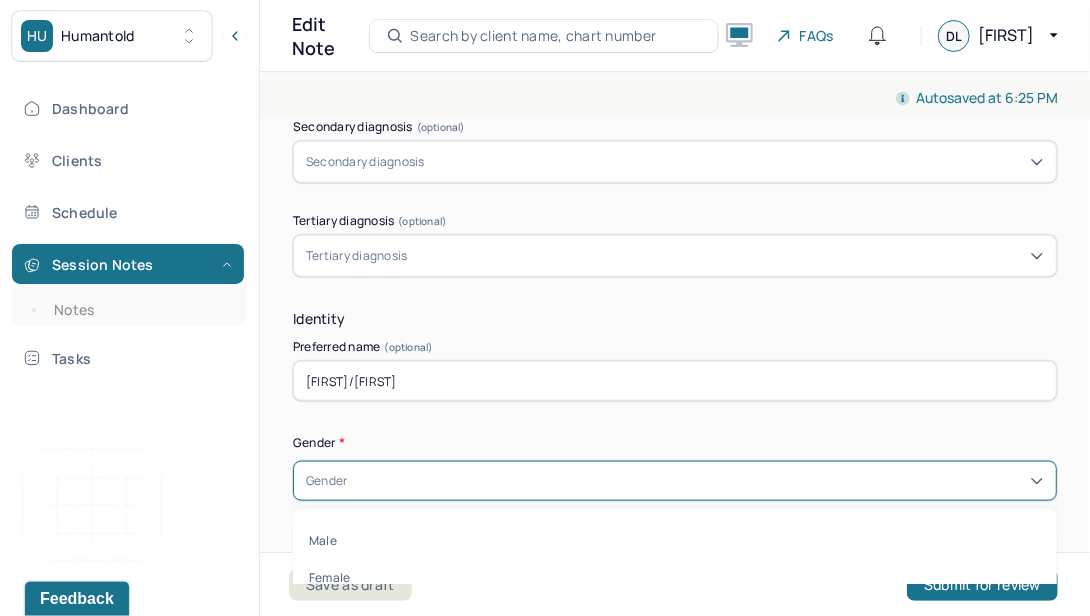 click on "Gender" at bounding box center (675, 481) 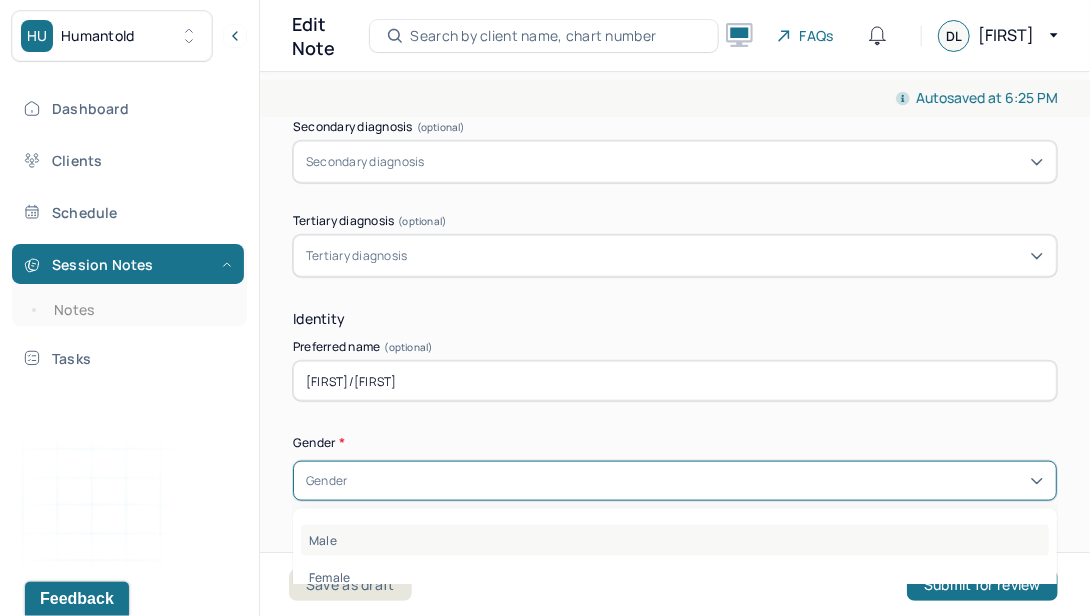 click on "Male" at bounding box center (675, 540) 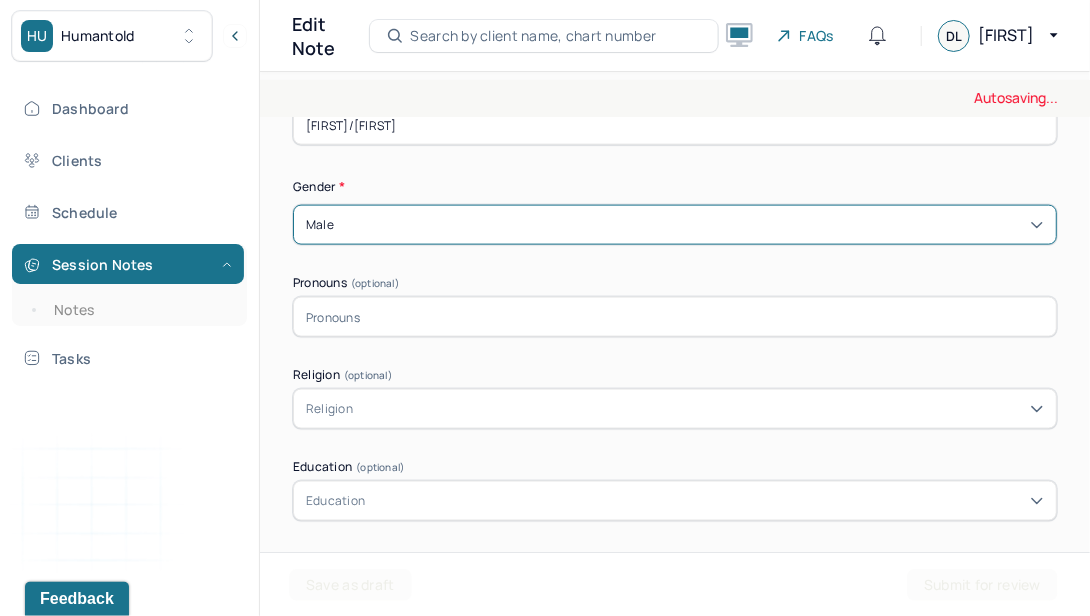 scroll, scrollTop: 1093, scrollLeft: 0, axis: vertical 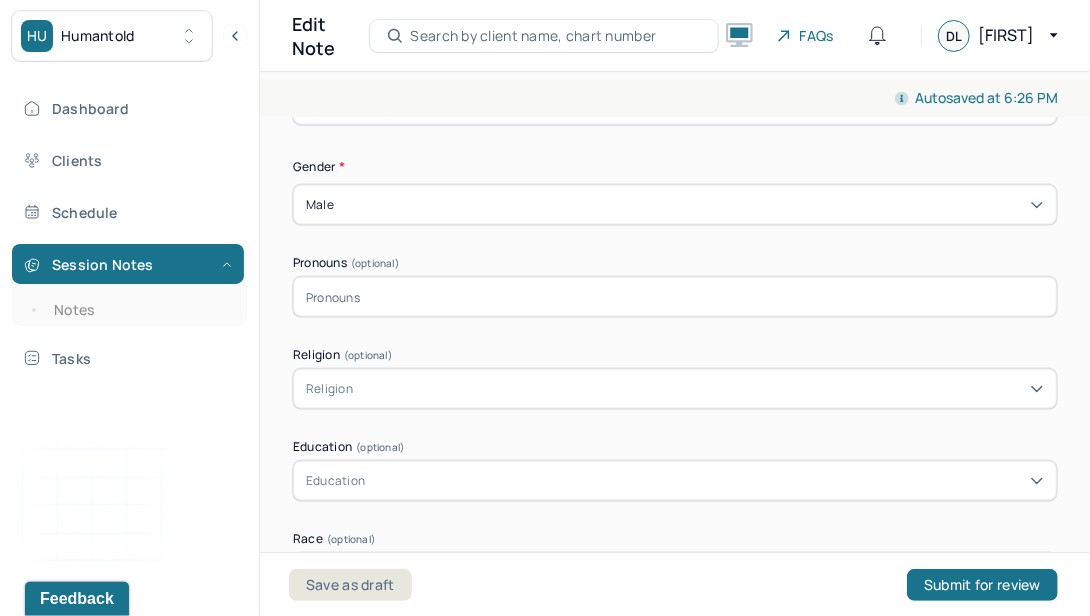 click at bounding box center (675, 297) 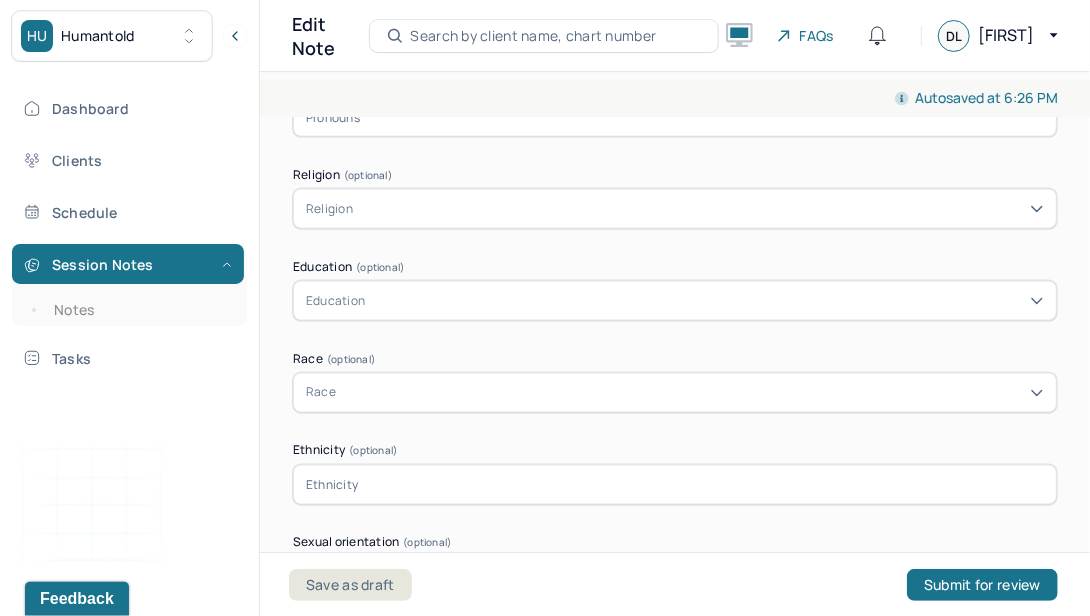 scroll, scrollTop: 1274, scrollLeft: 0, axis: vertical 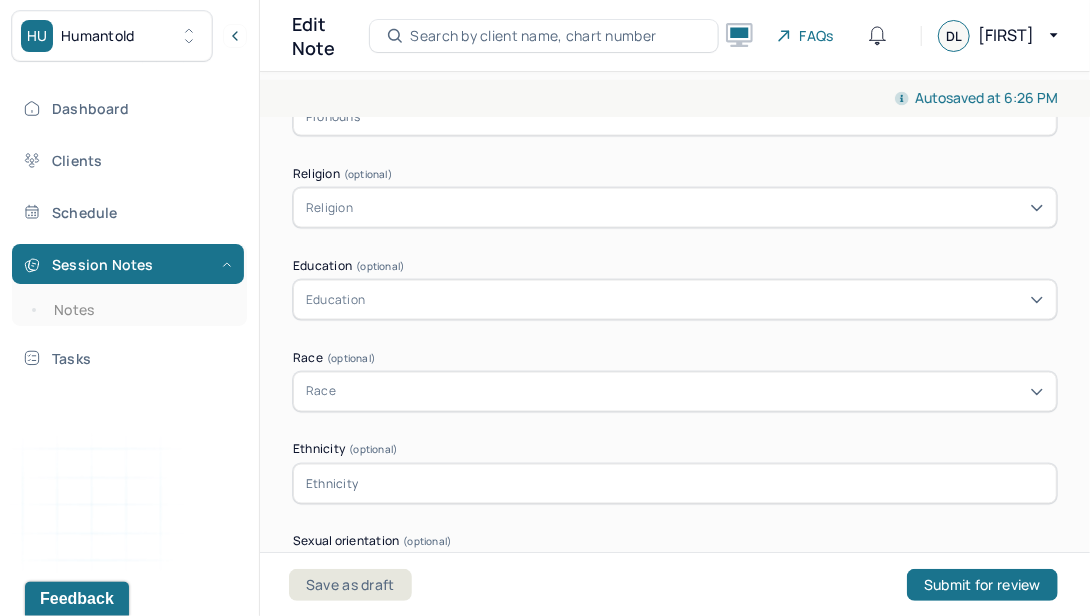 click on "Education" at bounding box center (335, 300) 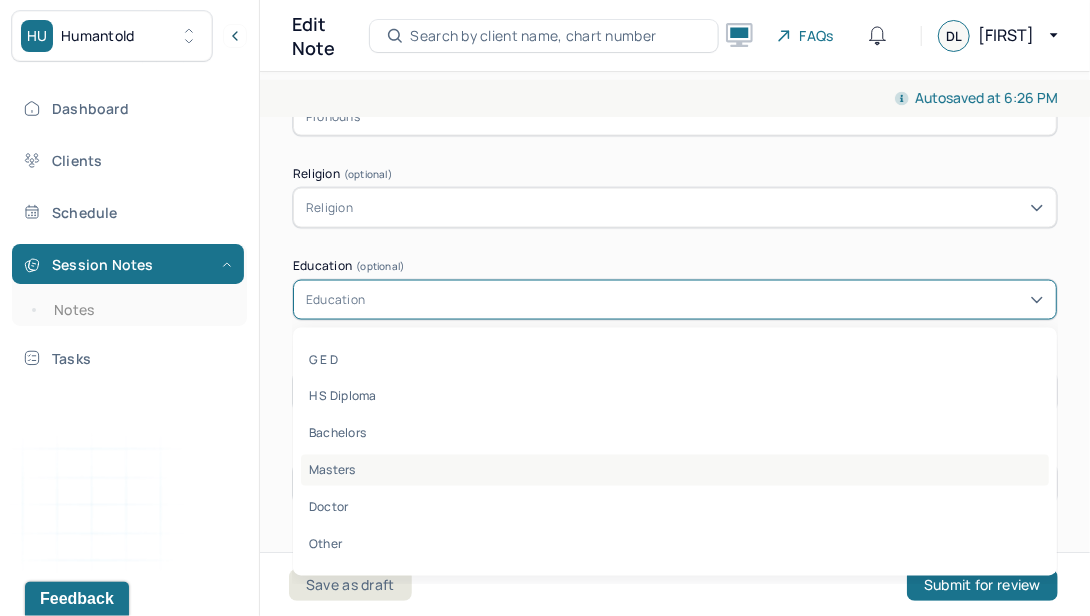 click on "Masters" at bounding box center (675, 470) 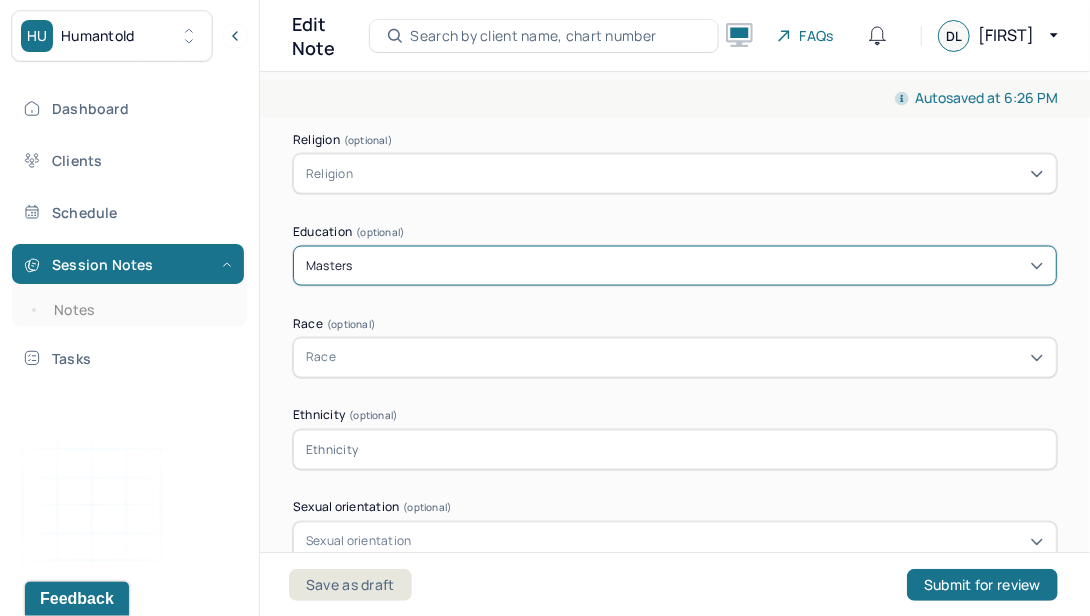 scroll, scrollTop: 1314, scrollLeft: 0, axis: vertical 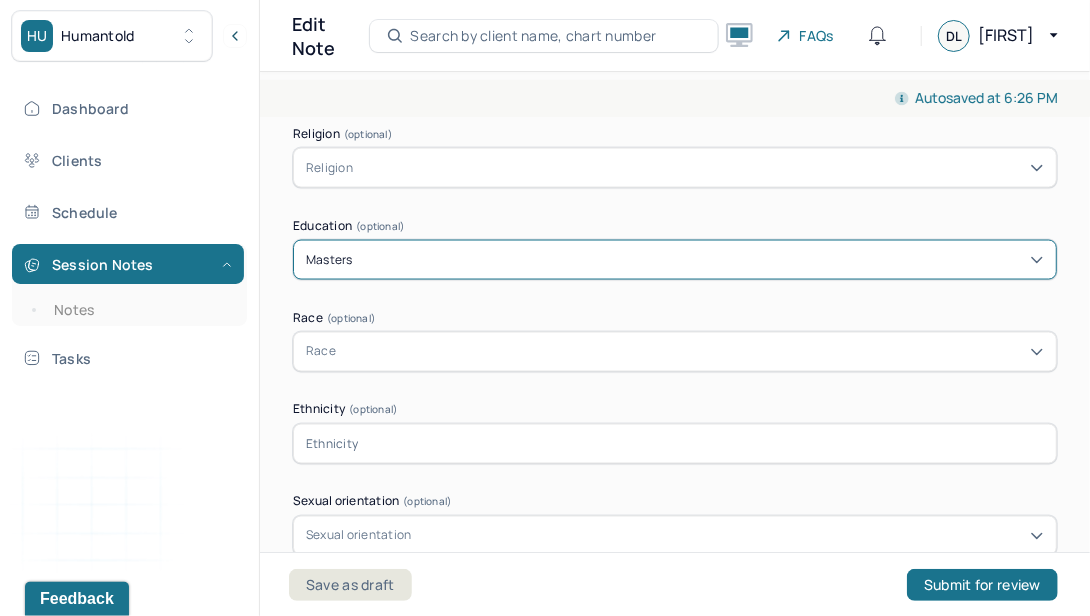 click on "Race" at bounding box center [675, 352] 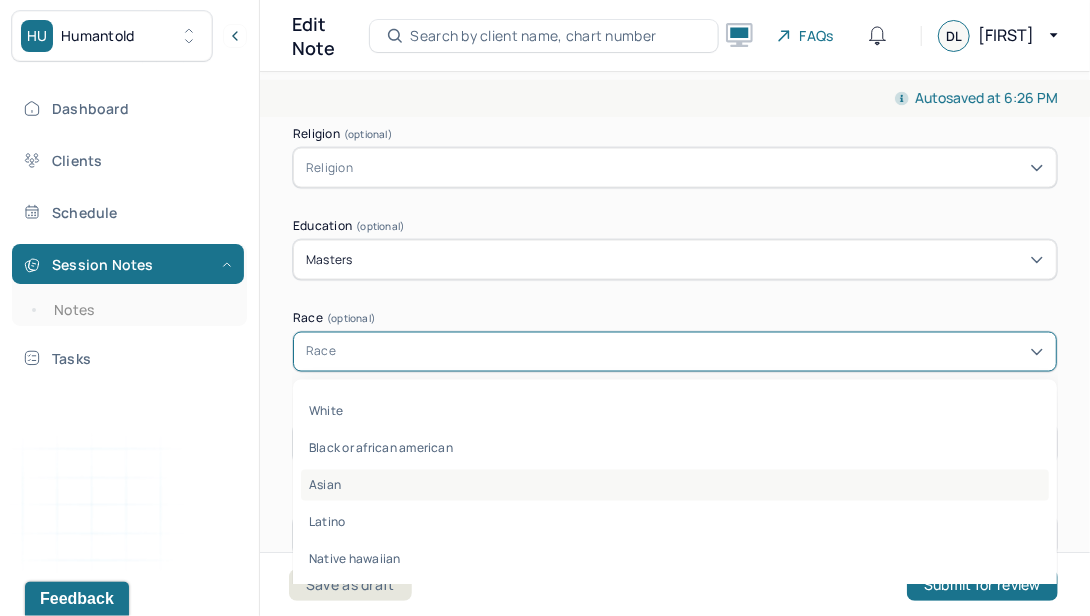 click on "Asian" at bounding box center (675, 485) 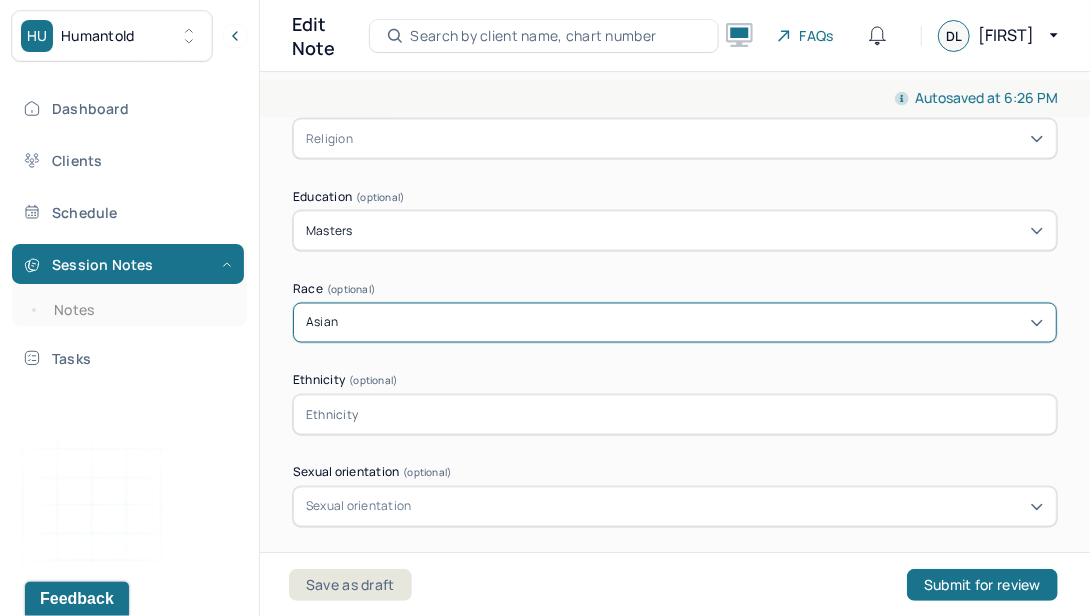 scroll, scrollTop: 1387, scrollLeft: 0, axis: vertical 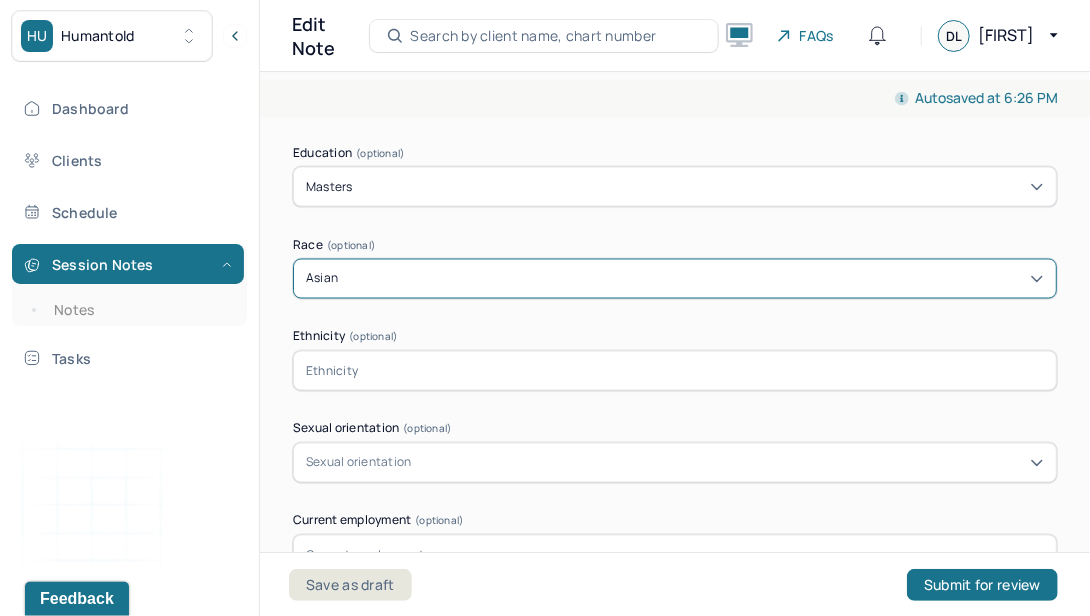 click at bounding box center [675, 371] 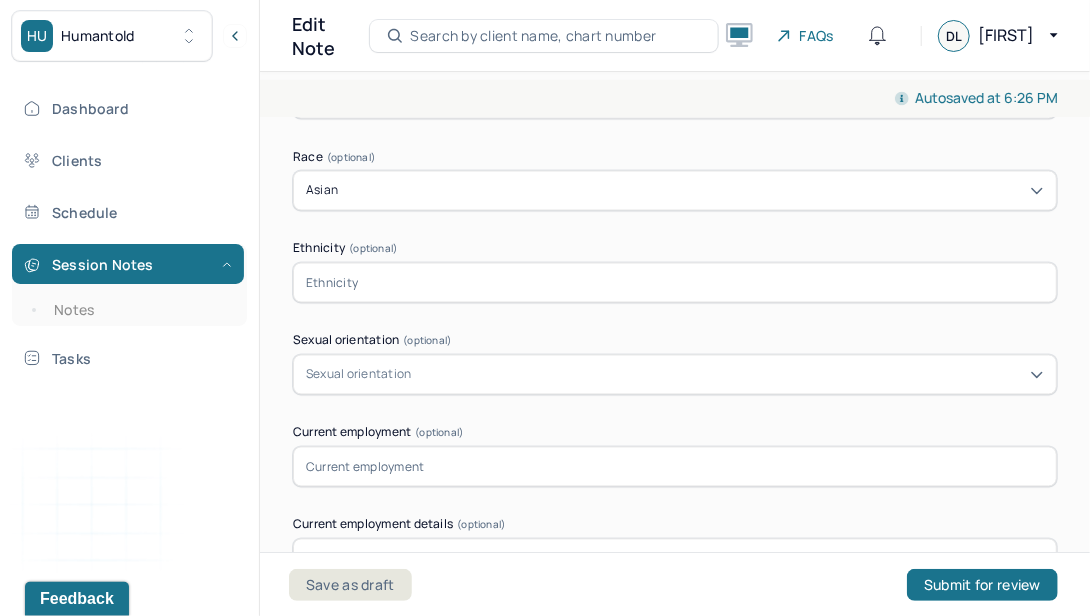 scroll, scrollTop: 1479, scrollLeft: 0, axis: vertical 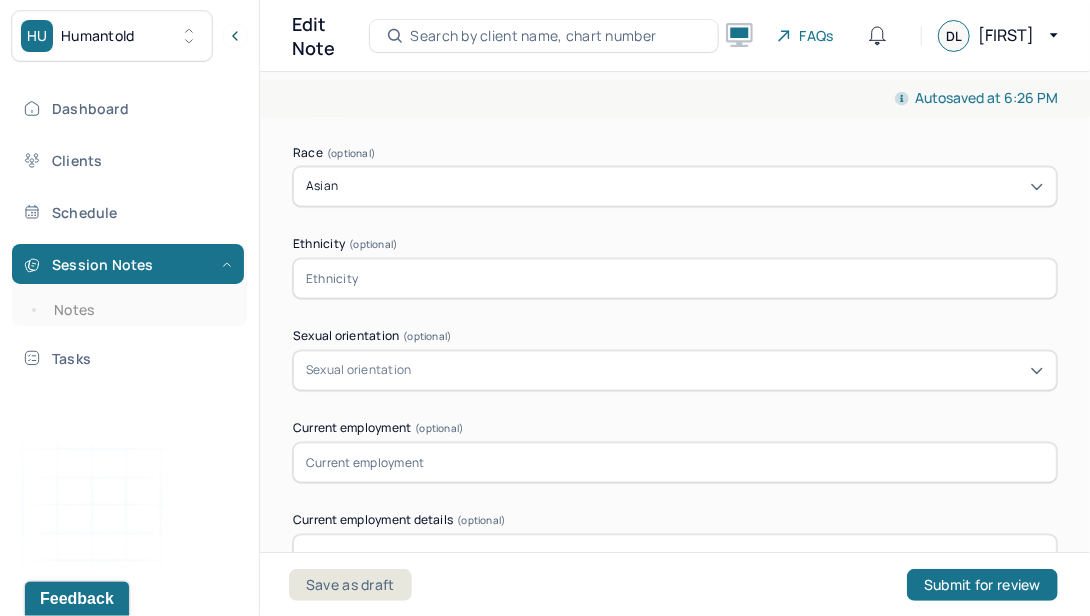 click on "Sexual orientation" at bounding box center (358, 371) 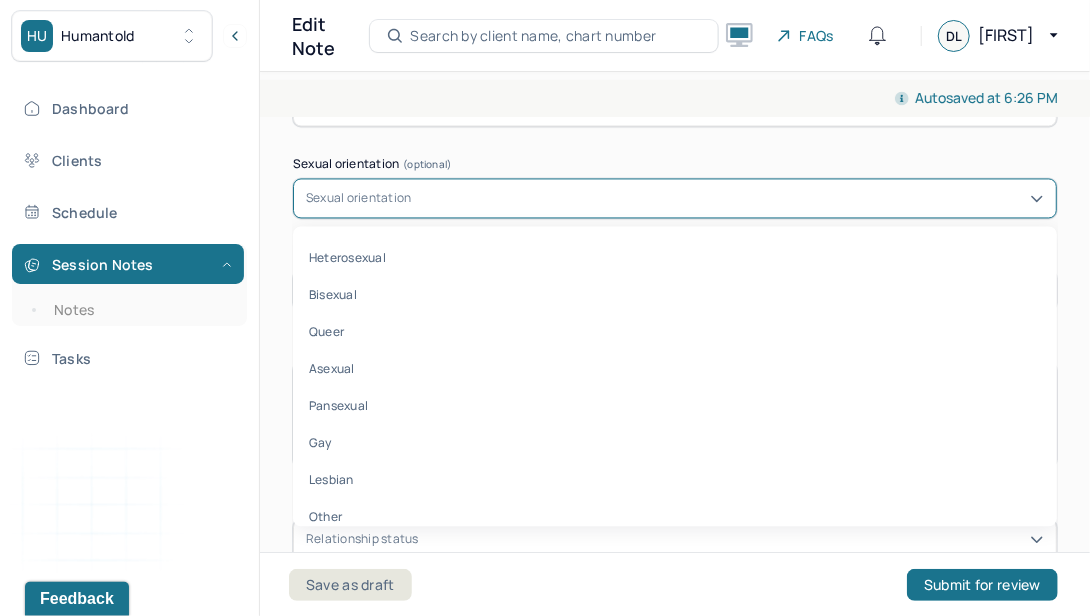 scroll, scrollTop: 1661, scrollLeft: 0, axis: vertical 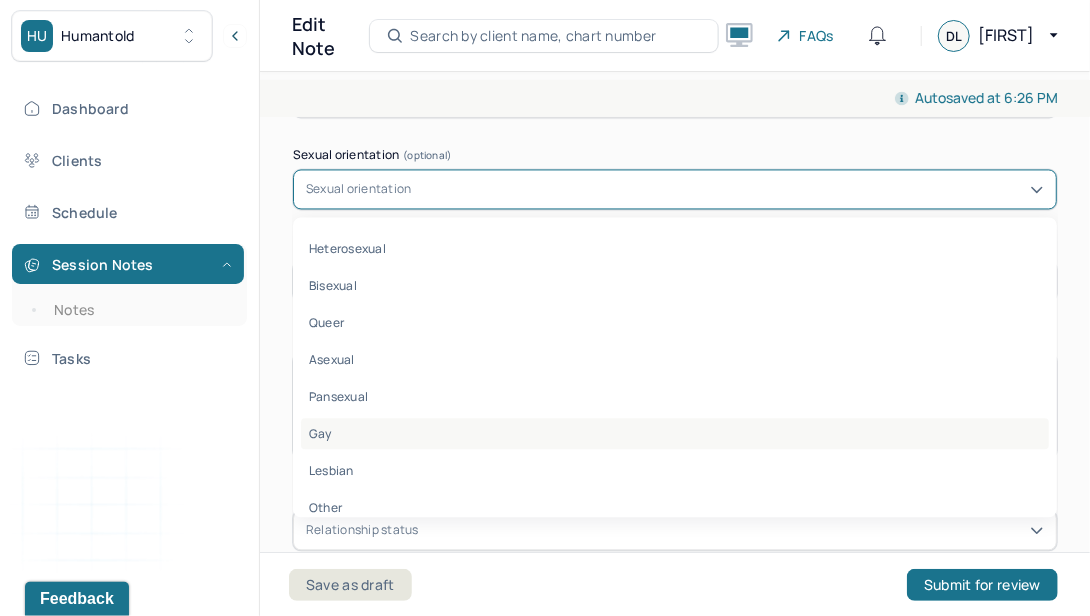 click on "Gay" at bounding box center [675, 433] 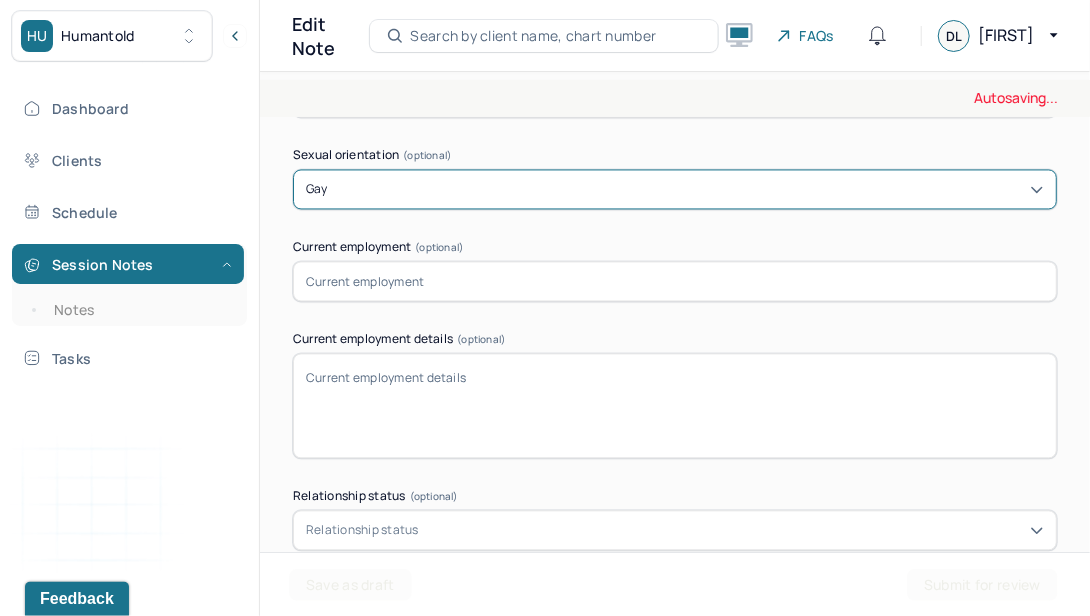 click at bounding box center [675, 281] 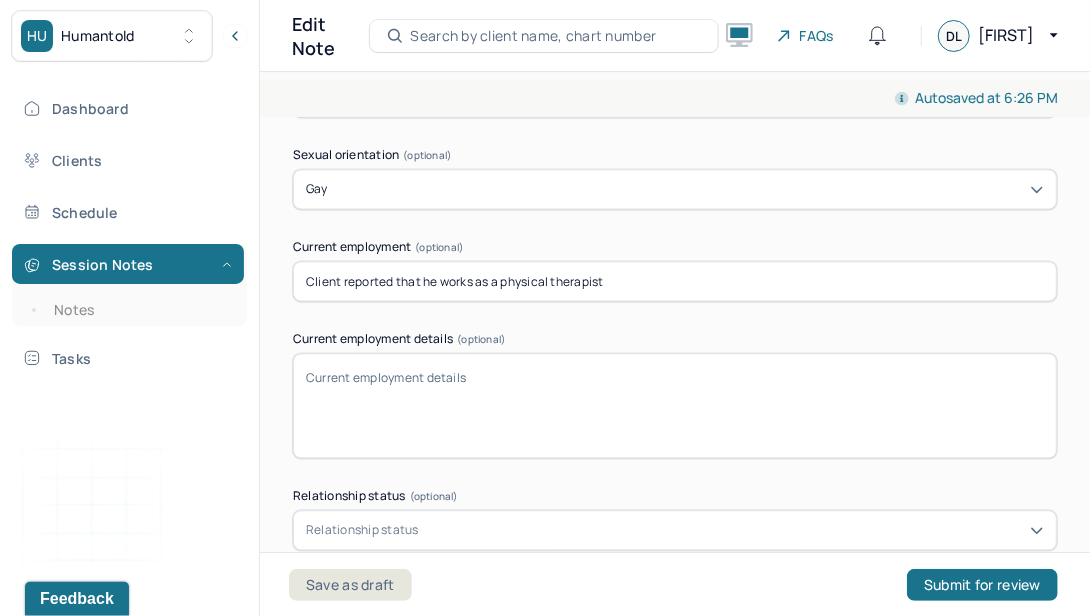 type on "Client reported that he works as a physical therapist" 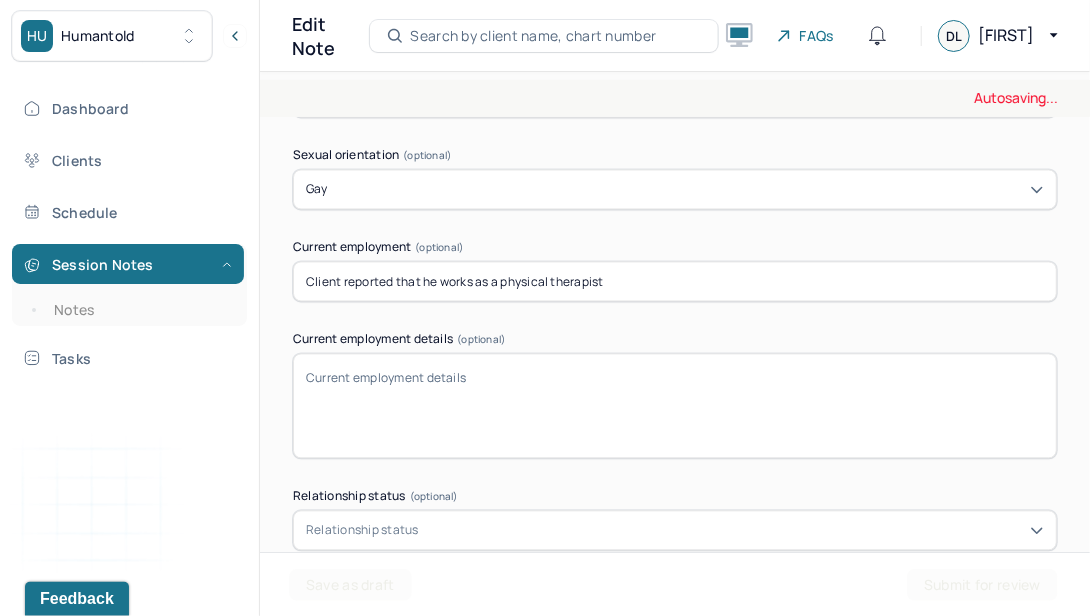 click on "Current employment details (optional)" at bounding box center [675, 405] 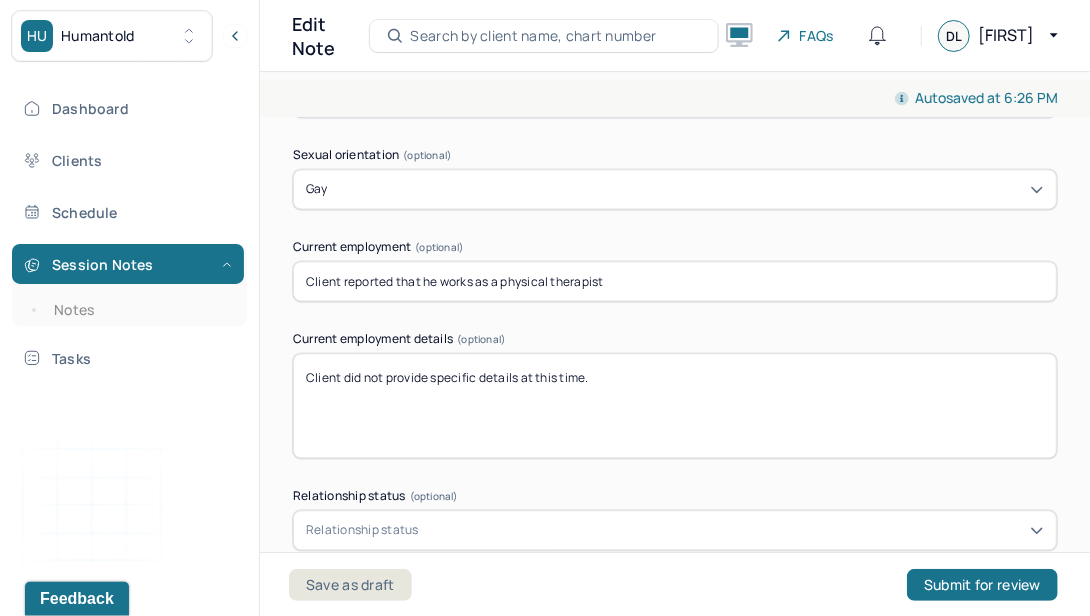 click on "Client did not provide specific details" at bounding box center [675, 405] 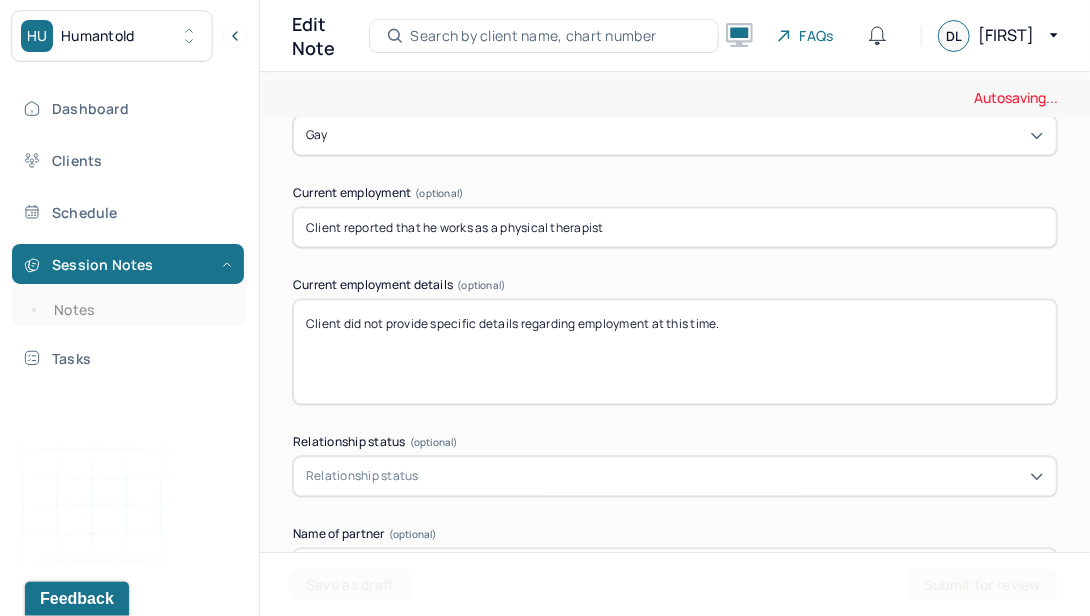 scroll, scrollTop: 1718, scrollLeft: 0, axis: vertical 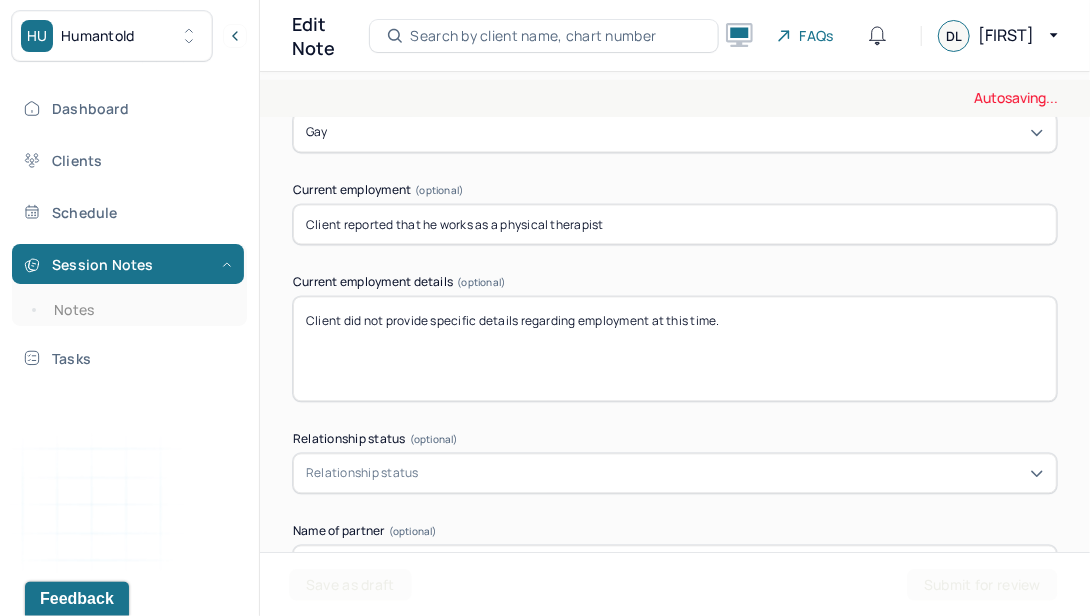 type on "Client did not provide specific details regarding employment at this time." 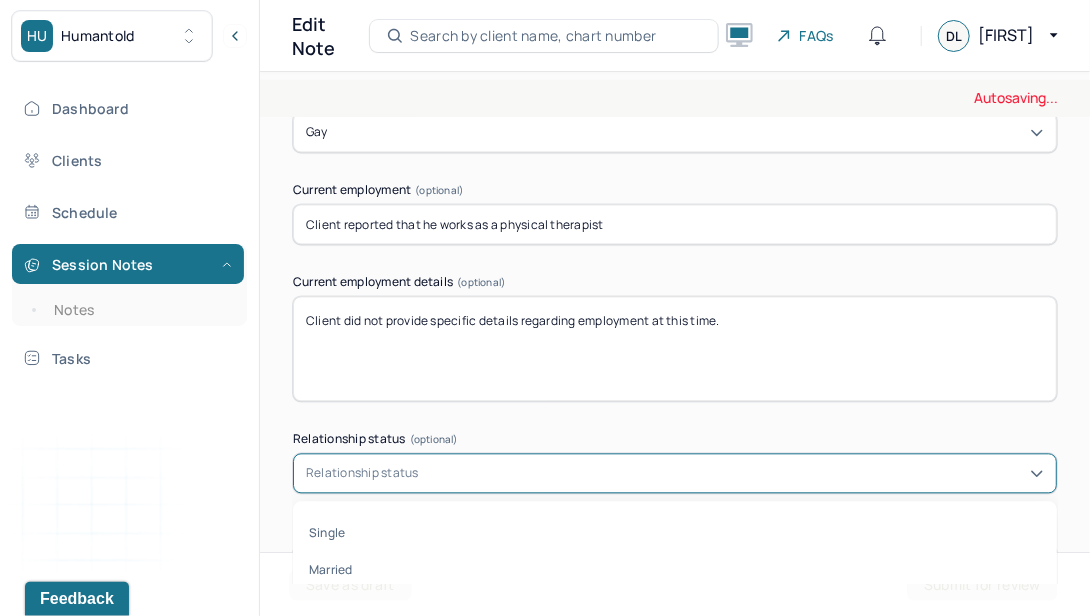 click on "Relationship status" at bounding box center [675, 473] 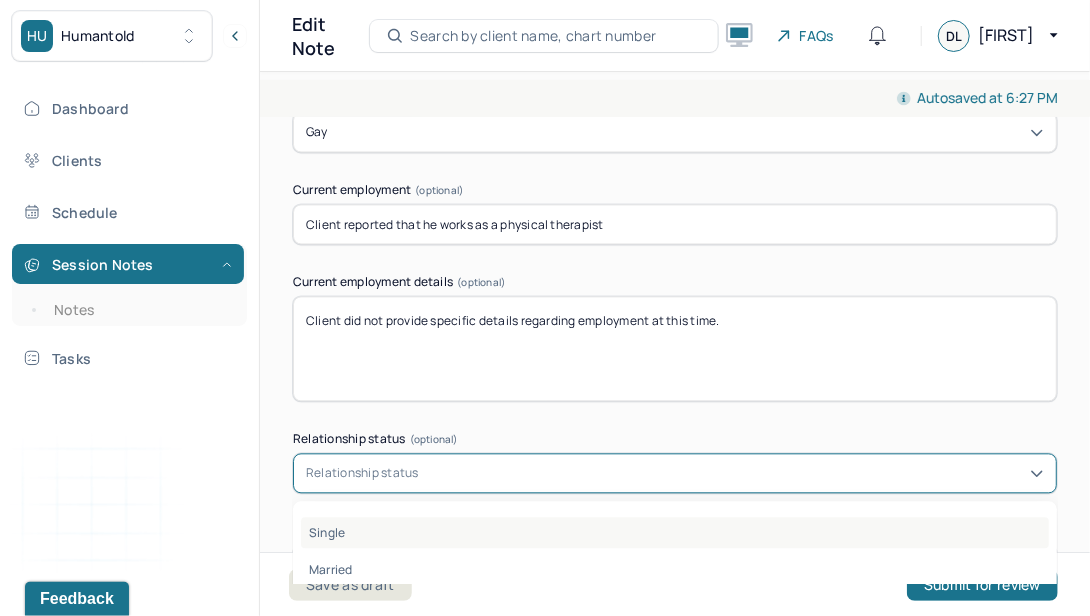 click on "Single" at bounding box center [675, 532] 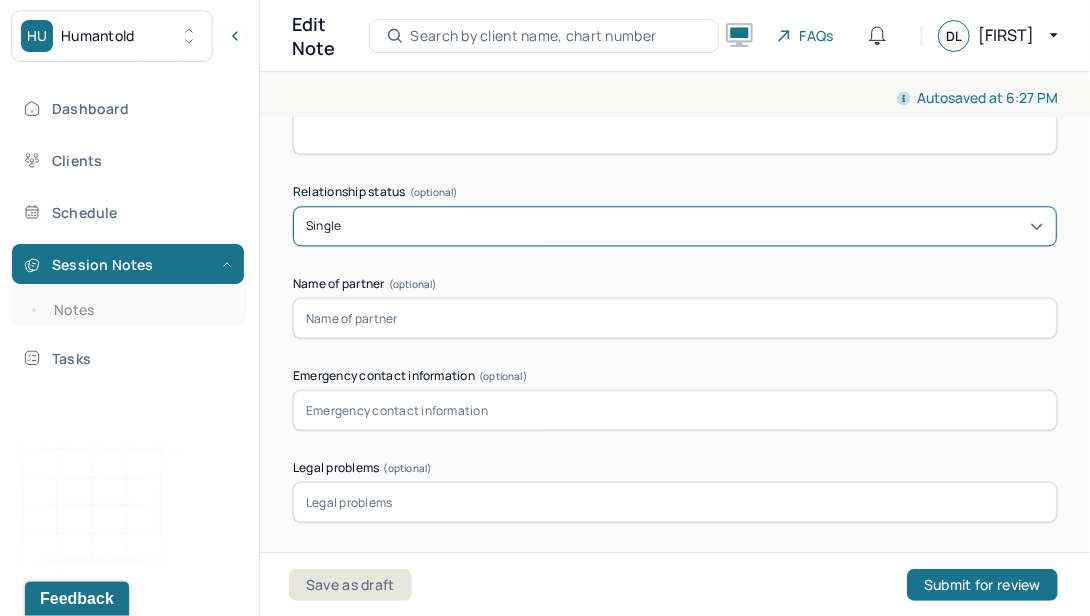 scroll, scrollTop: 1994, scrollLeft: 0, axis: vertical 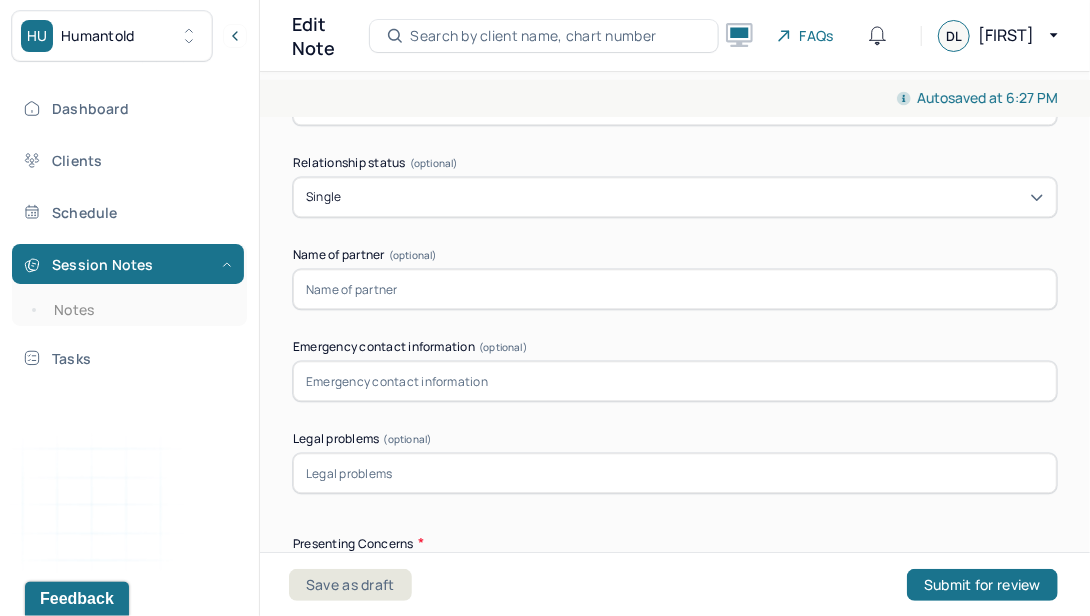 click at bounding box center (675, 289) 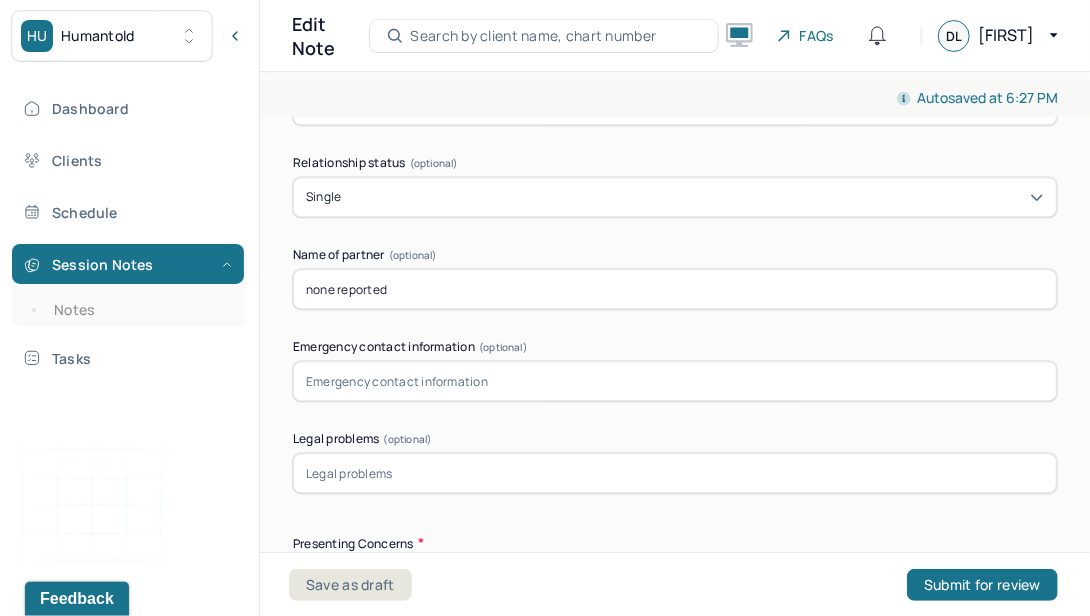 type on "none reported" 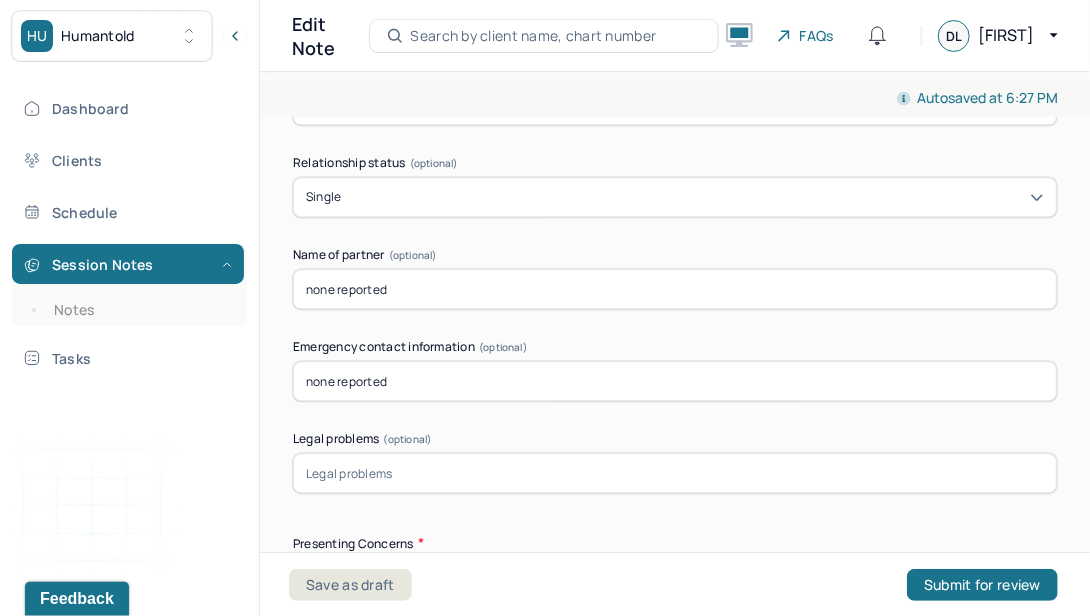 type on "none reported" 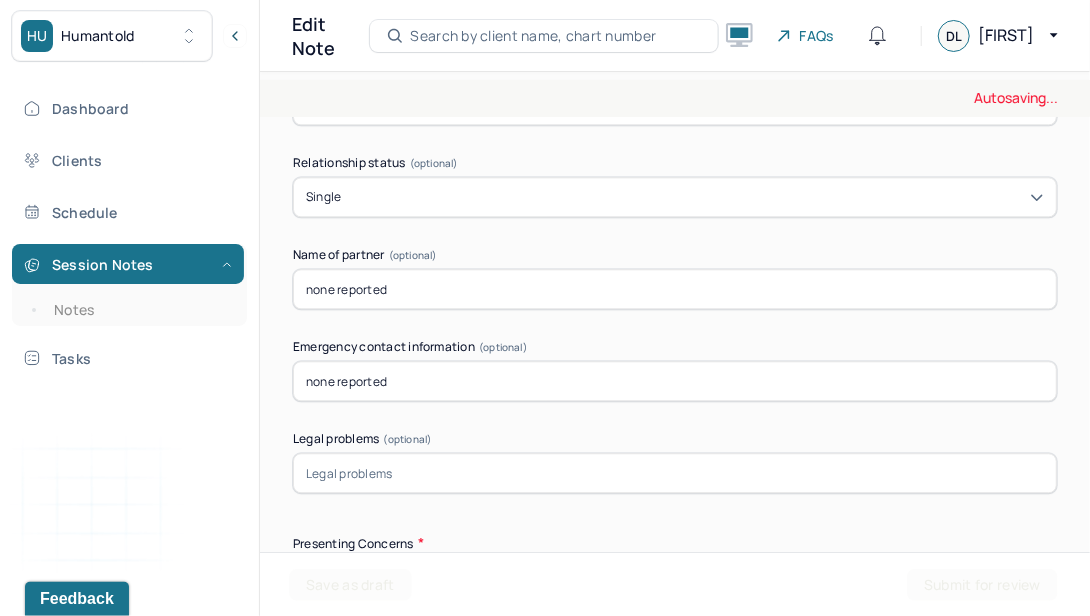 click at bounding box center [675, 473] 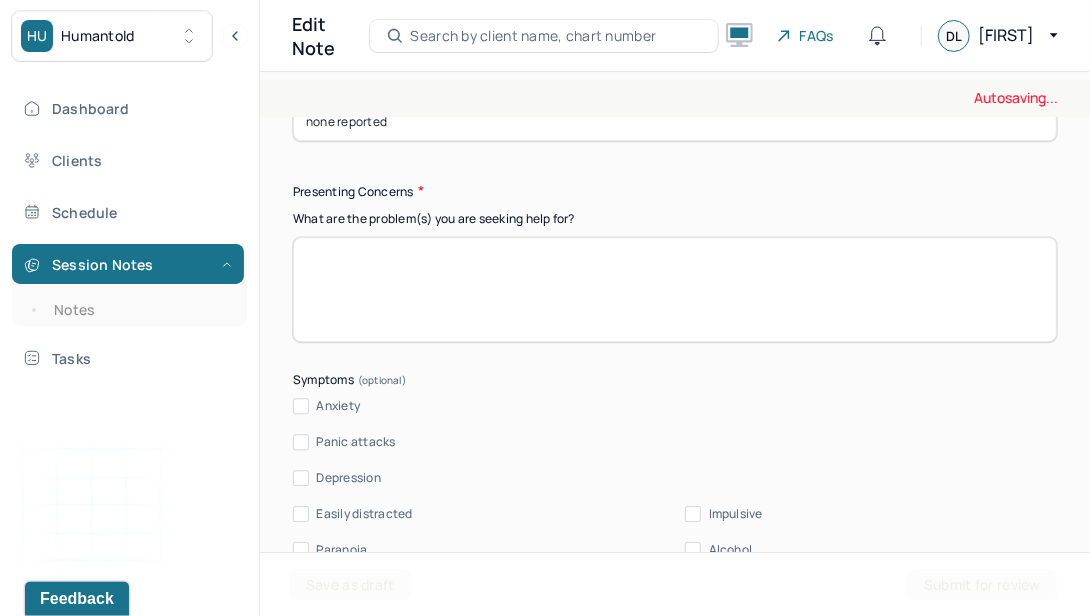 scroll, scrollTop: 2399, scrollLeft: 0, axis: vertical 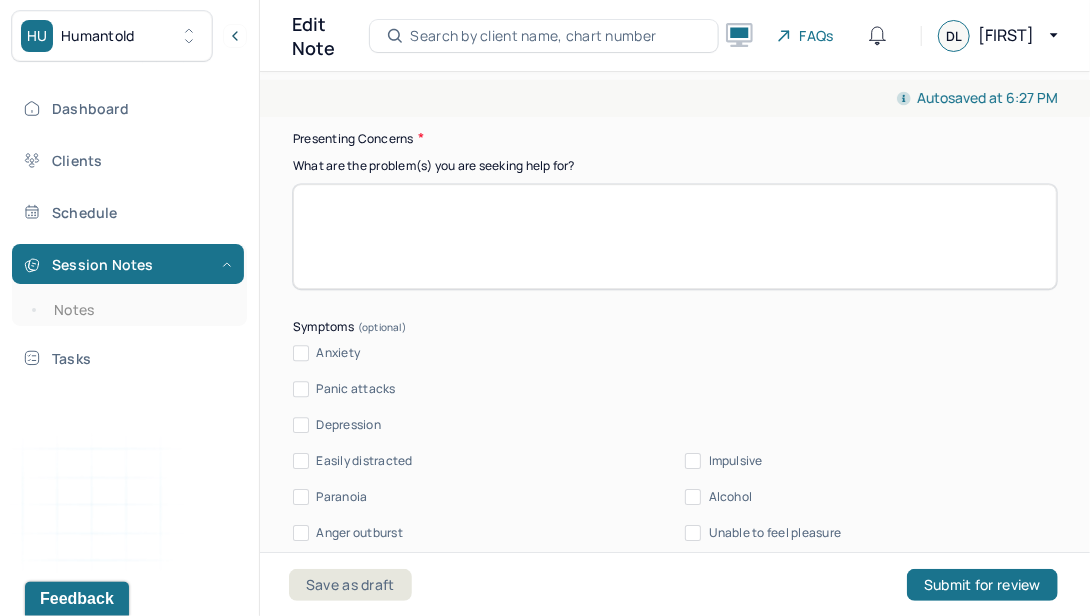 type on "none reported" 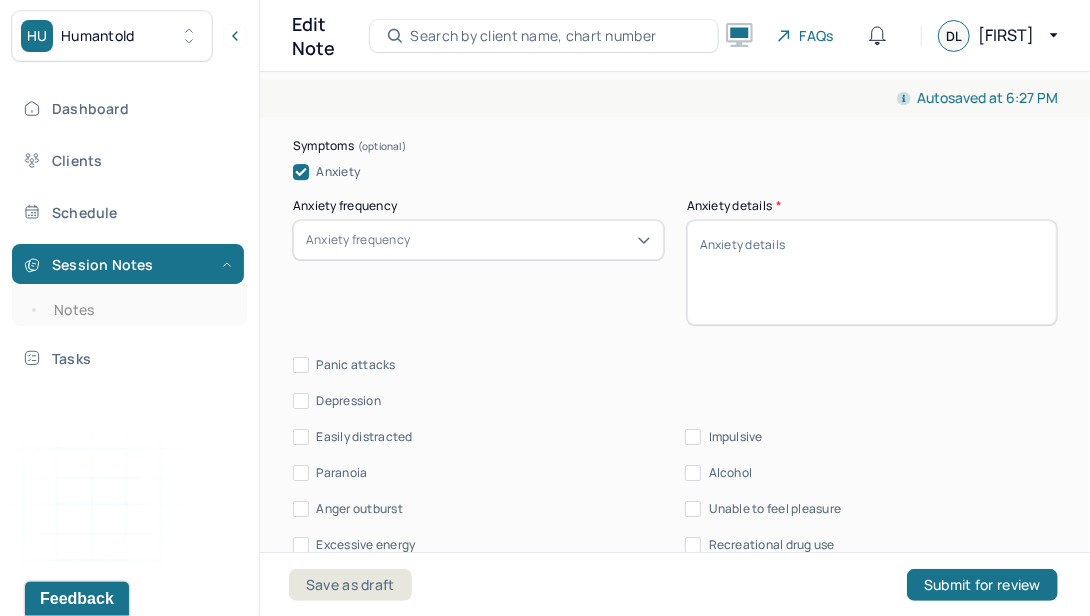 scroll, scrollTop: 2582, scrollLeft: 0, axis: vertical 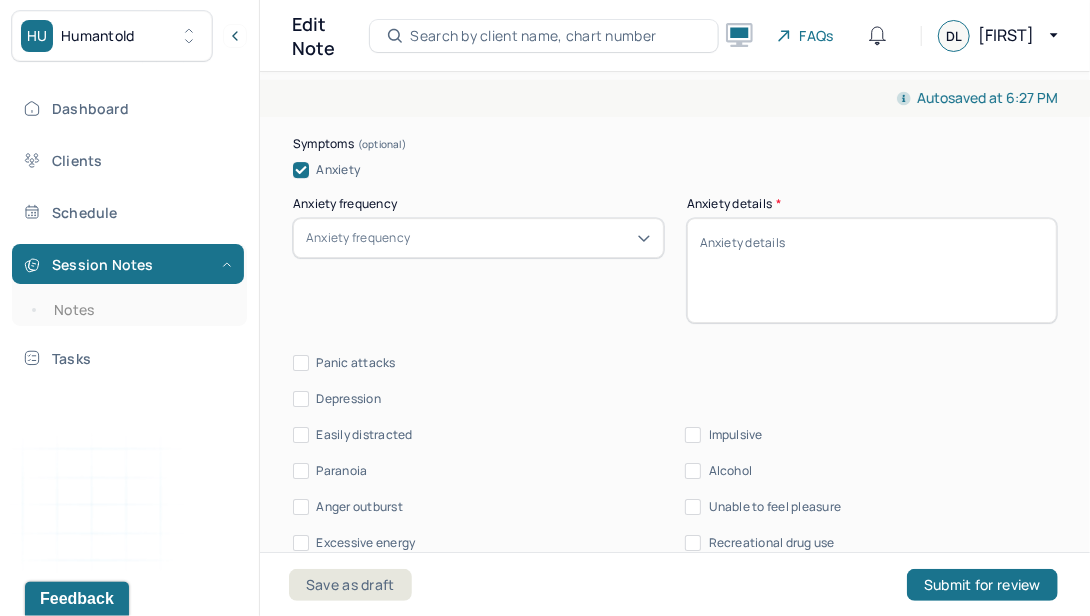 click on "Anxiety frequency" at bounding box center (358, 238) 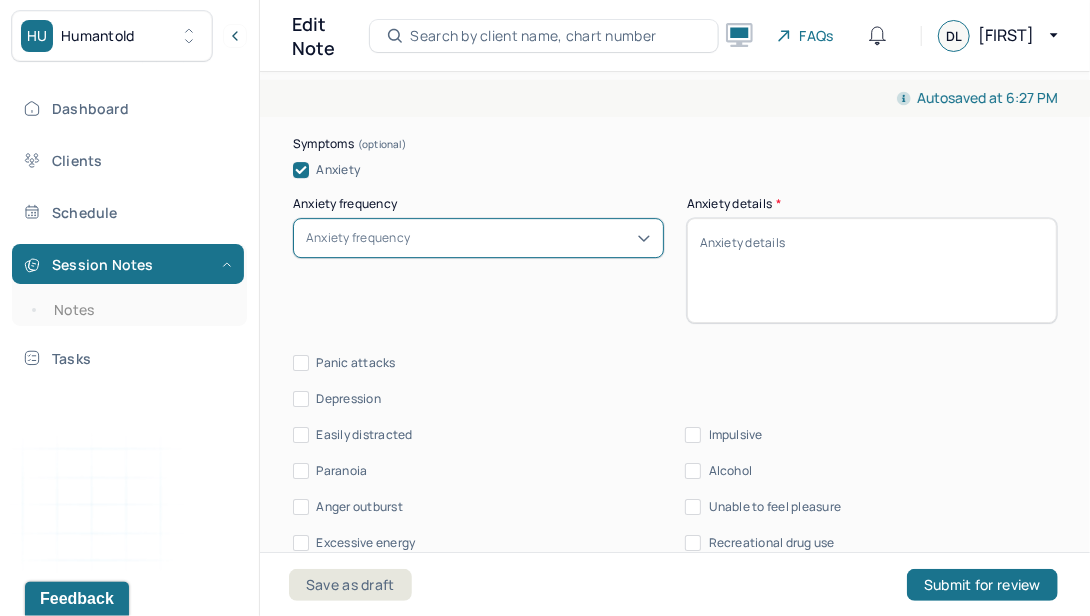 click on "Anxiety frequency" at bounding box center (358, 238) 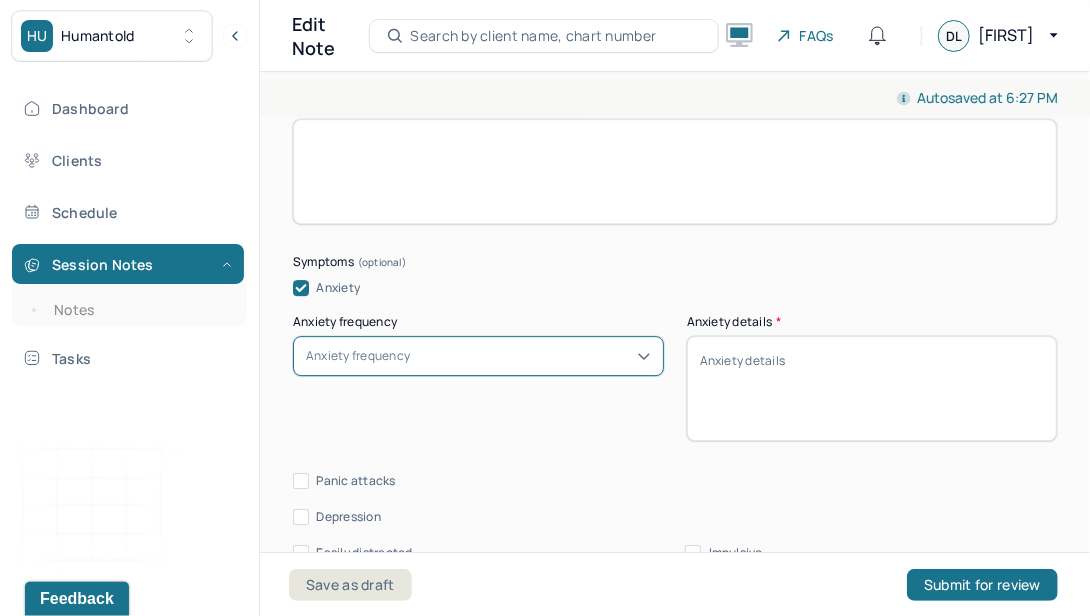 scroll, scrollTop: 2560, scrollLeft: 0, axis: vertical 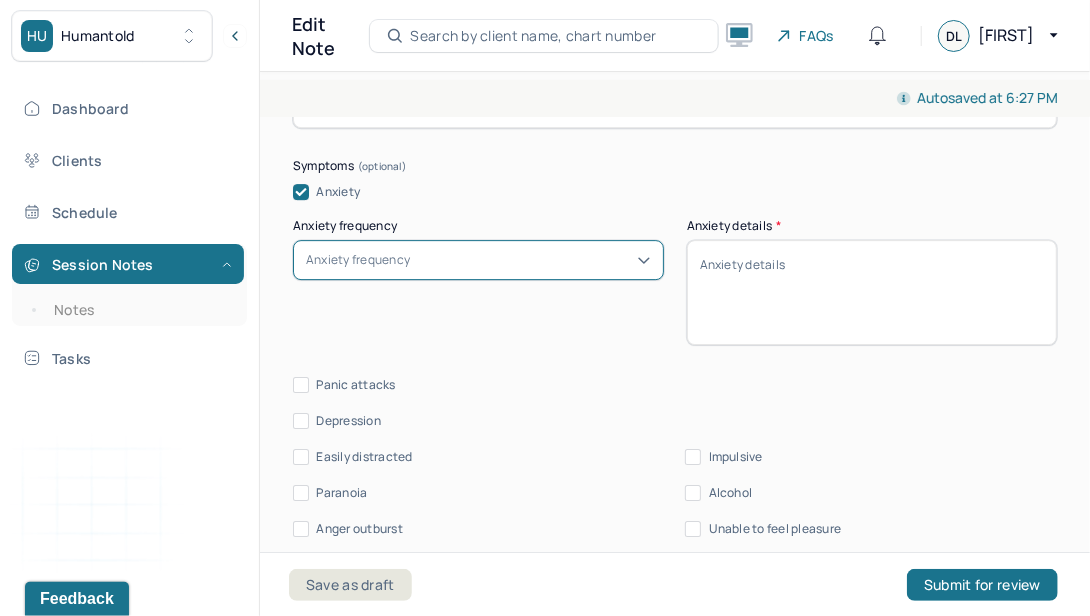 click on "Anxiety frequency" at bounding box center (358, 260) 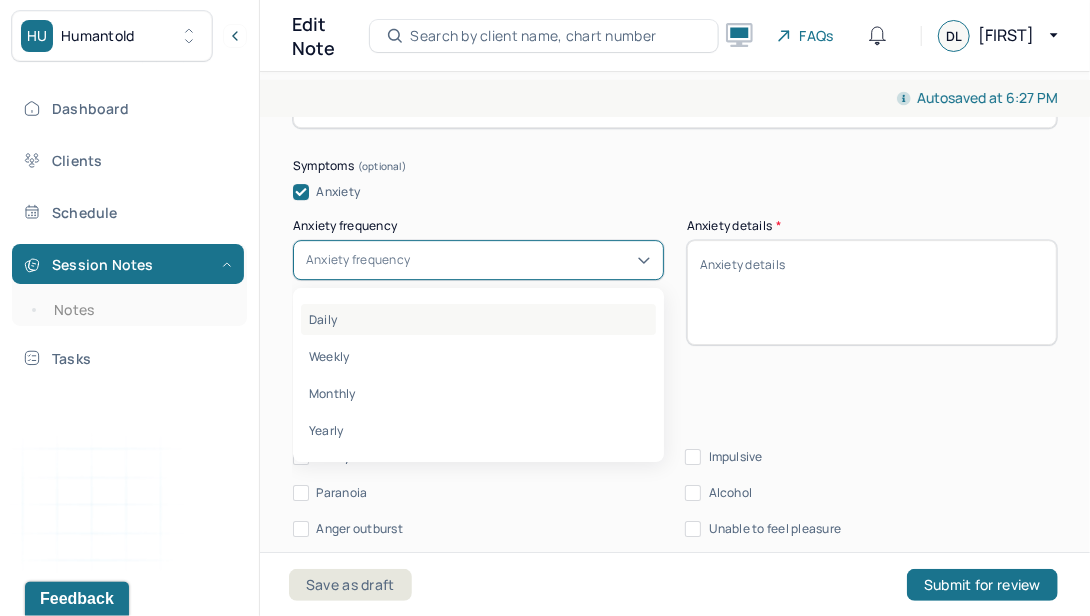 click on "Daily" at bounding box center (478, 319) 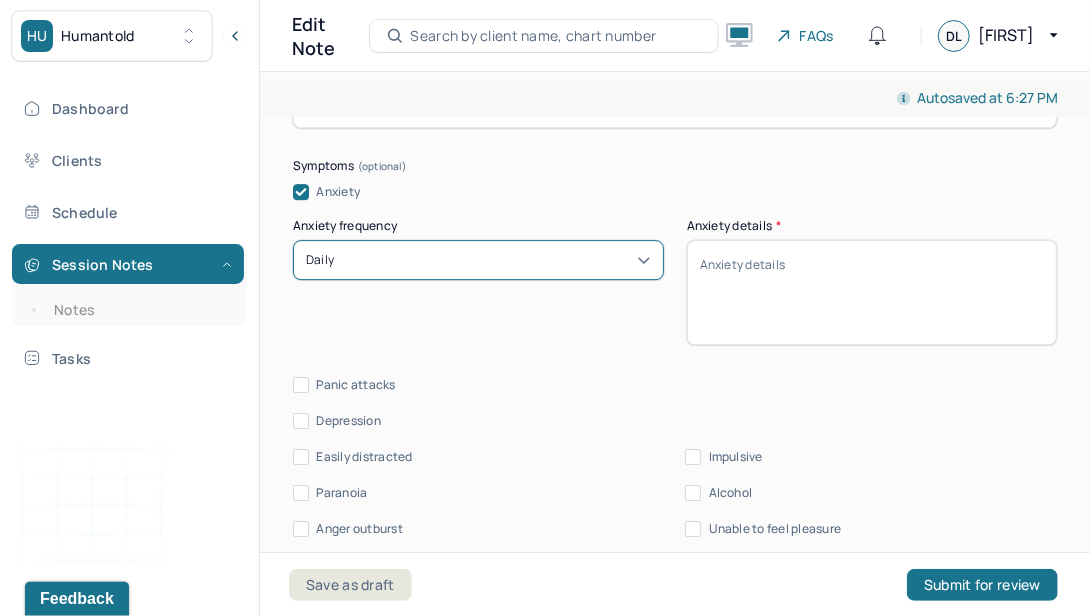 click on "Daily" at bounding box center [478, 260] 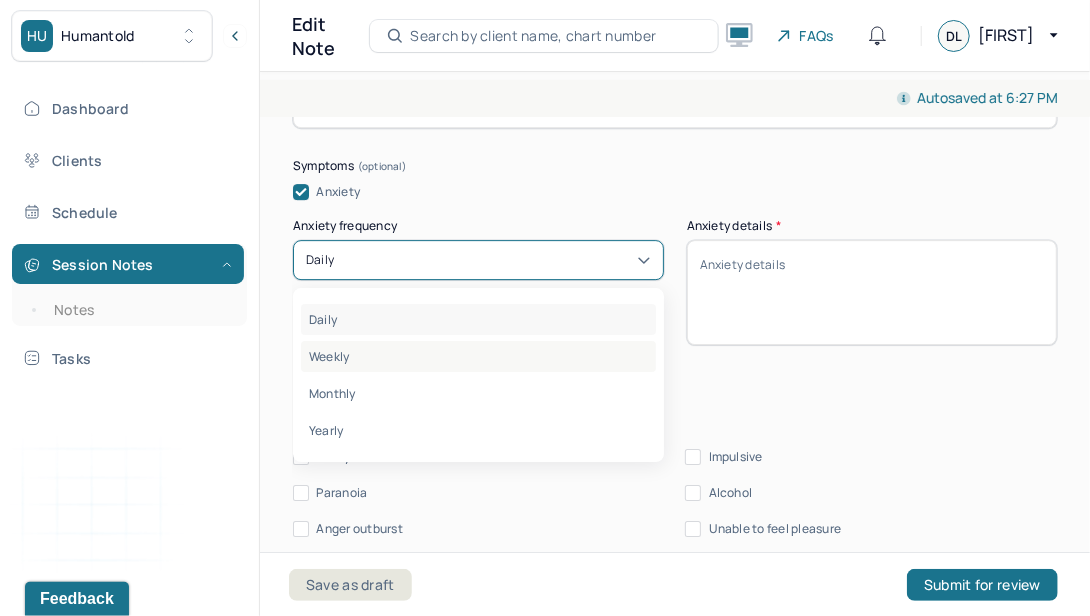 click on "Weekly" at bounding box center [478, 356] 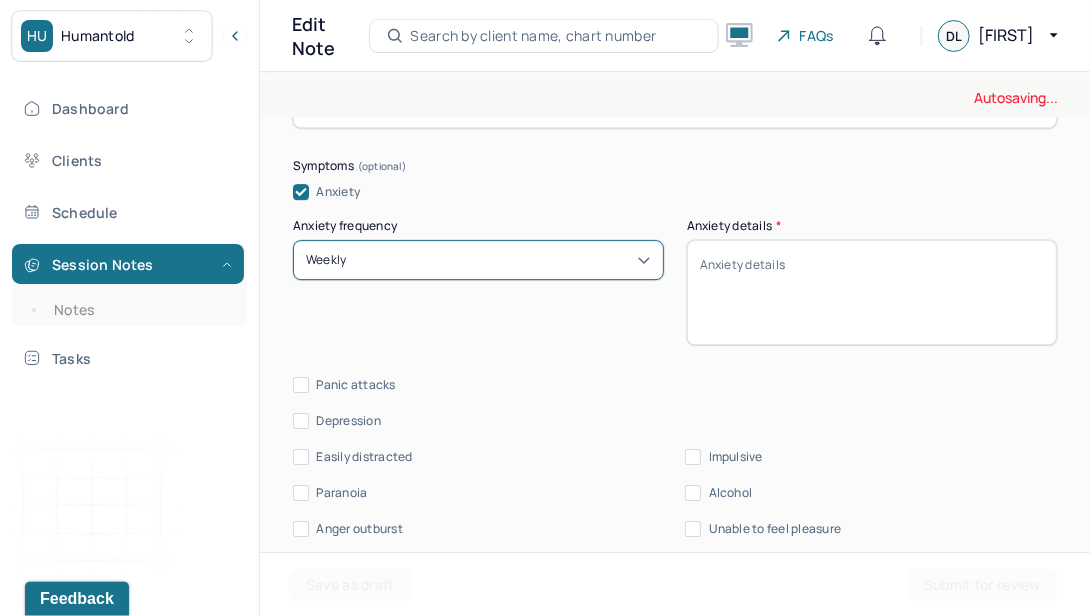 click on "Anxiety details *" at bounding box center (872, 292) 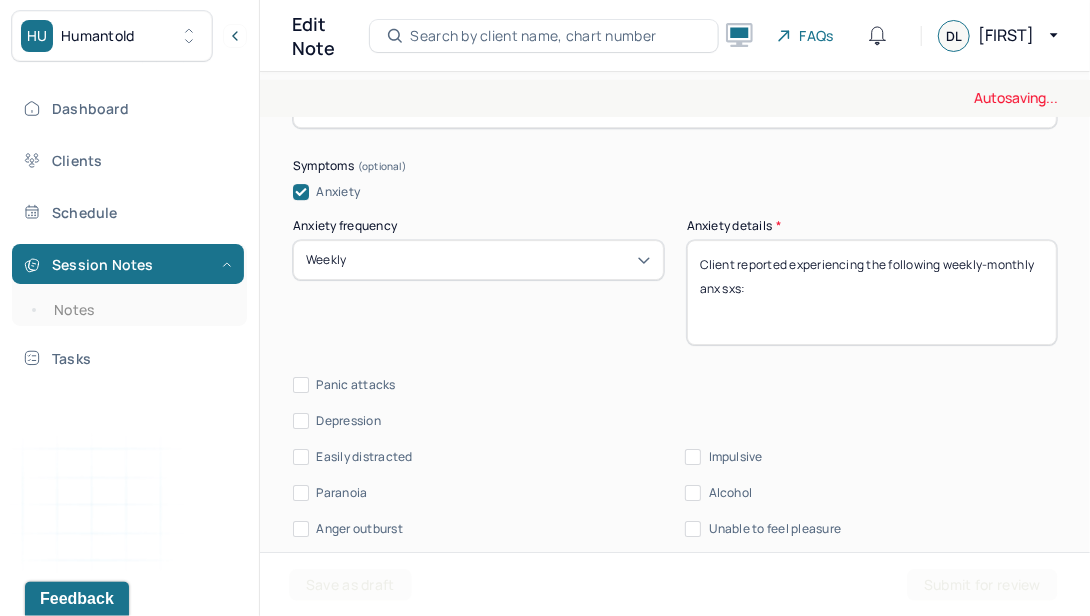 click on "Client reported experiencing the following weekly-monthly anx" at bounding box center [872, 292] 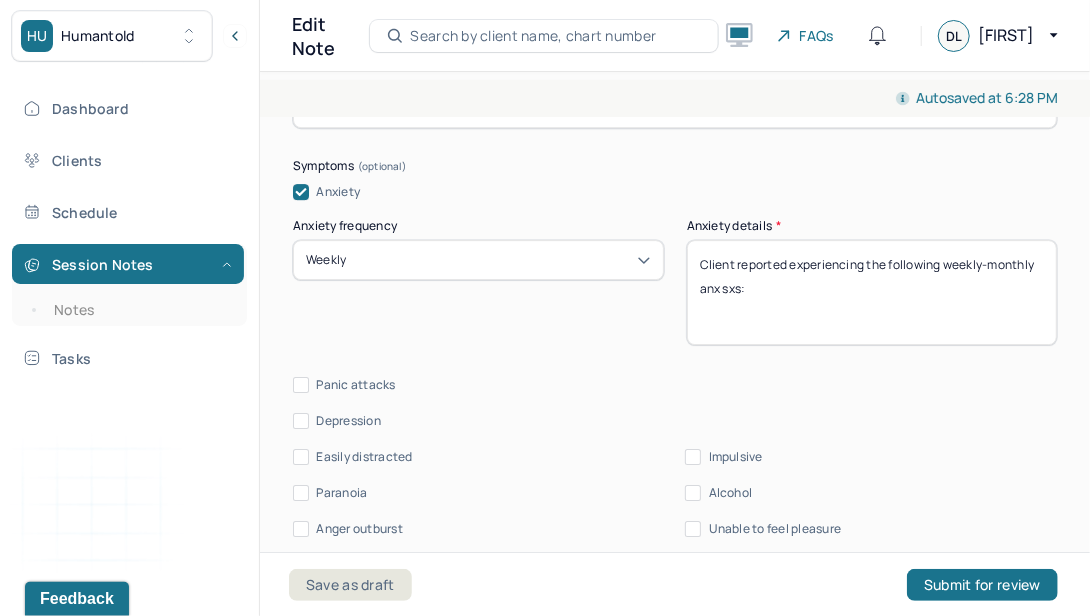 type on "Client reported experiencing the following weekly-monthly anx sxs:" 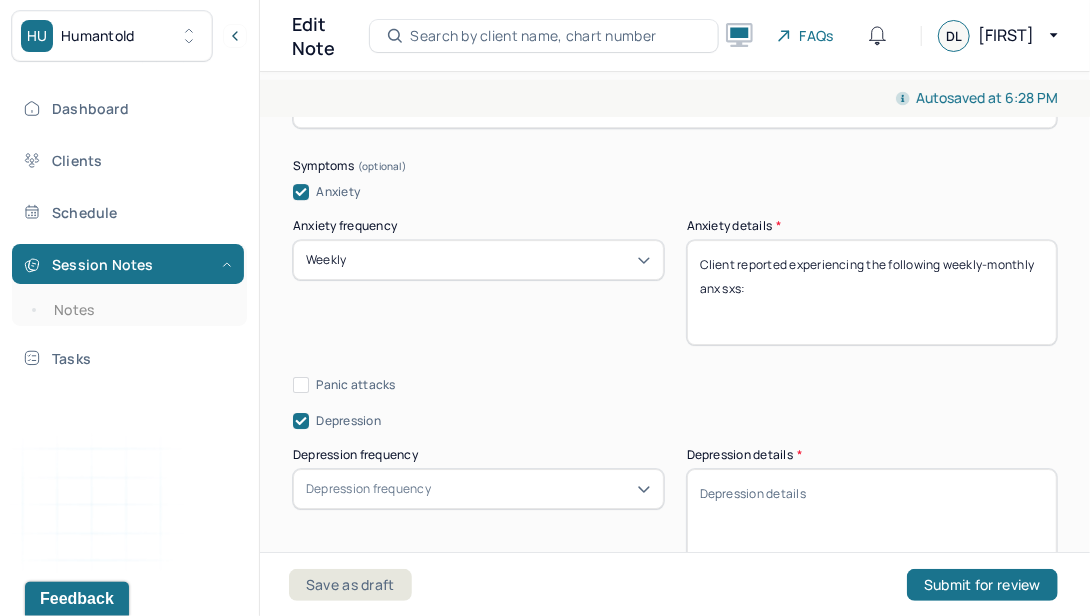click on "Depression details *" at bounding box center [872, 521] 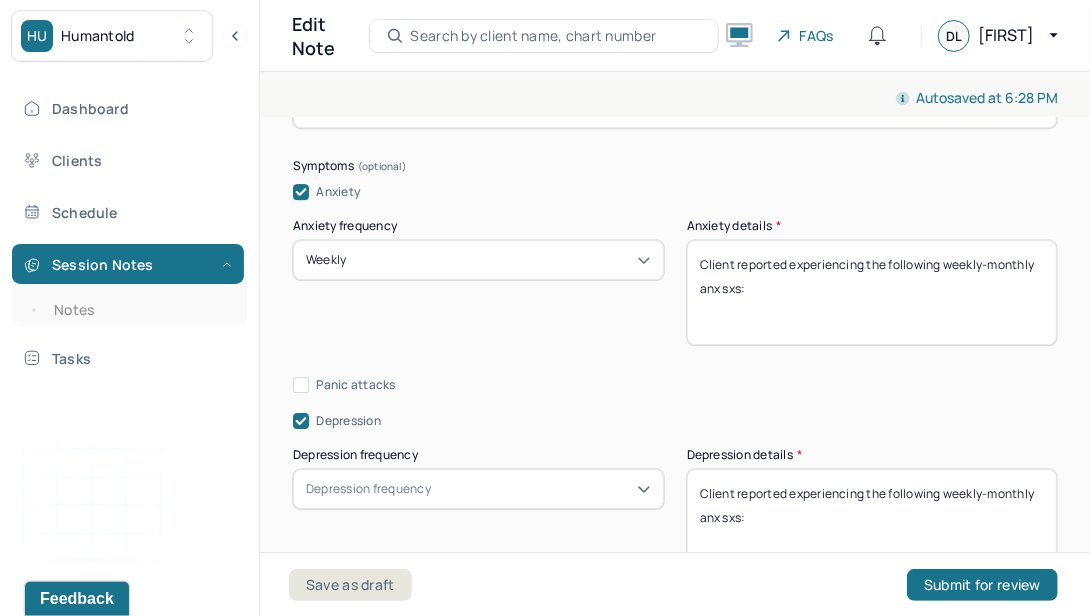 scroll, scrollTop: 2561, scrollLeft: 0, axis: vertical 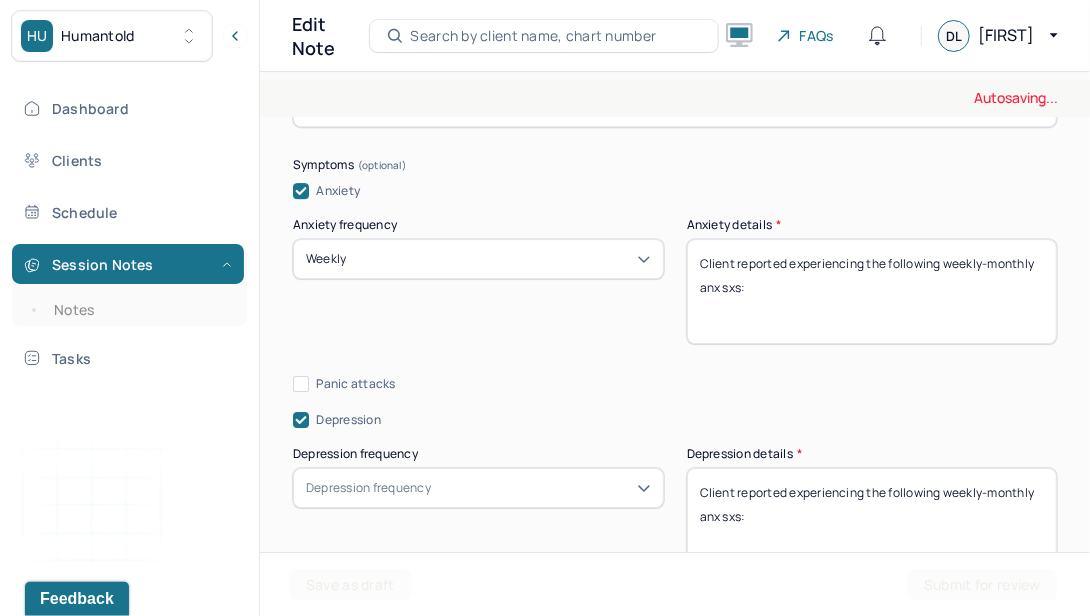 click on "Client reported experiencing the following weekly-monthly anx sxs:" at bounding box center [872, 520] 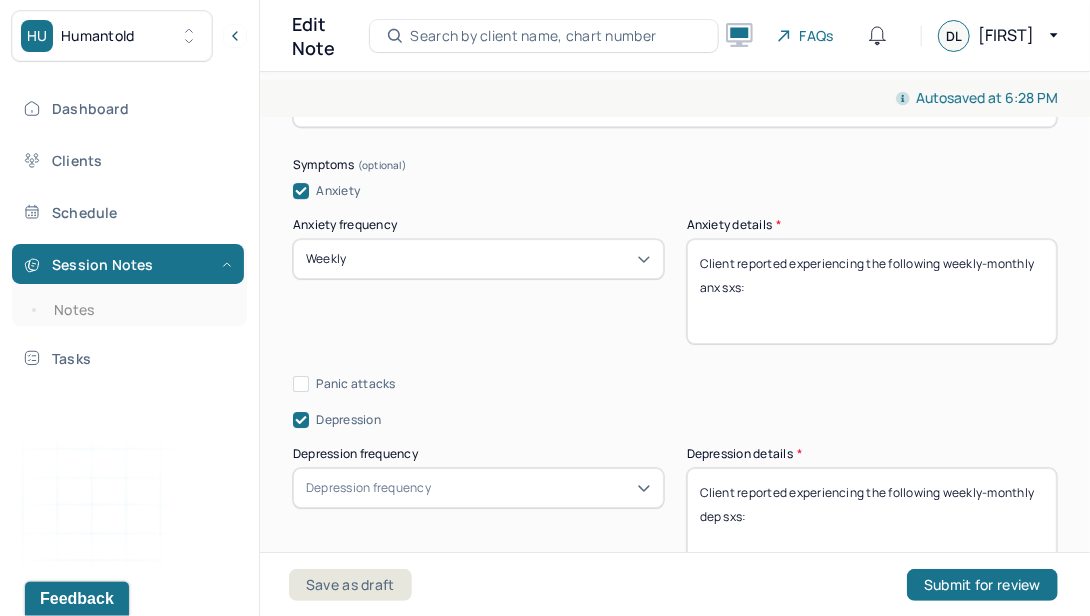 type on "Client reported experiencing the following weekly-monthly dep sxs:" 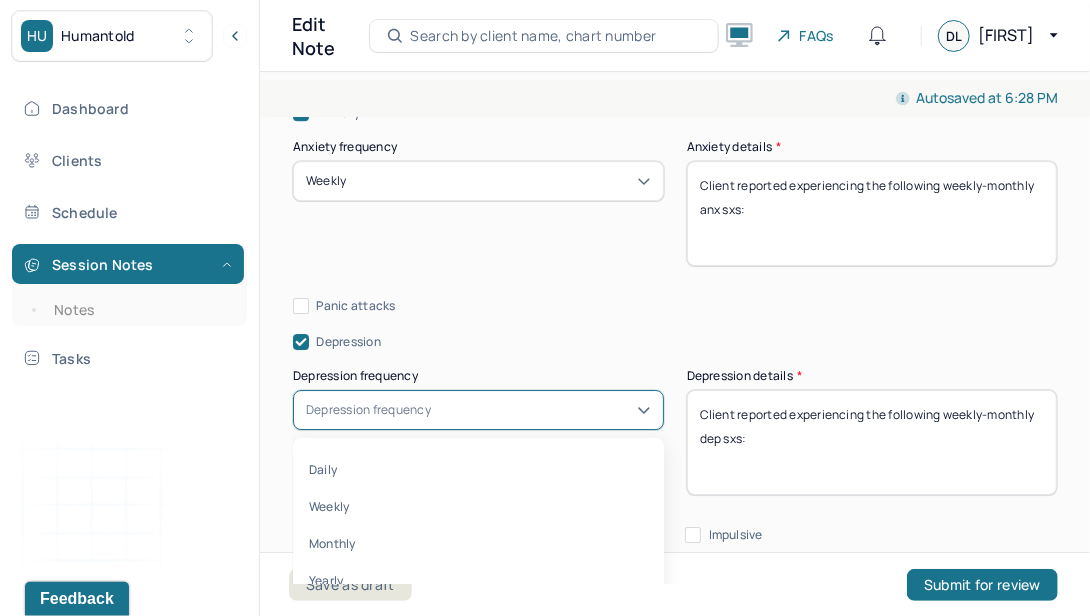 scroll, scrollTop: 2643, scrollLeft: 0, axis: vertical 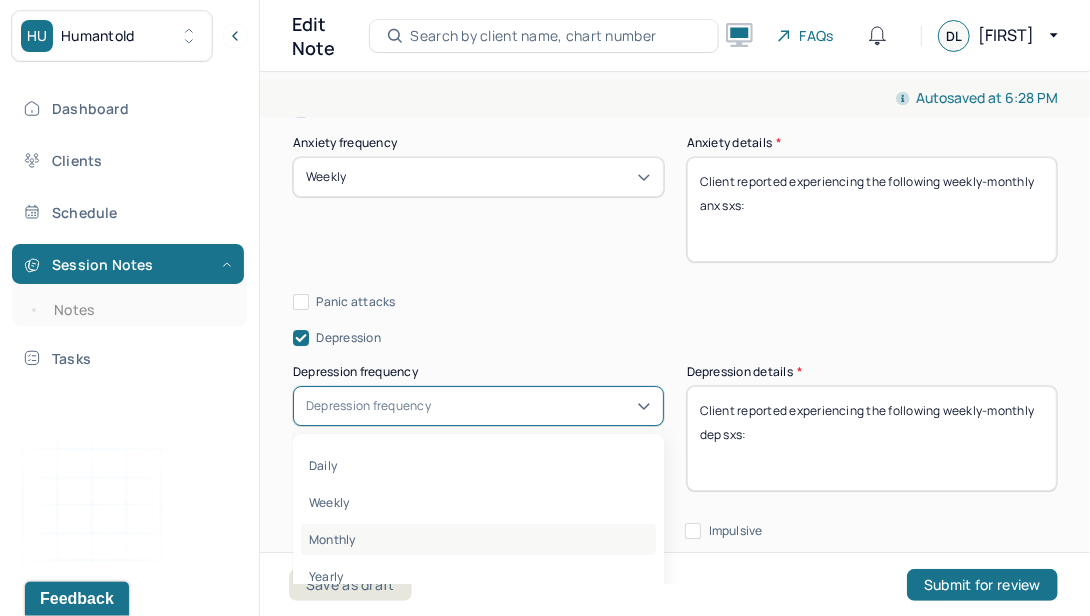 click on "Monthly" at bounding box center [478, 539] 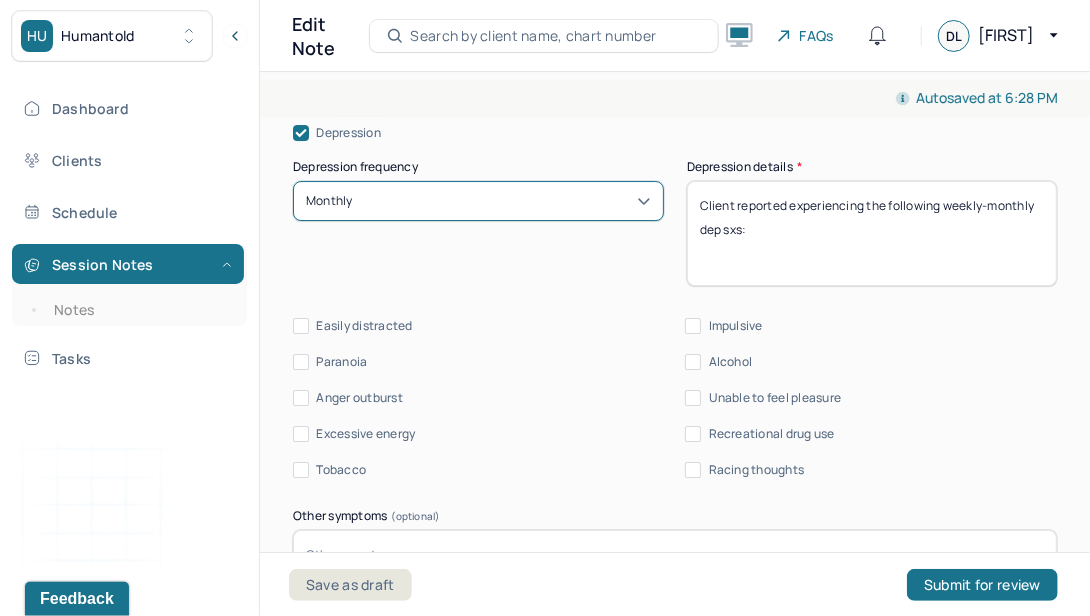 scroll, scrollTop: 2885, scrollLeft: 0, axis: vertical 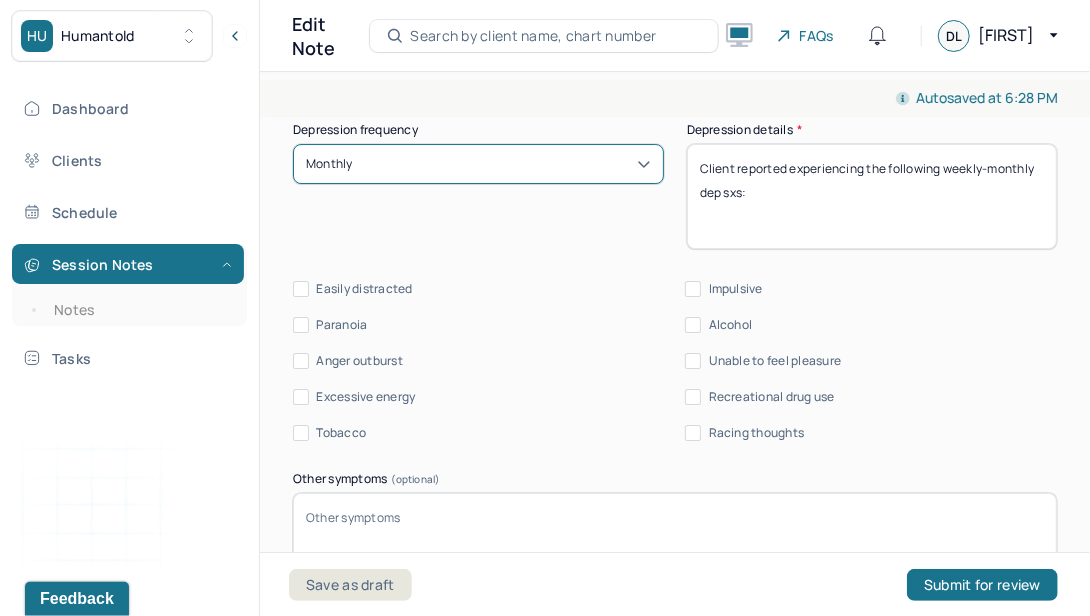click on "Unable to feel pleasure" at bounding box center [693, 361] 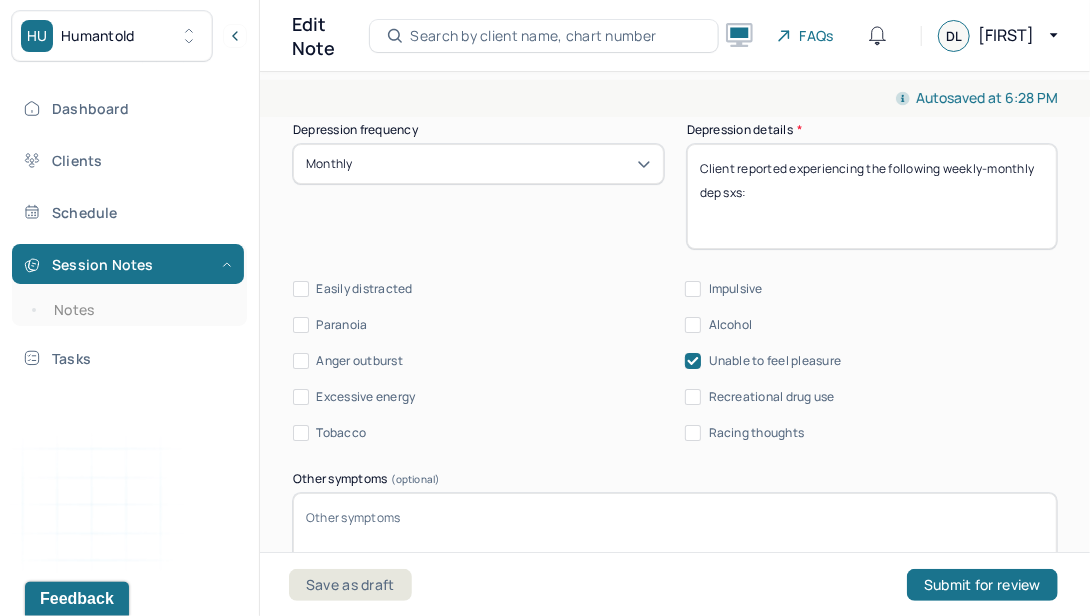 click on "Racing thoughts" at bounding box center [693, 433] 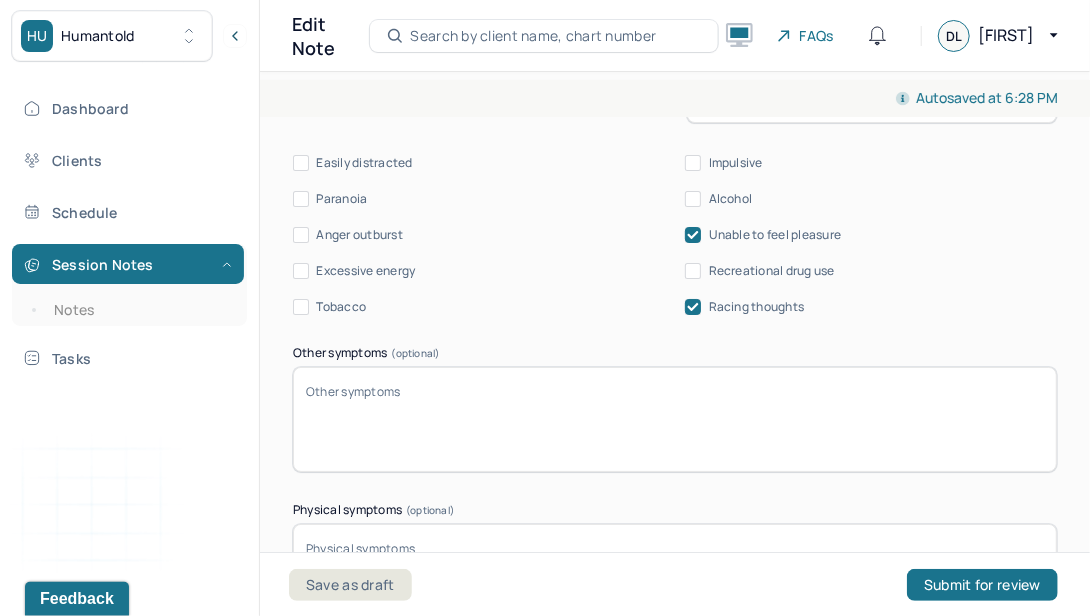 scroll, scrollTop: 3015, scrollLeft: 0, axis: vertical 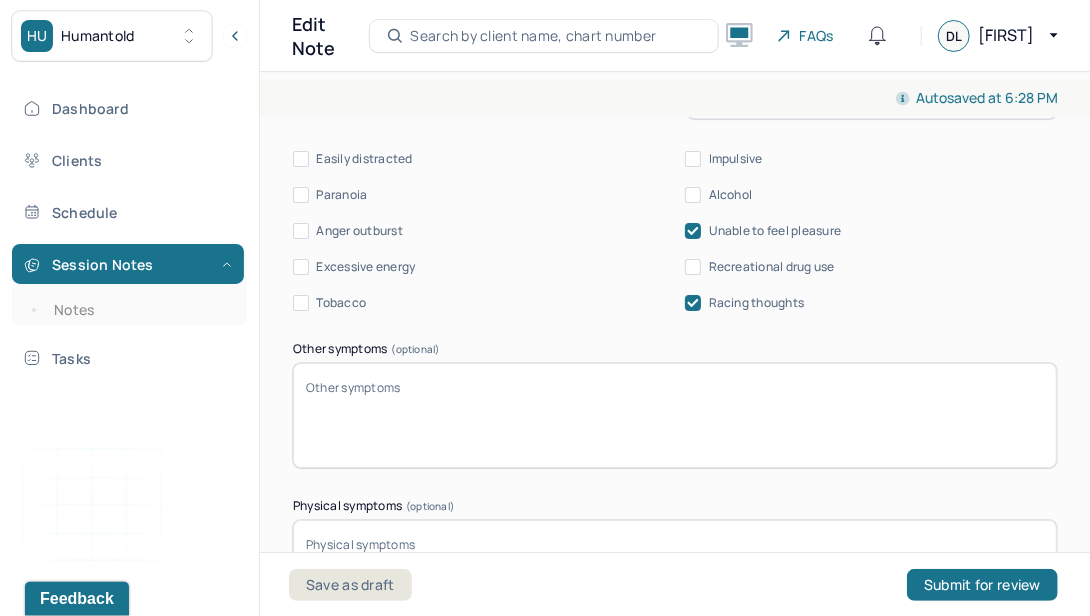click on "Other symptoms (optional)" at bounding box center (675, 415) 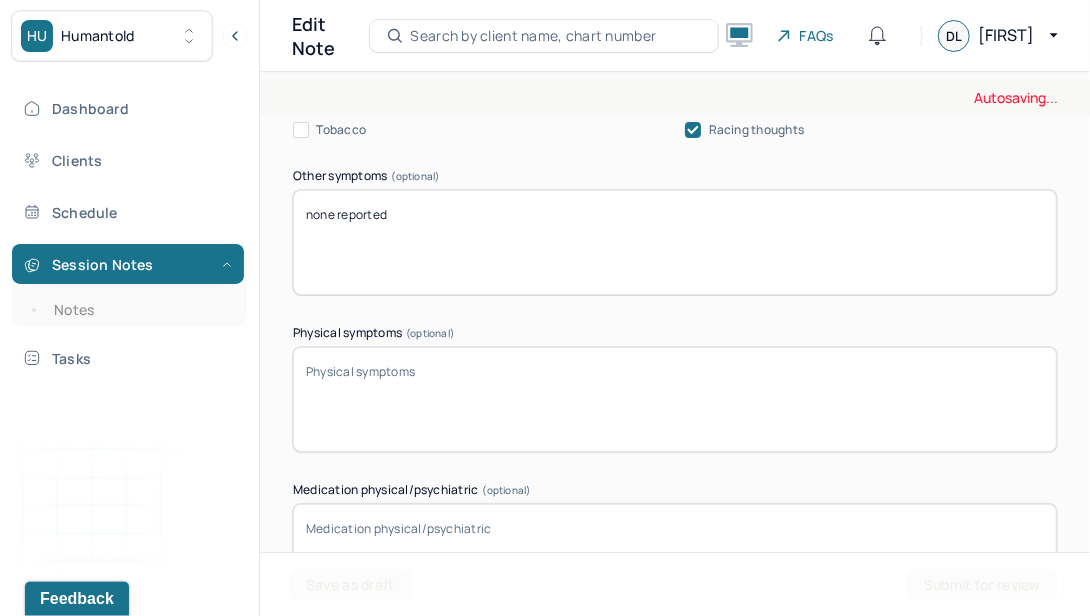 scroll, scrollTop: 3191, scrollLeft: 0, axis: vertical 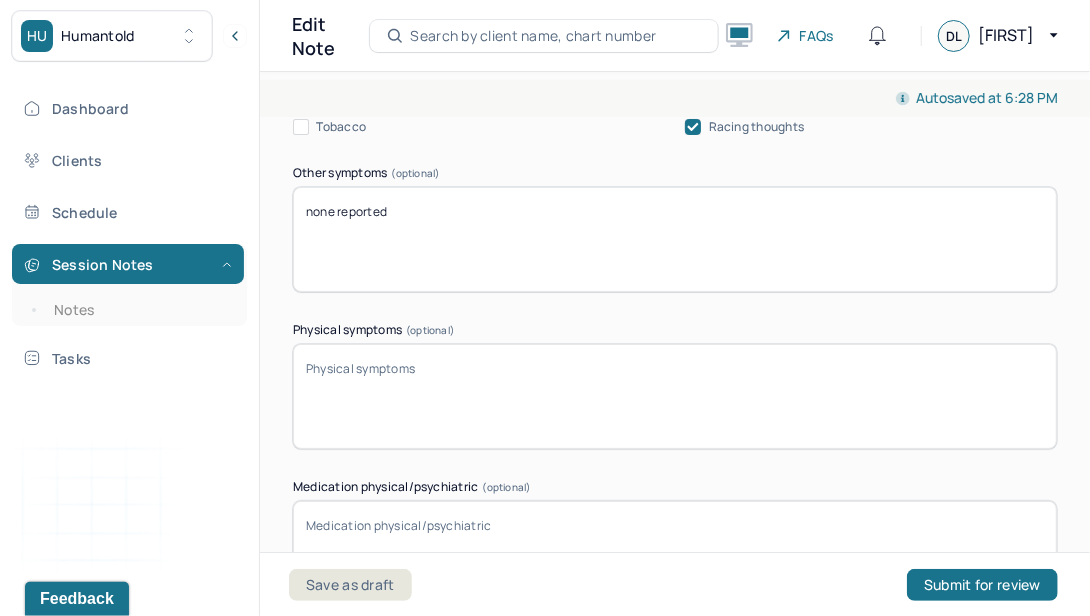 type on "none reported" 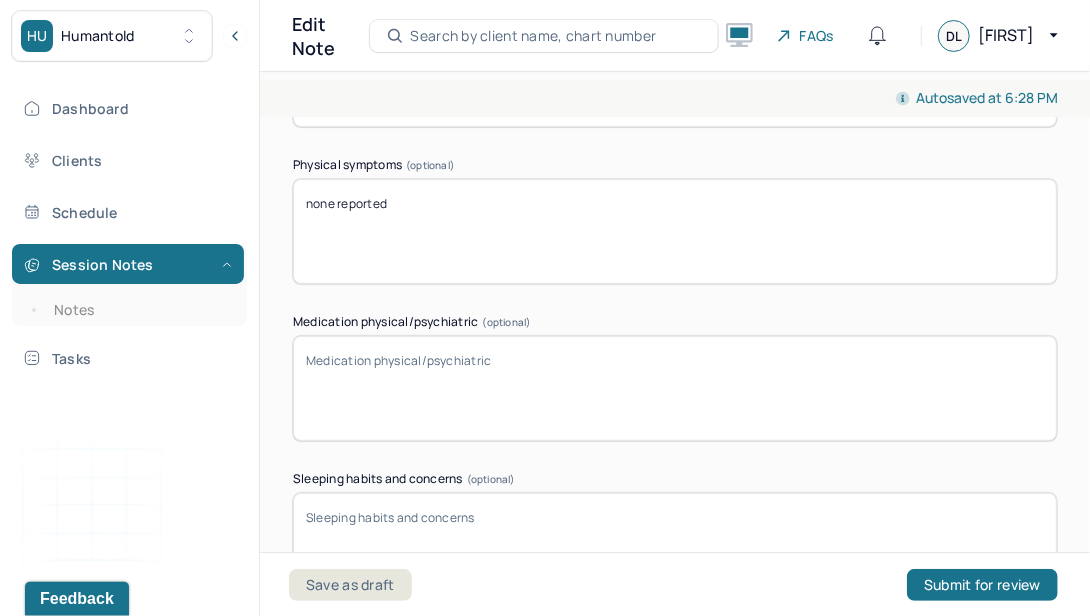 scroll, scrollTop: 3365, scrollLeft: 0, axis: vertical 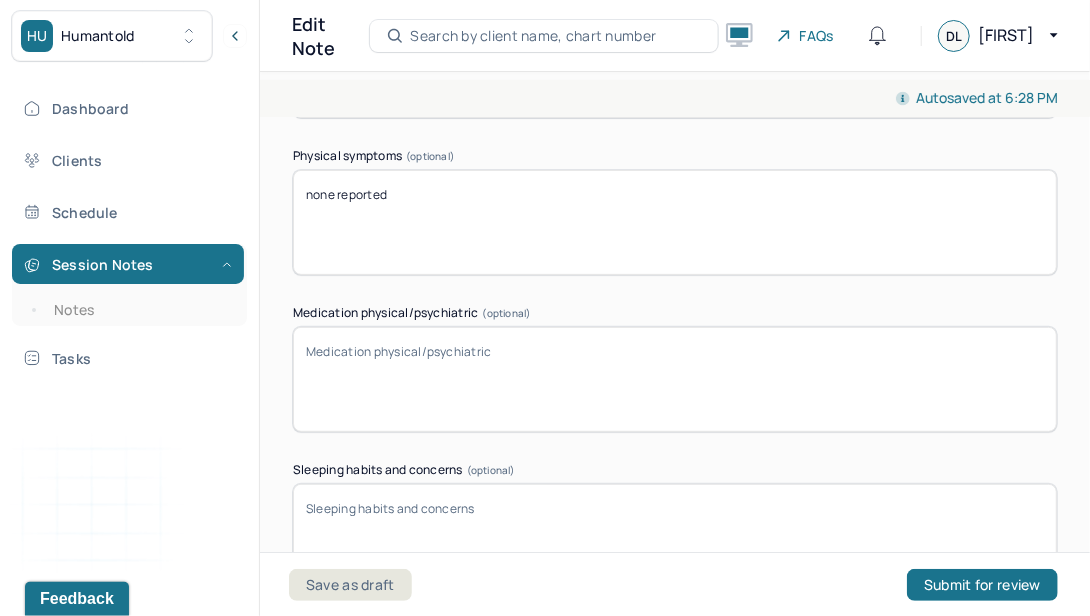 type on "none reported" 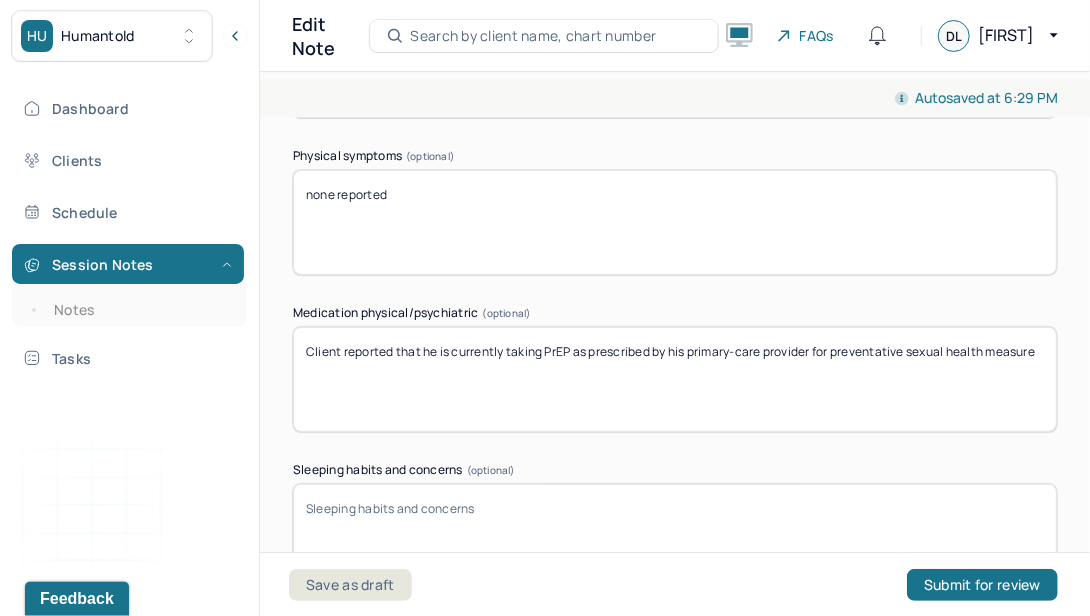 click on "Client reported that he is currently taking PrEP as prescribed by his primary-care provider for preventative sexual health measure" at bounding box center [675, 379] 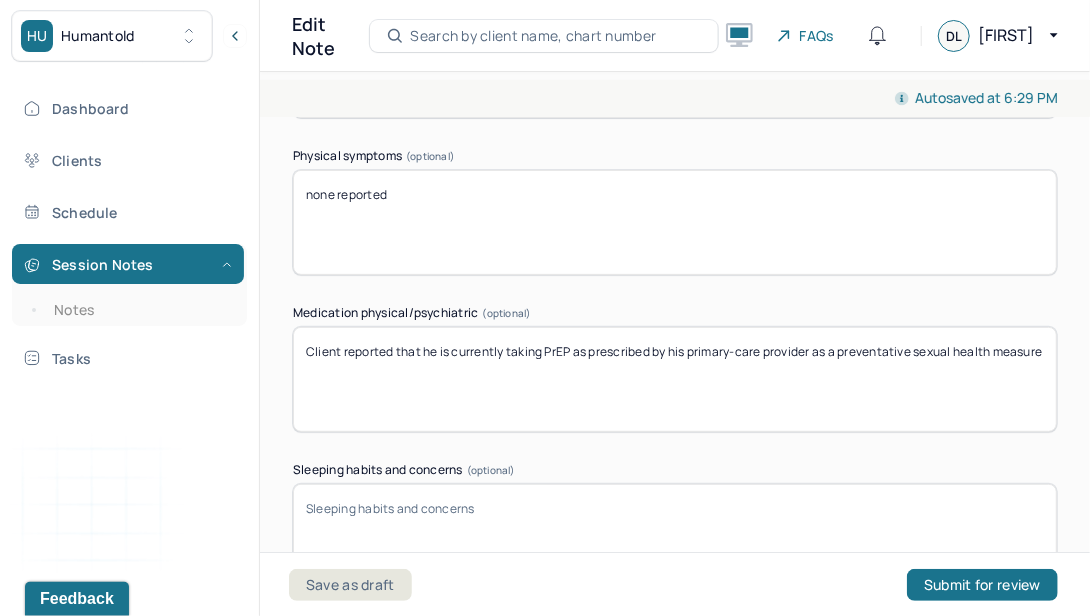 click on "Client reported that he is currently taking PrEP as prescribed by his primary-care provider for preventative sexual health measure" at bounding box center (675, 379) 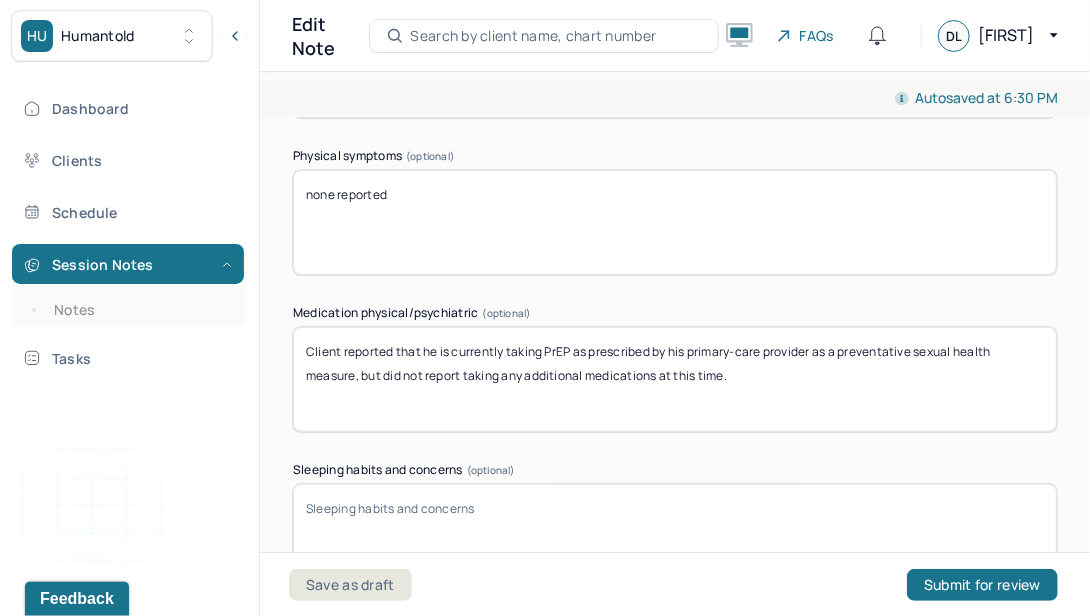 type on "Client reported that he is currently taking PrEP as prescribed by his primary-care provider as a preventative sexual health measure, but did not report taking any additional medications at this time." 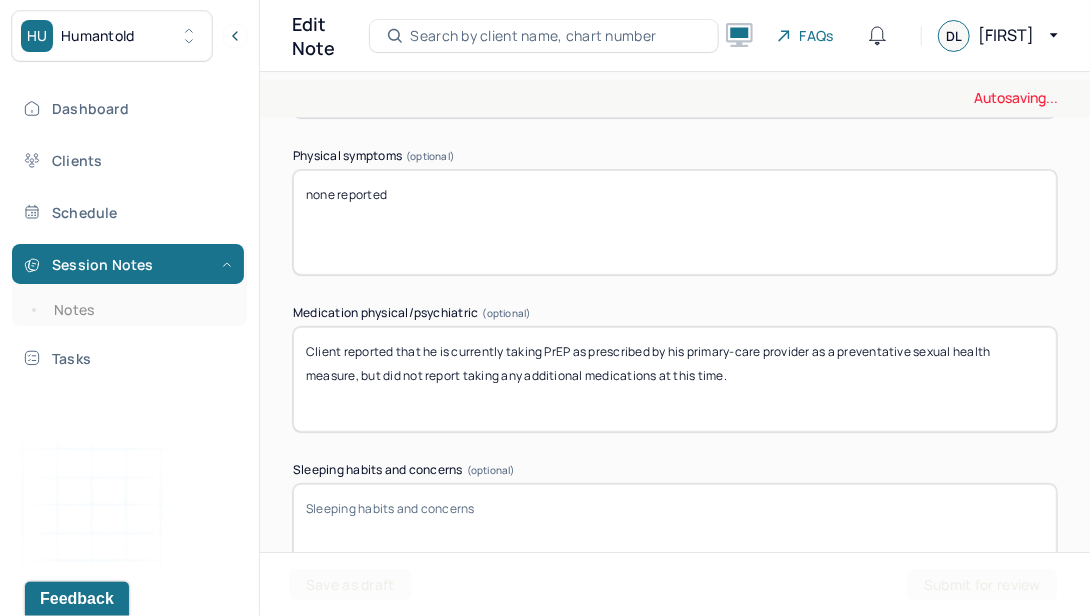click on "Sleeping habits and concerns (optional)" at bounding box center [675, 536] 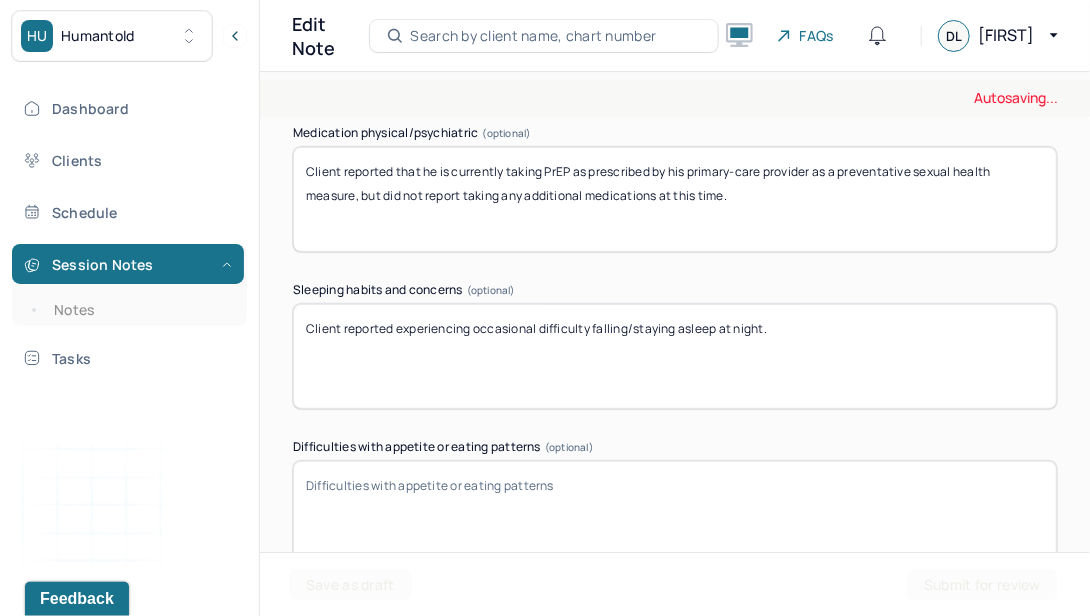scroll, scrollTop: 3604, scrollLeft: 0, axis: vertical 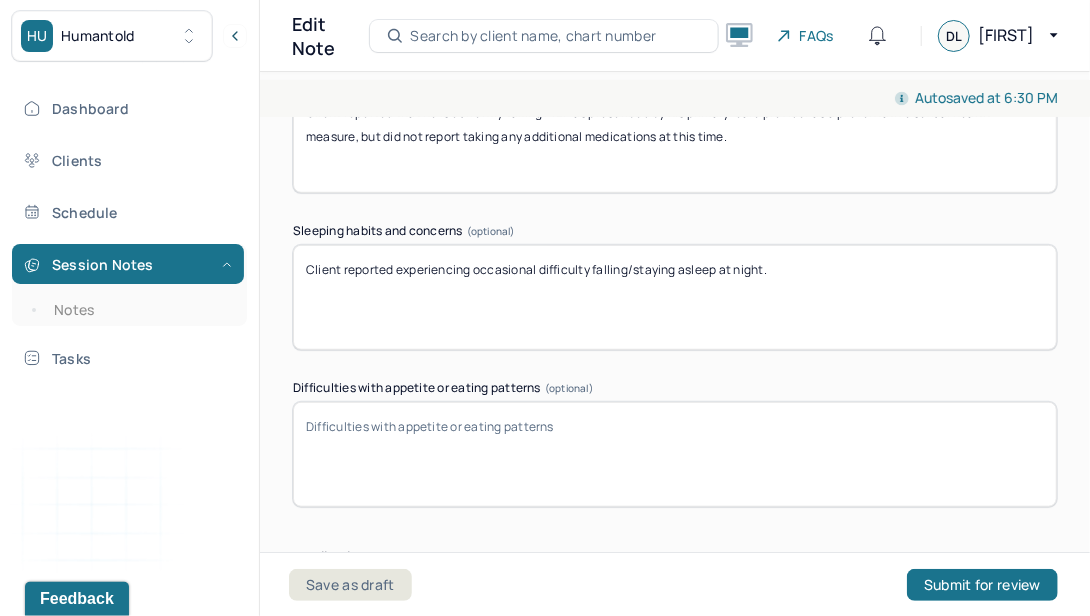 type on "Client reported experiencing occasional difficulty falling/staying asleep at night." 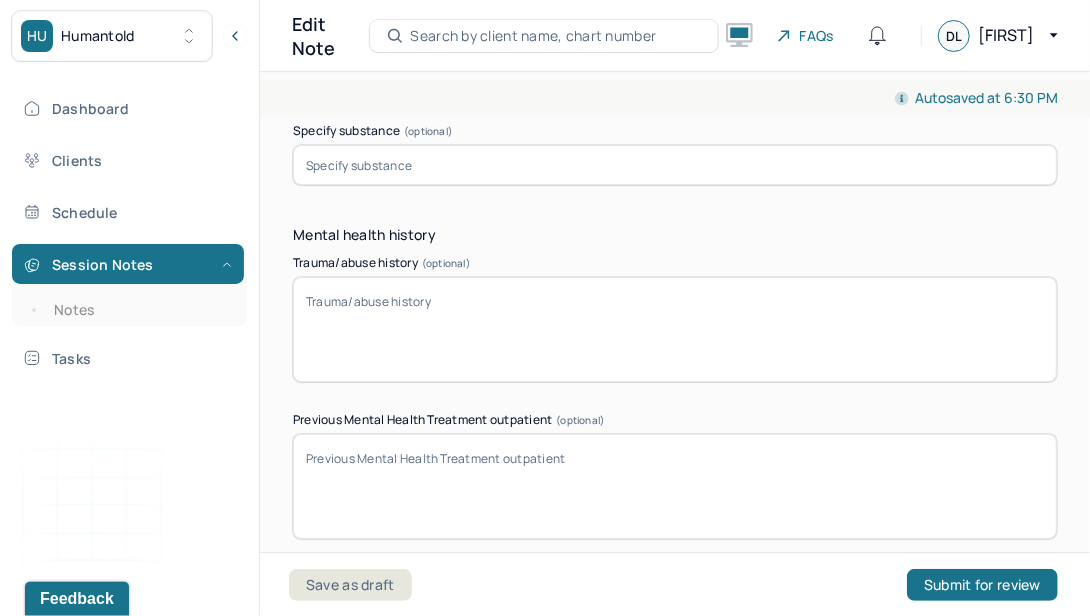 scroll, scrollTop: 6186, scrollLeft: 0, axis: vertical 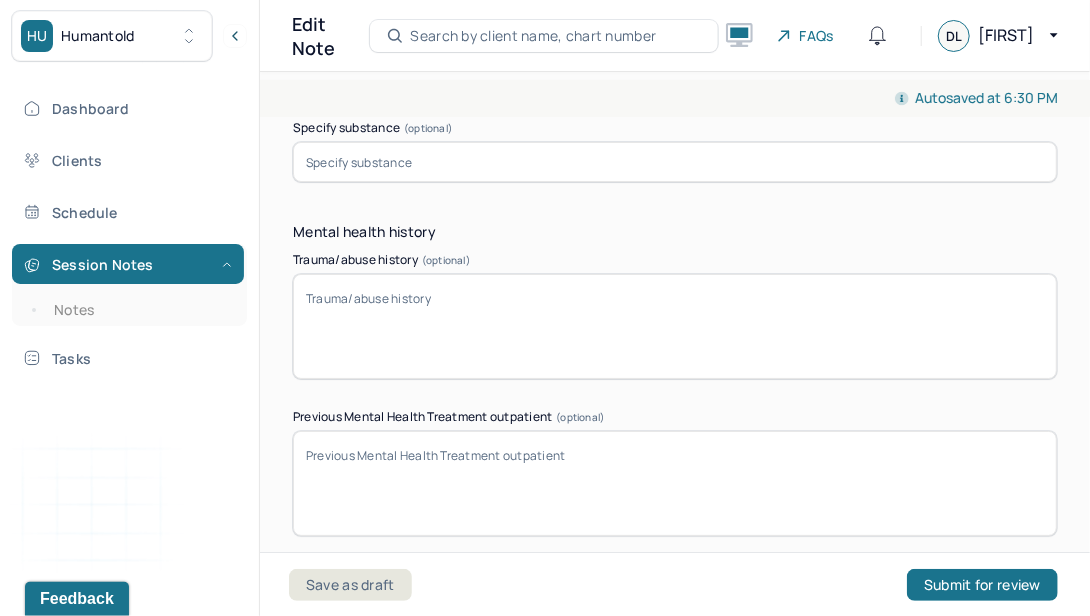 type on "none reported" 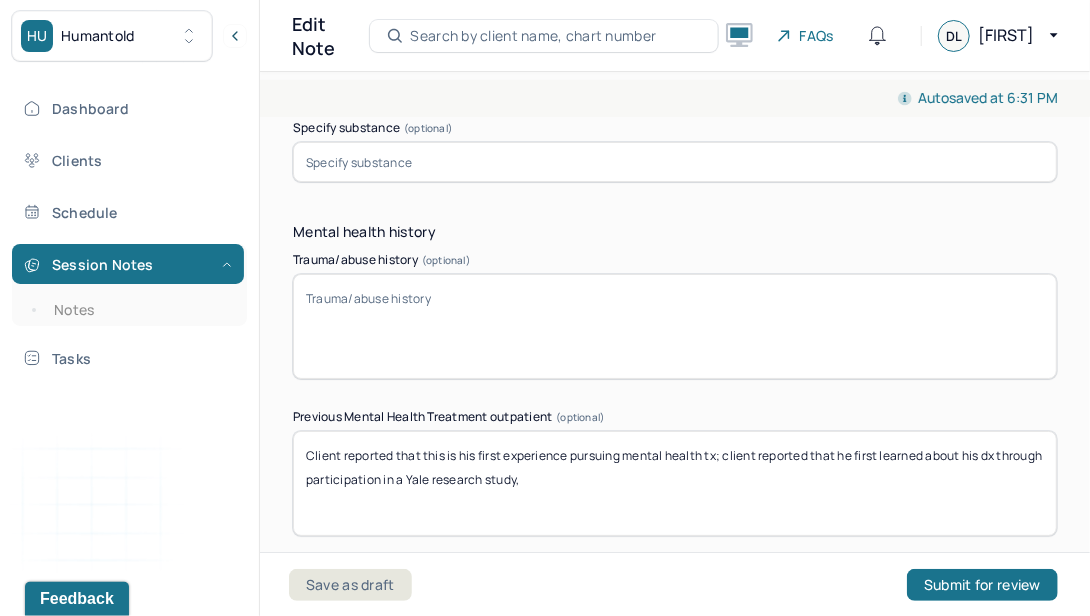 click on "Client reported that this is his first experience pursuing mental health tx; client reported that he first learned about his dx through participation in a Yale research study," at bounding box center (675, 483) 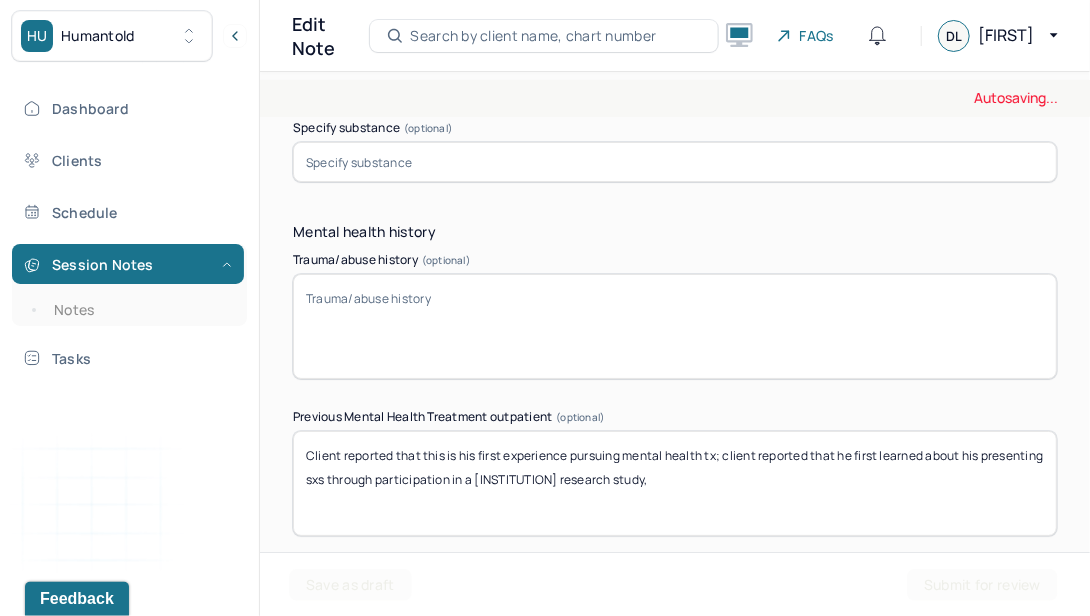 click on "Client reported that this is his first experience pursuing mental health tx; client reported that he first learned about his dx through participation in a Yale research study," at bounding box center (675, 483) 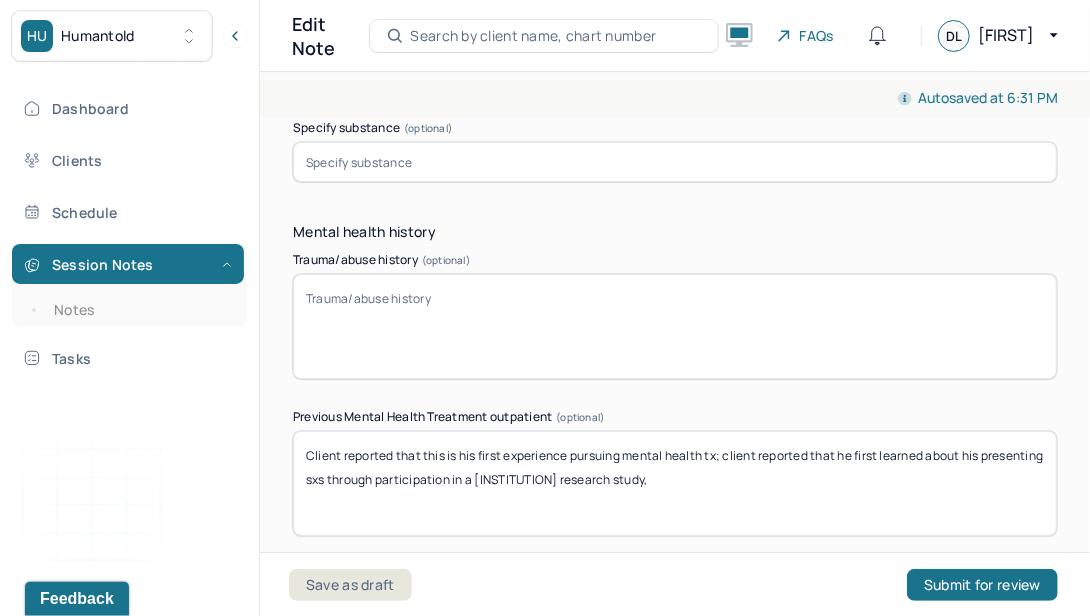 click on "Client reported that this is his first experience pursuing mental health tx; client reported that he first learned about his presenting sxs through participation in a [INSTITUTION] research study," at bounding box center [675, 483] 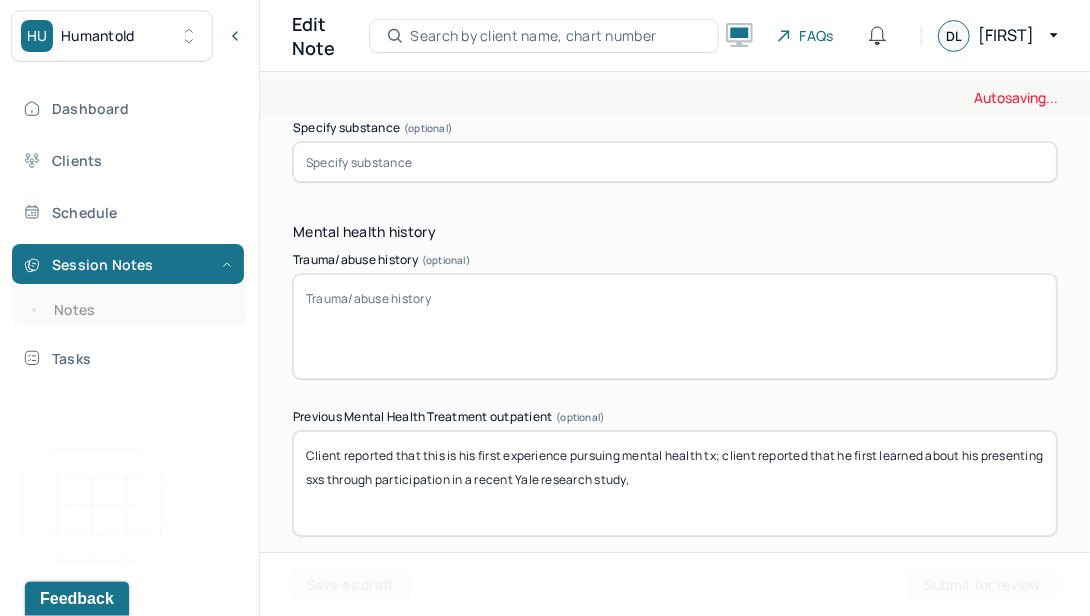 click on "Client reported that this is his first experience pursuing mental health tx; client reported that he first learned about his presenting sxs through participation in a [INSTITUTION] research study," at bounding box center [675, 483] 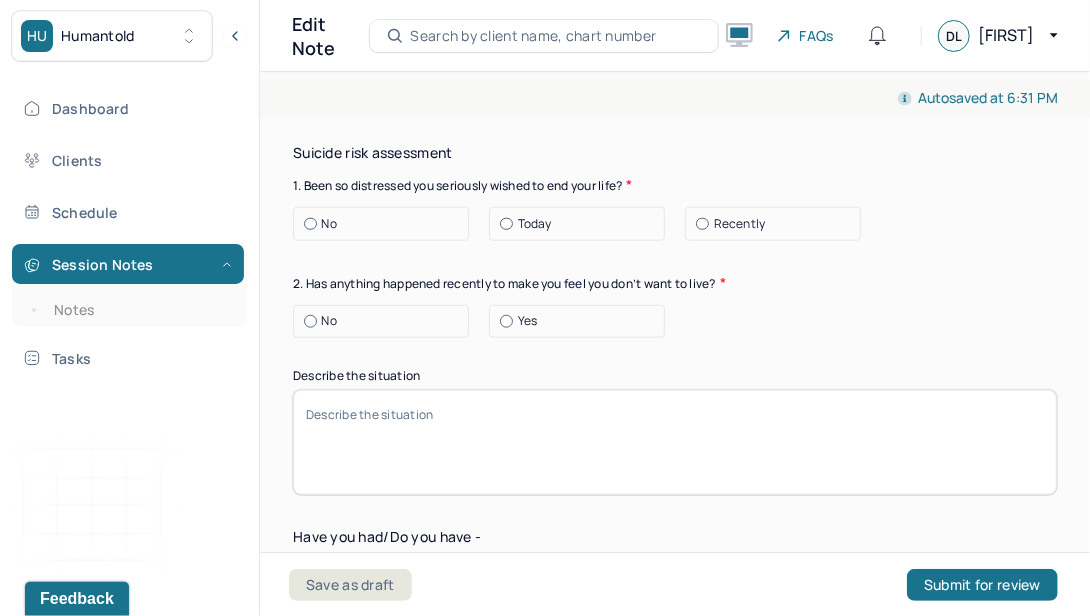 scroll, scrollTop: 6938, scrollLeft: 0, axis: vertical 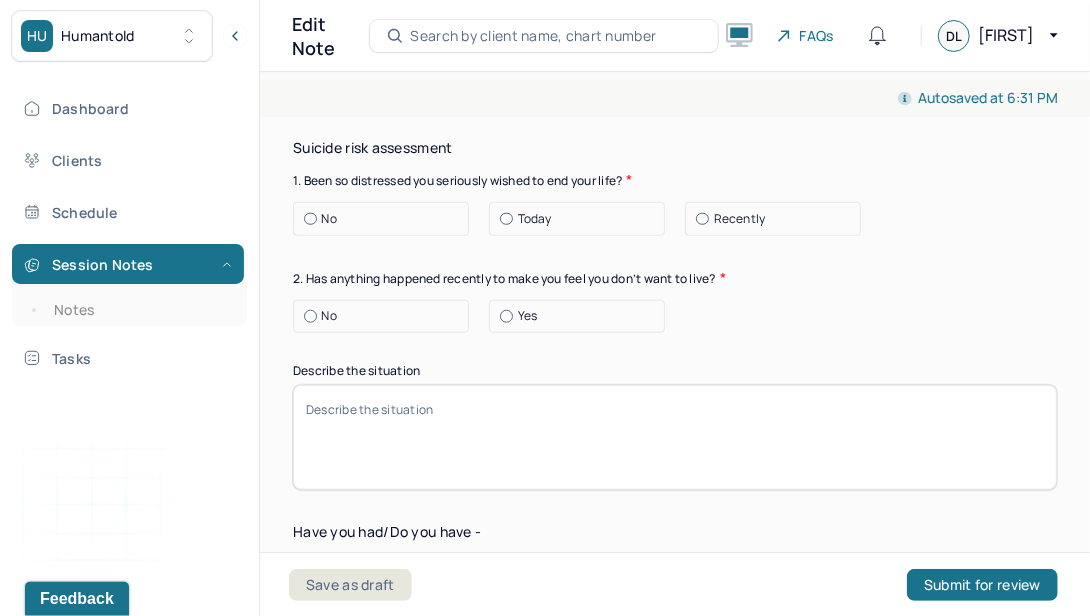 type on "Client reported that this is his first experience pursuing mental health tx; client reported that he first learned about his presenting sxs through participation in a recent Yale research study, which prompted him to seek outpatient tx" 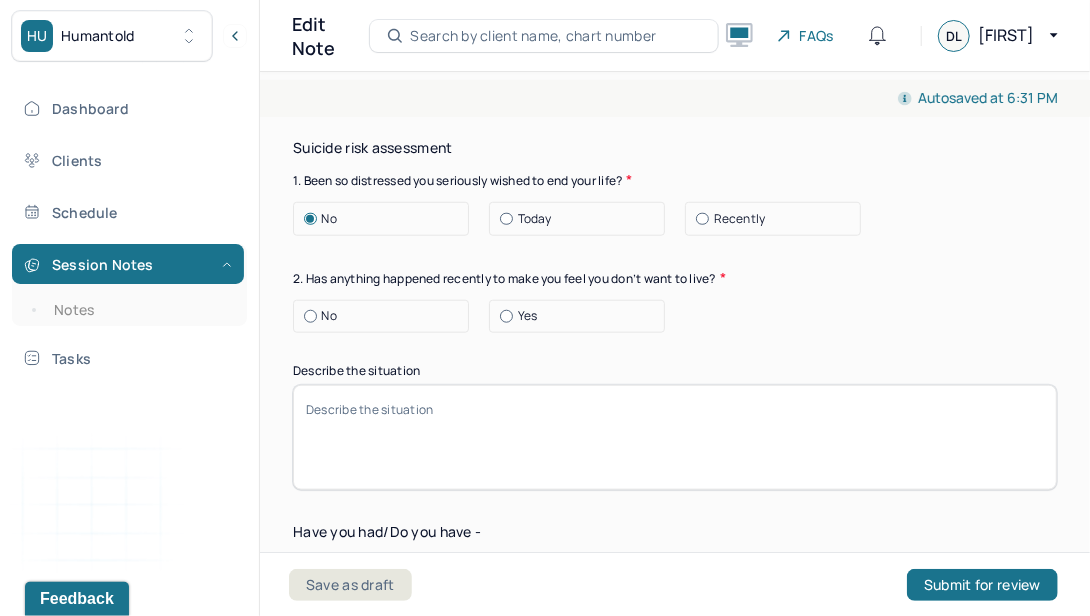 click on "No" at bounding box center (386, 316) 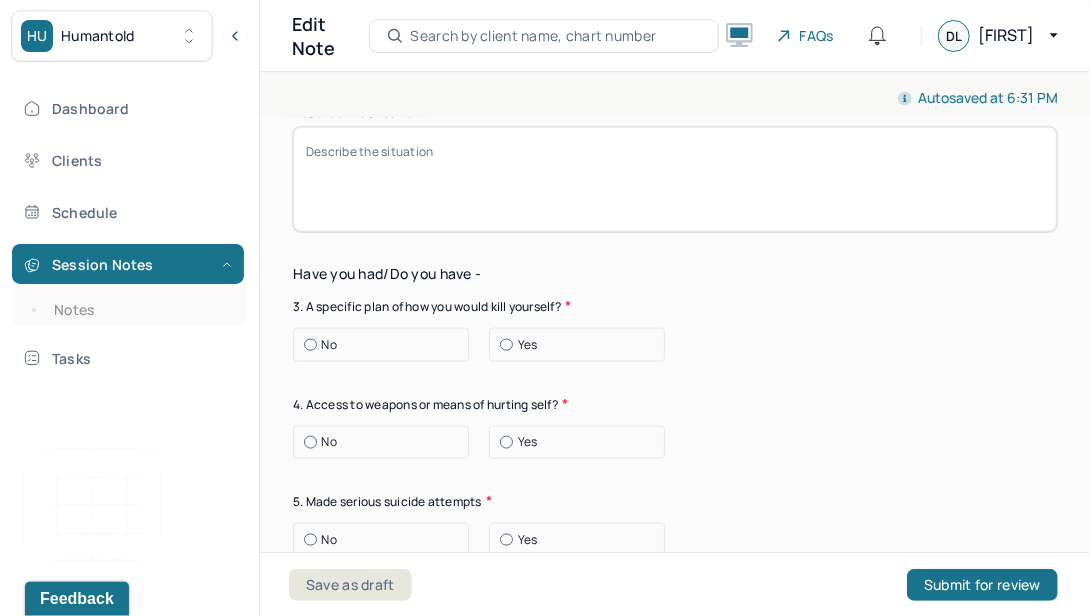 scroll, scrollTop: 7219, scrollLeft: 0, axis: vertical 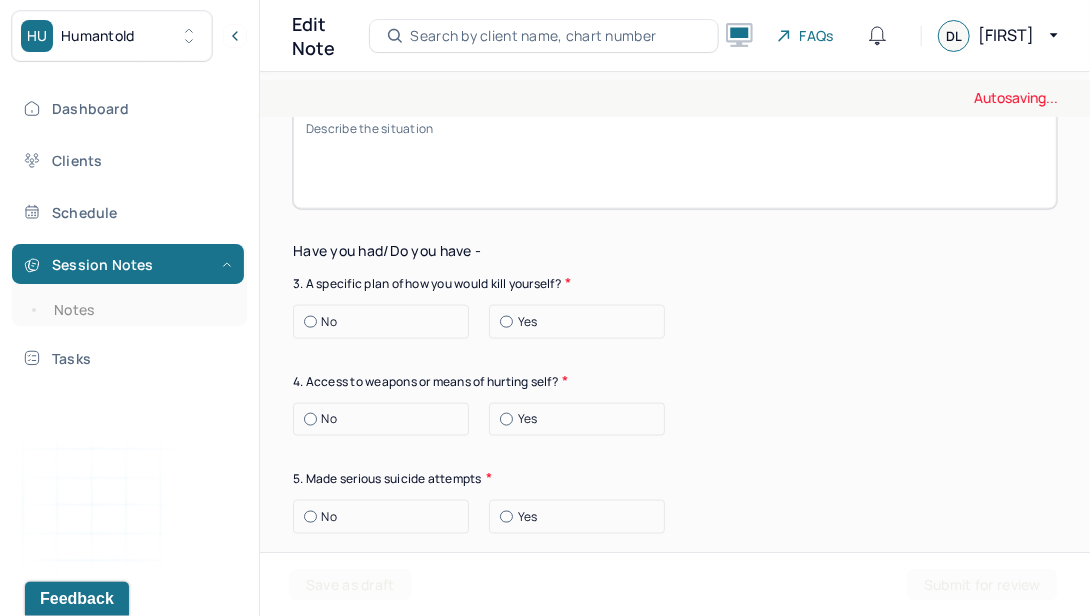 click at bounding box center (310, 322) 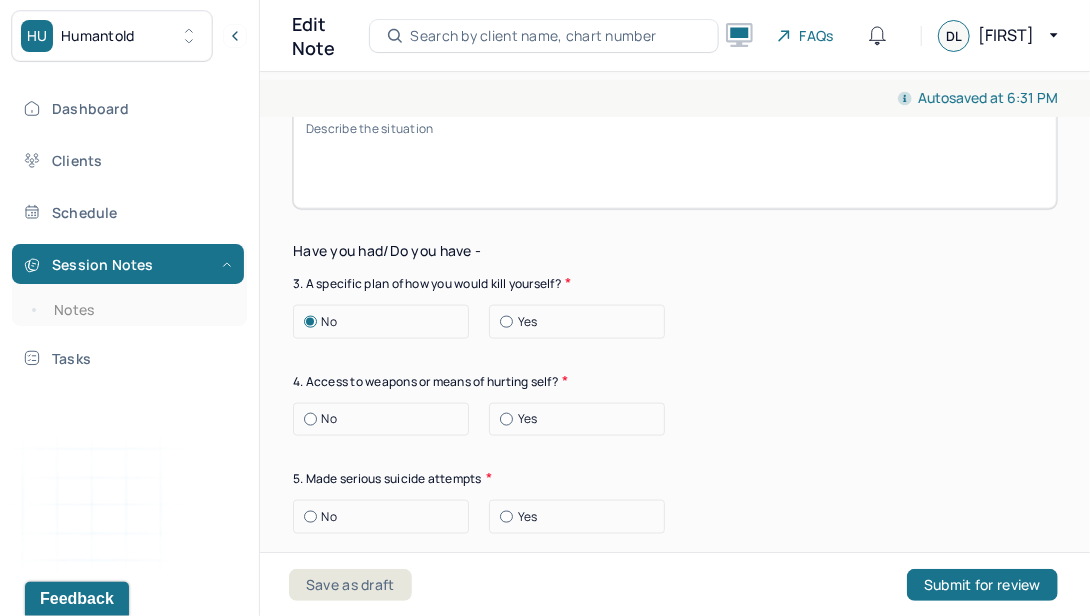 click at bounding box center (310, 419) 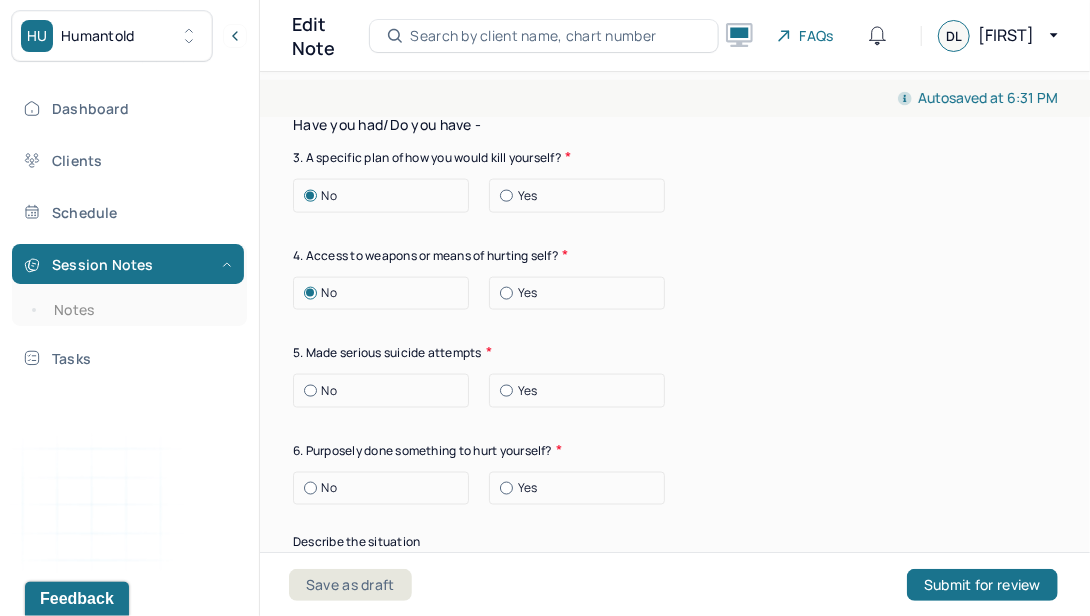 scroll, scrollTop: 7349, scrollLeft: 0, axis: vertical 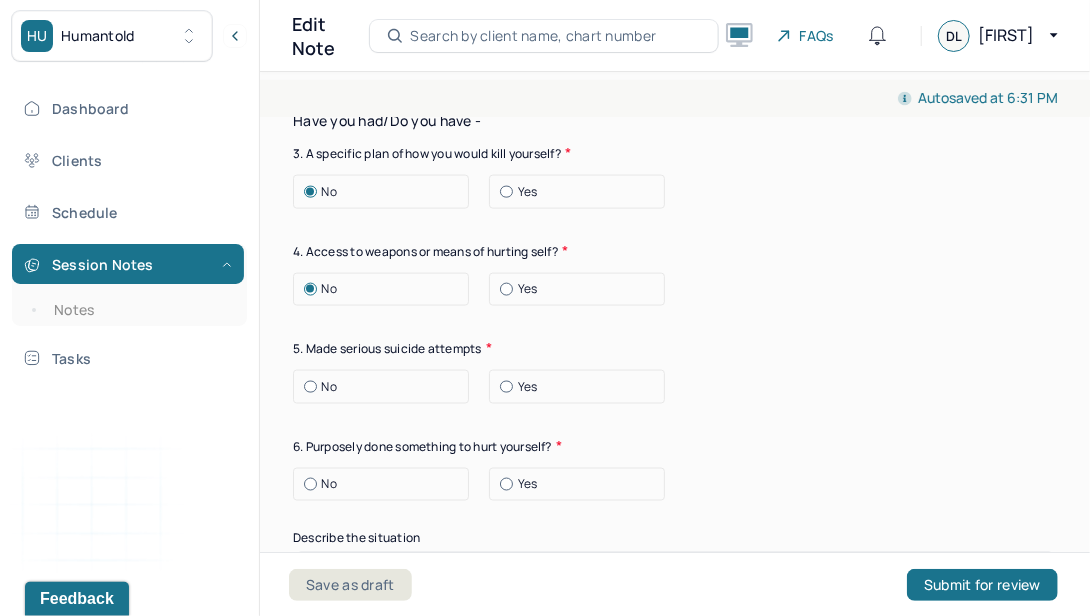 click at bounding box center (310, 387) 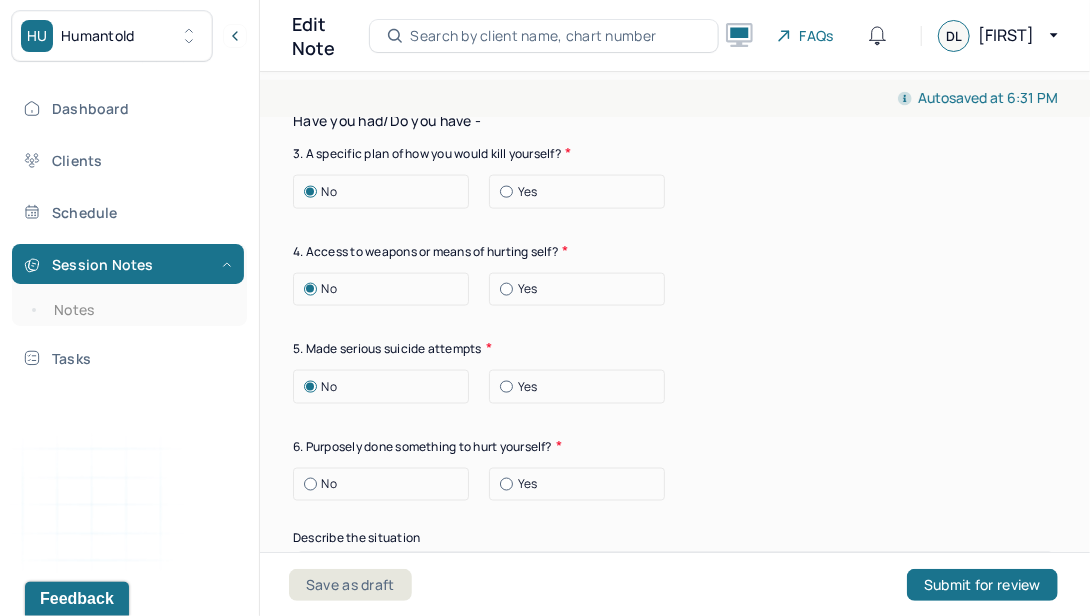 click at bounding box center [310, 484] 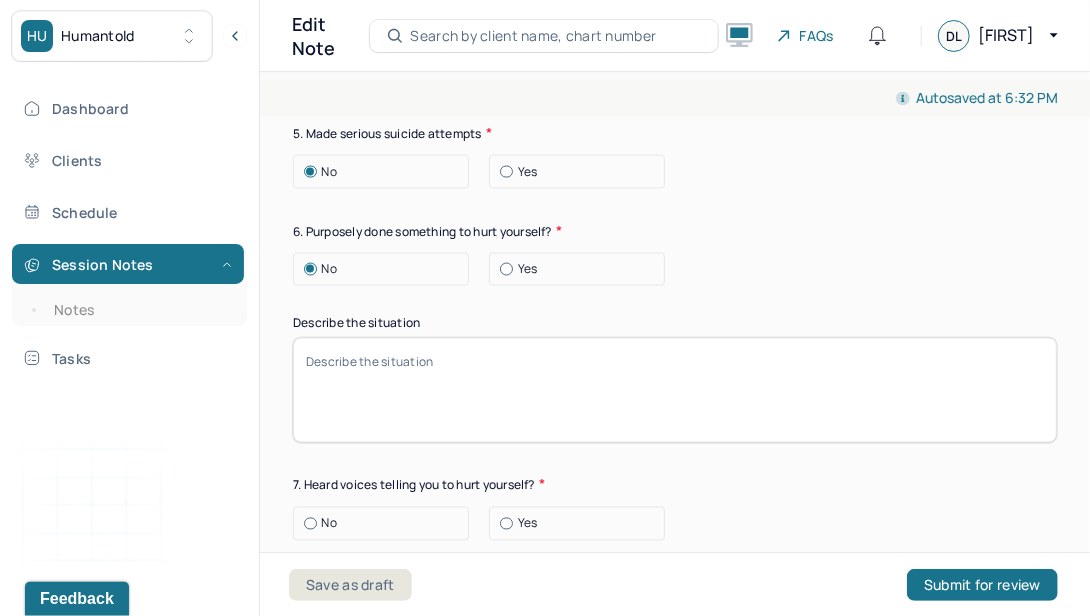 scroll, scrollTop: 7571, scrollLeft: 0, axis: vertical 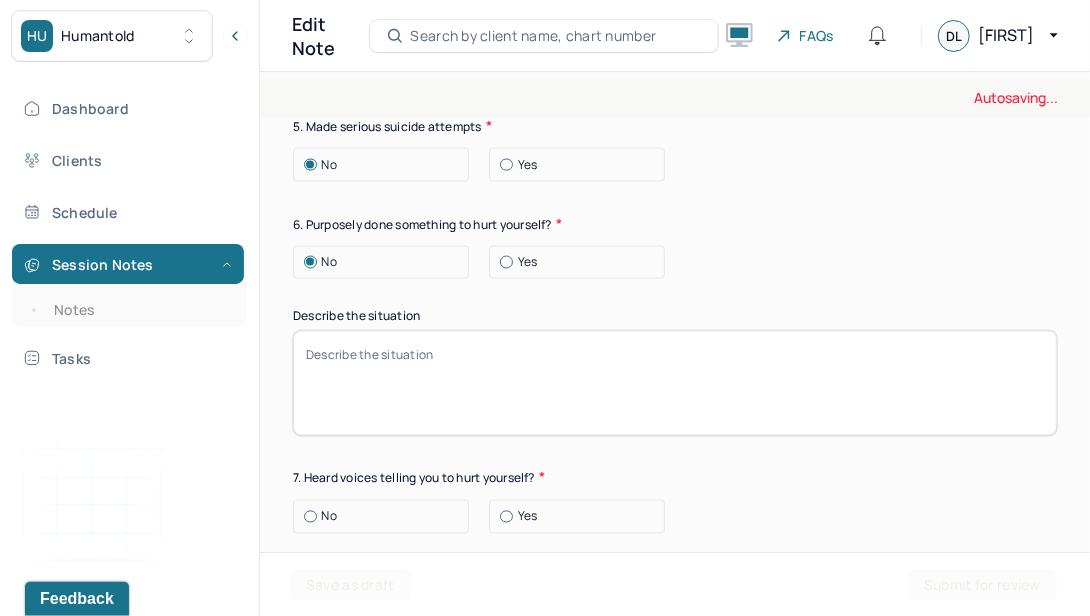 click on "No" at bounding box center (381, 517) 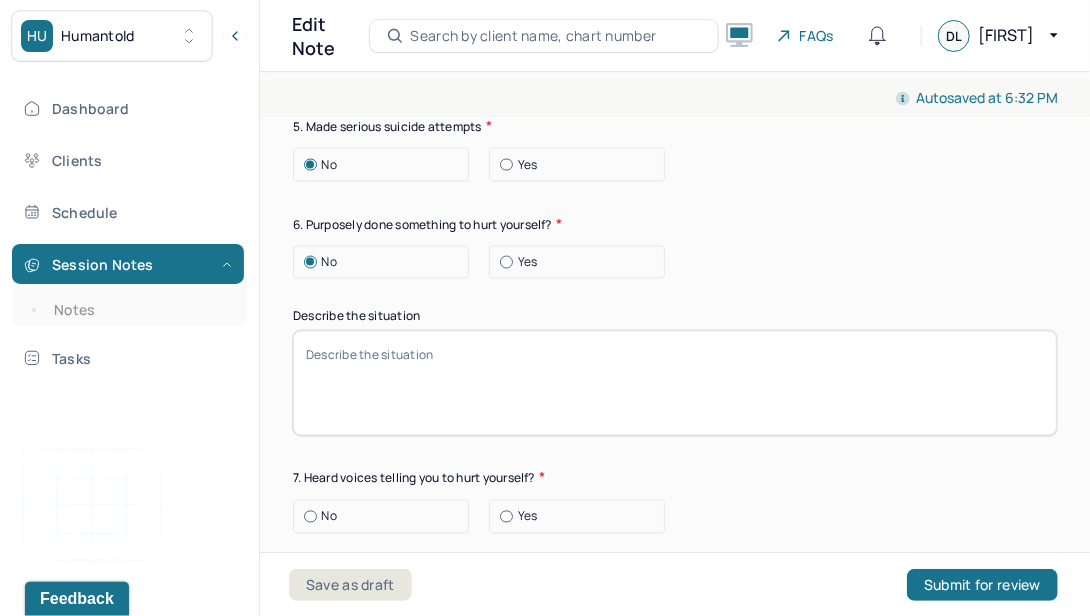 click on "No" at bounding box center (386, 517) 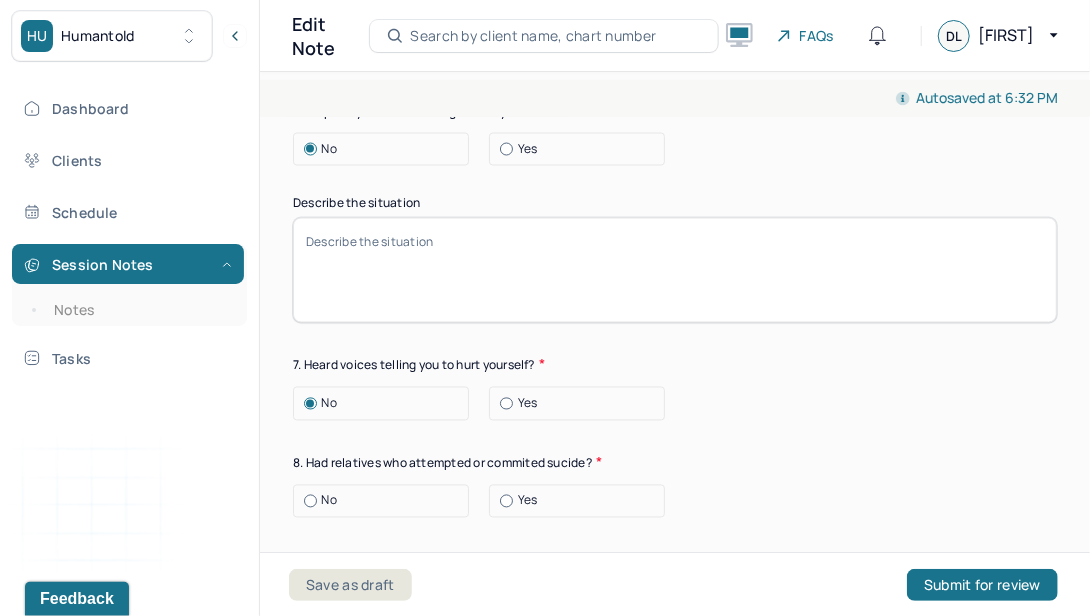 click on "No" at bounding box center (386, 501) 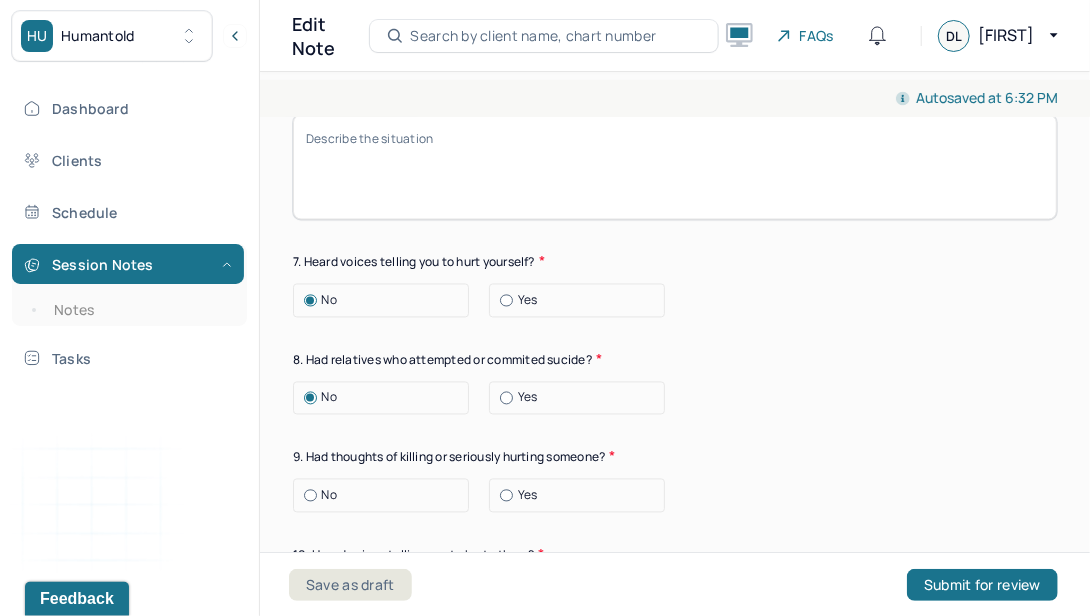 scroll, scrollTop: 7809, scrollLeft: 0, axis: vertical 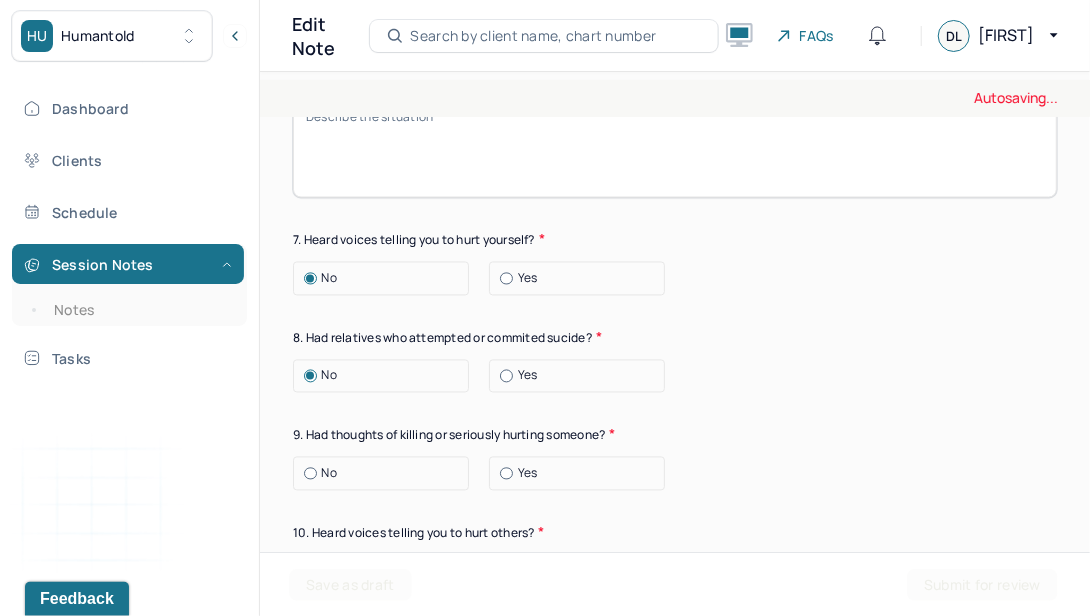 click at bounding box center (310, 474) 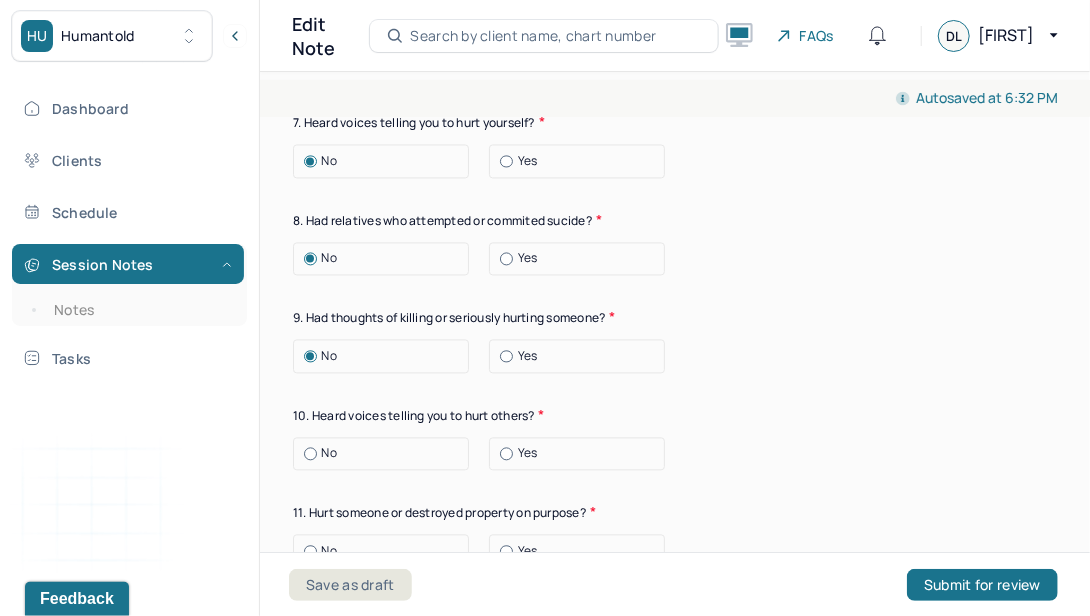 scroll, scrollTop: 7934, scrollLeft: 0, axis: vertical 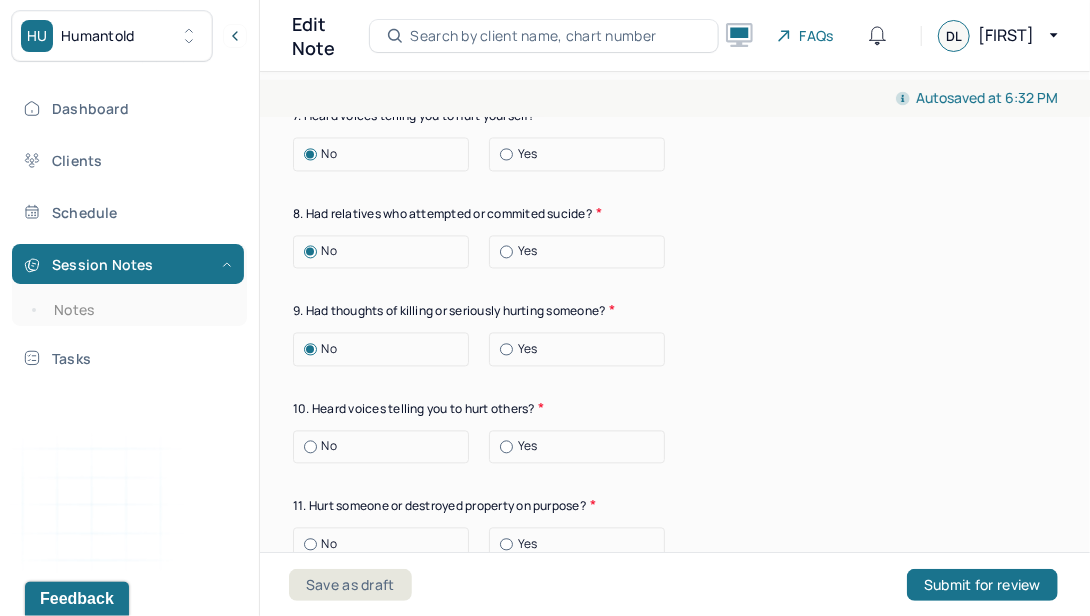 click on "No" at bounding box center [386, 446] 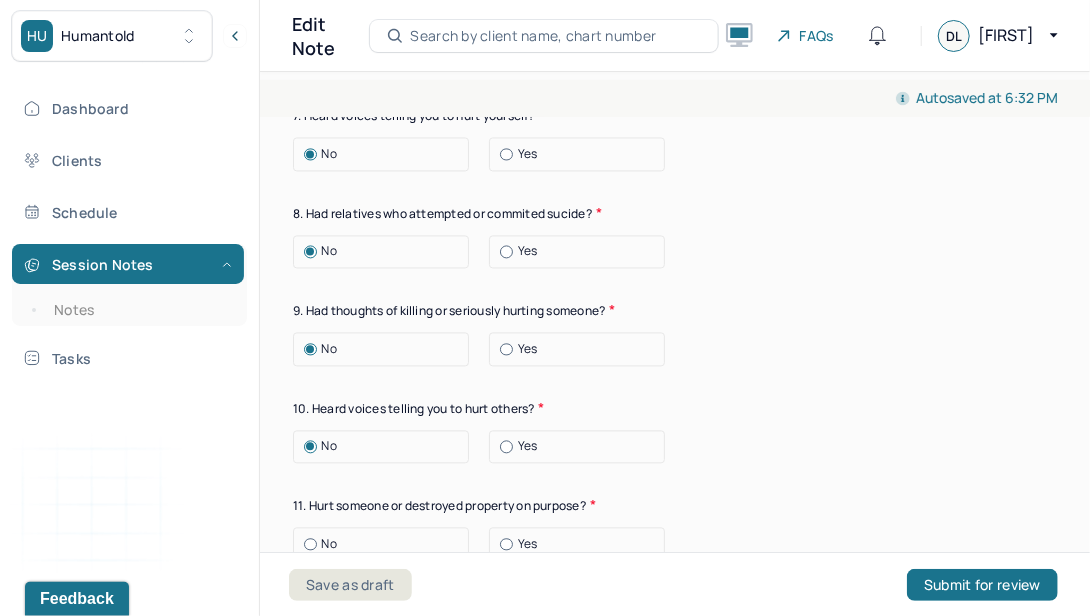 click at bounding box center [310, 544] 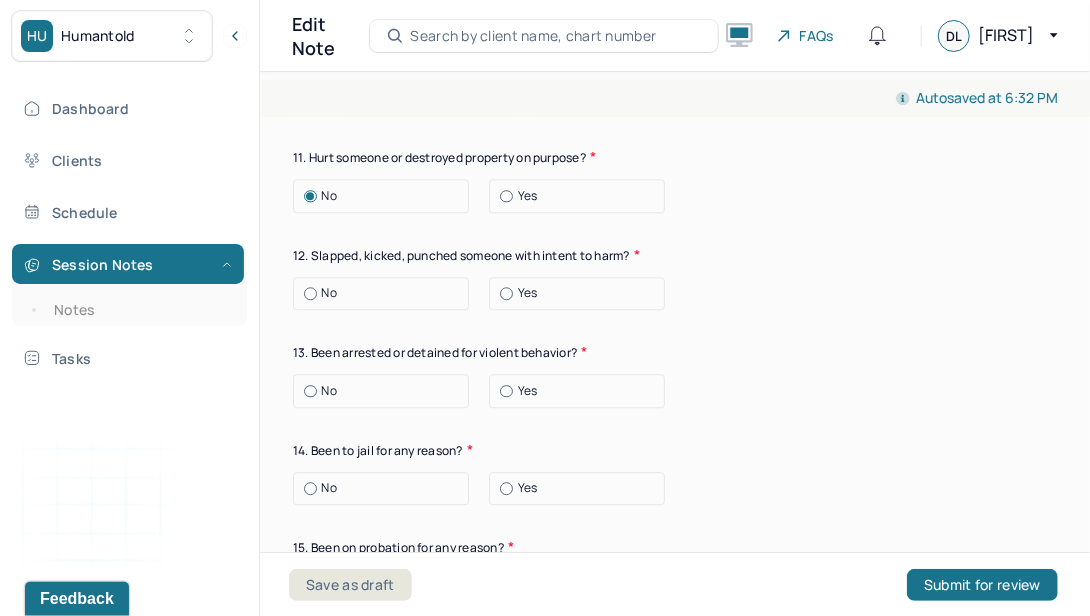 scroll, scrollTop: 8295, scrollLeft: 0, axis: vertical 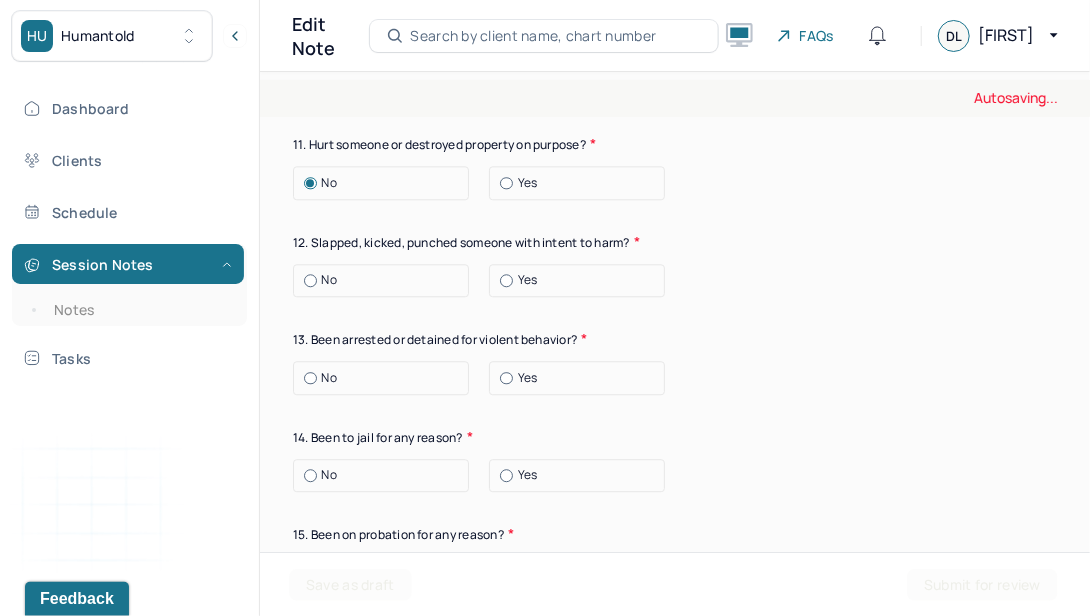 click at bounding box center (310, 280) 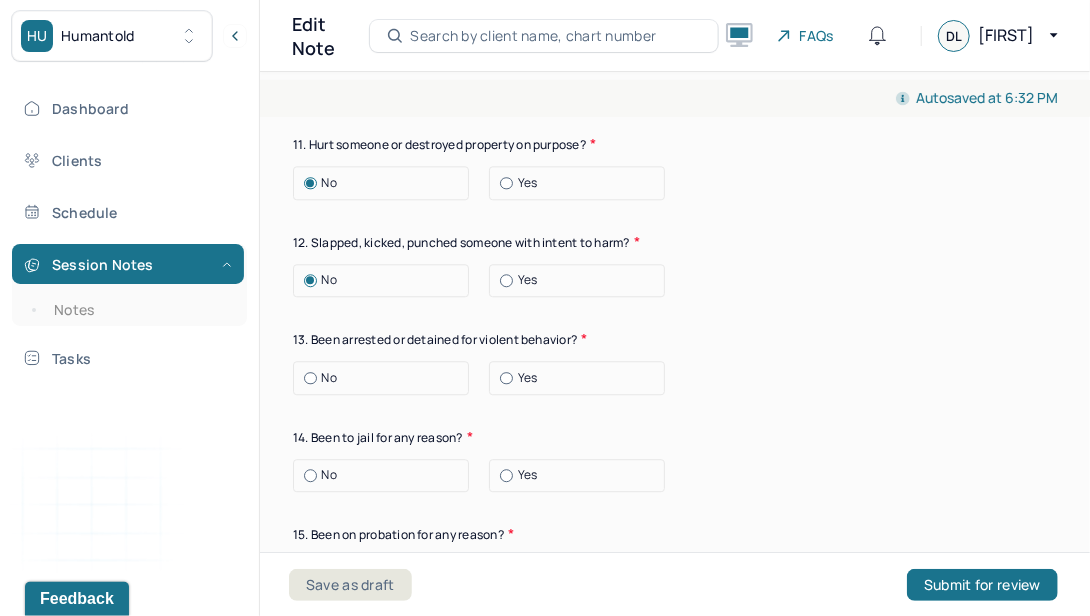click at bounding box center (310, 378) 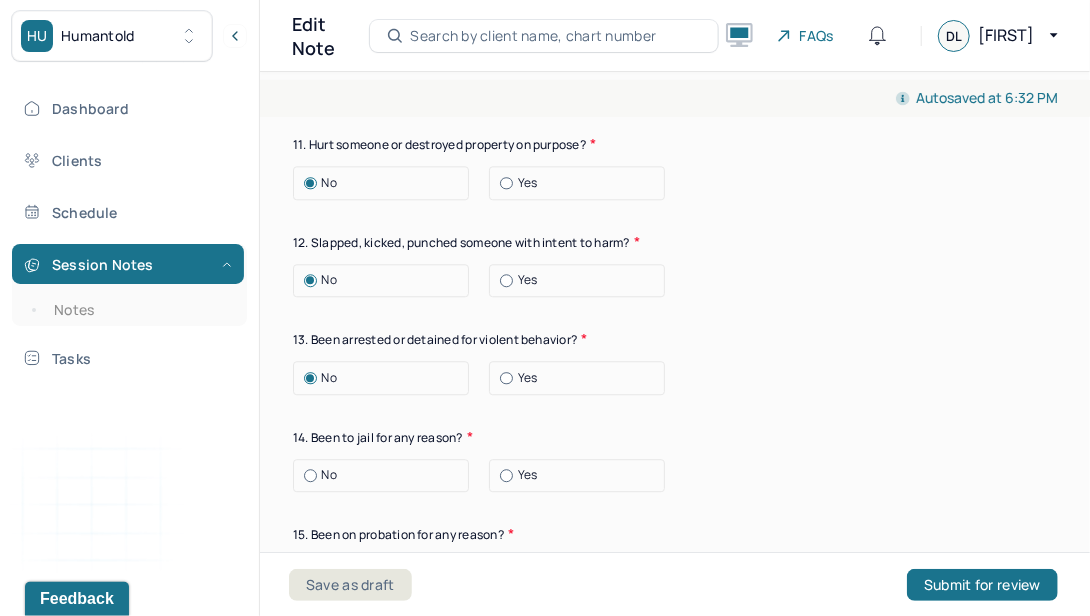 click at bounding box center [310, 475] 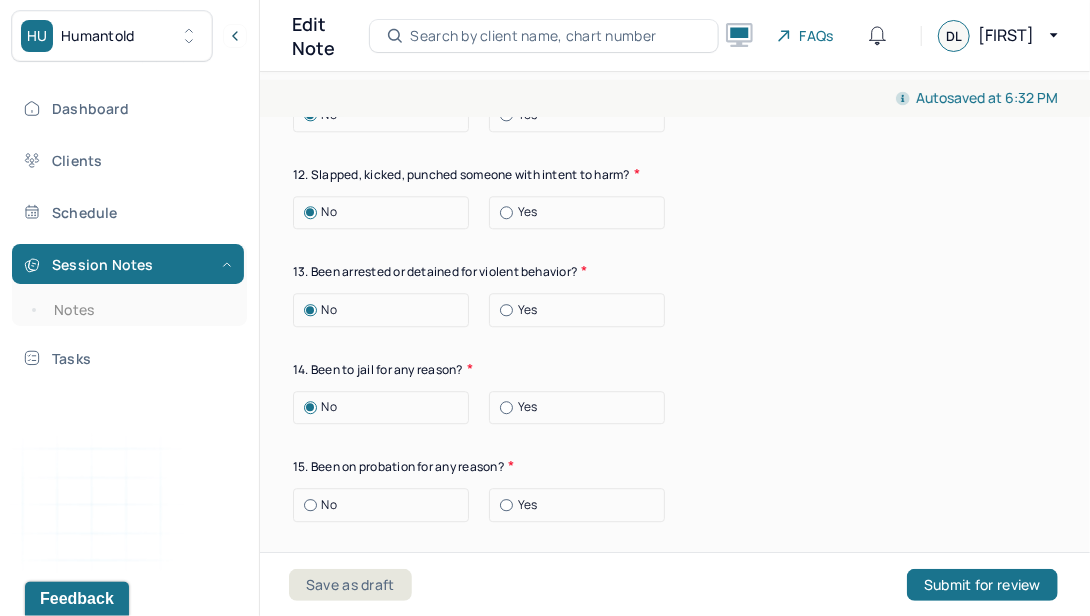 click at bounding box center [310, 505] 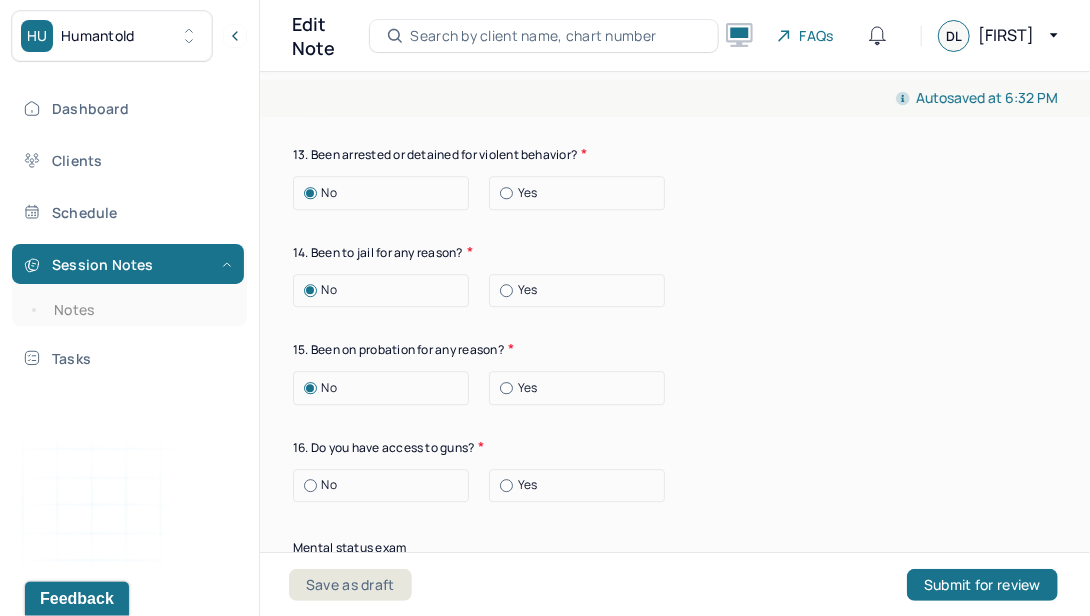 click on "No" at bounding box center (386, 485) 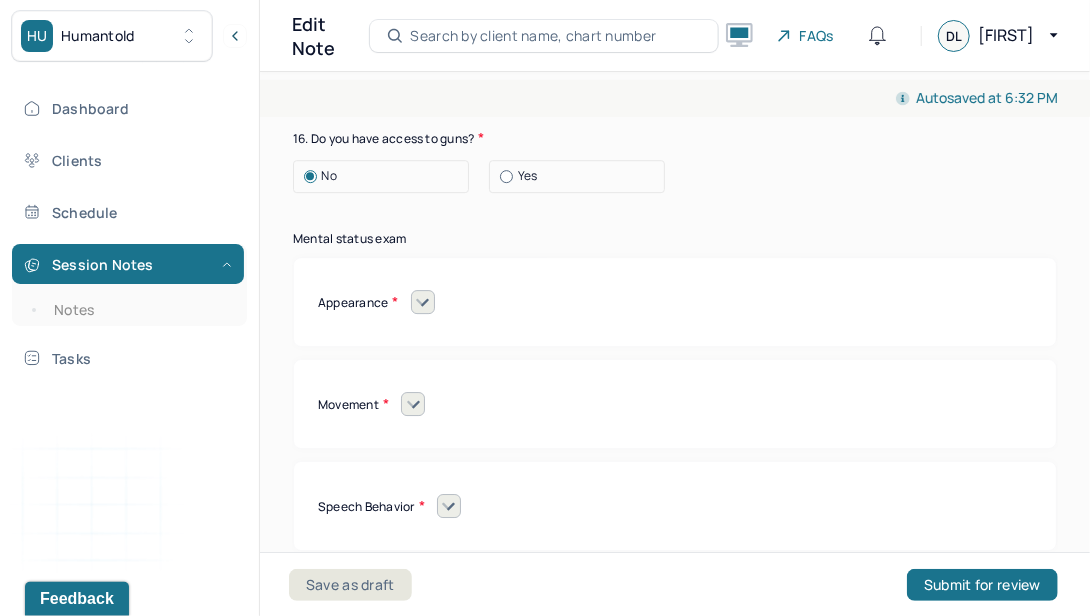 scroll, scrollTop: 8790, scrollLeft: 0, axis: vertical 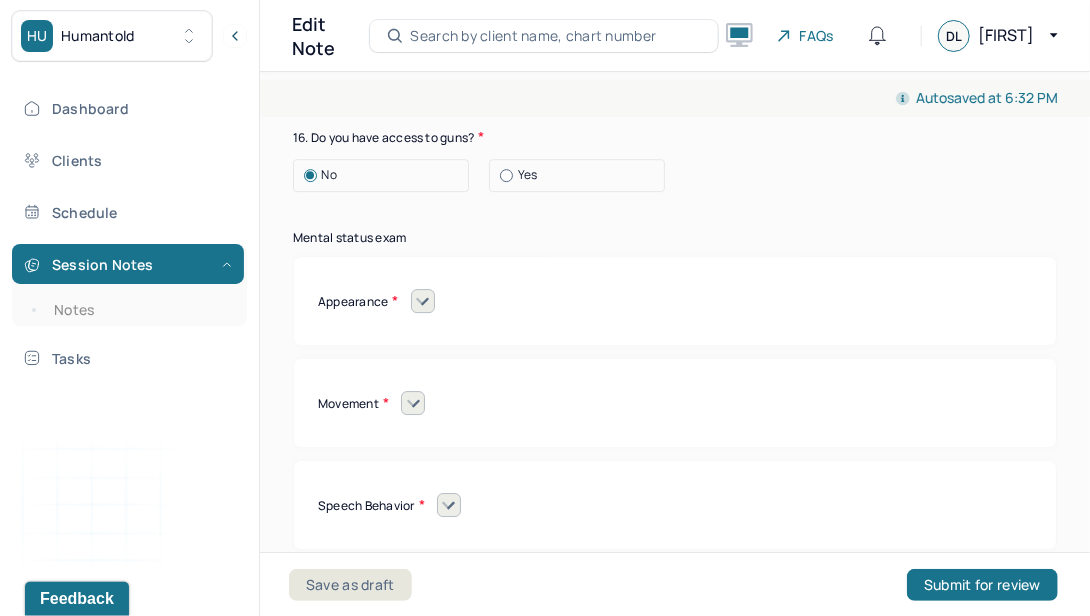 click 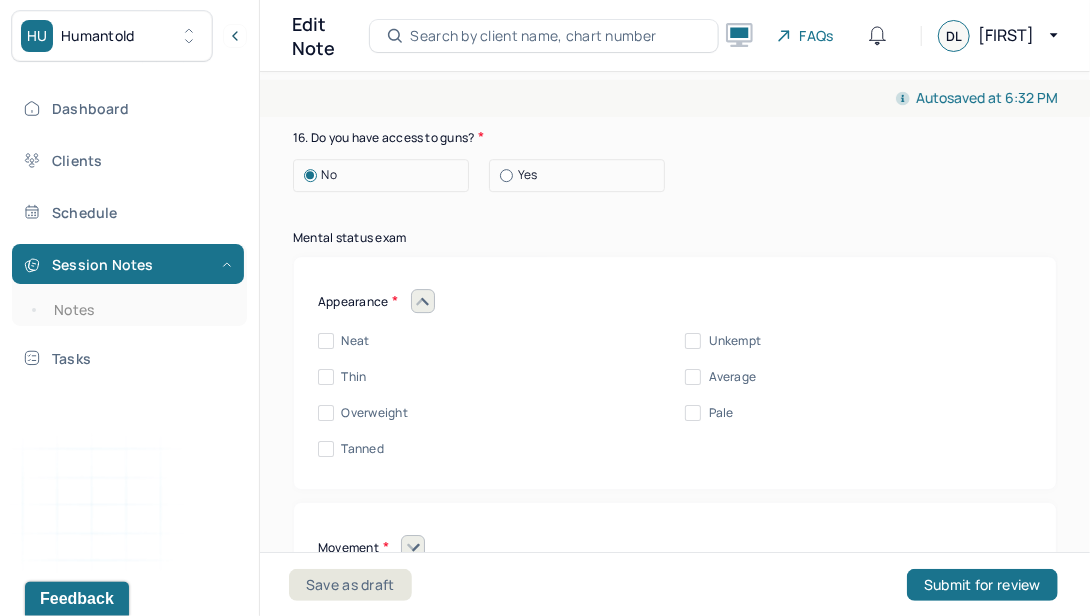 click on "Neat" at bounding box center [326, 341] 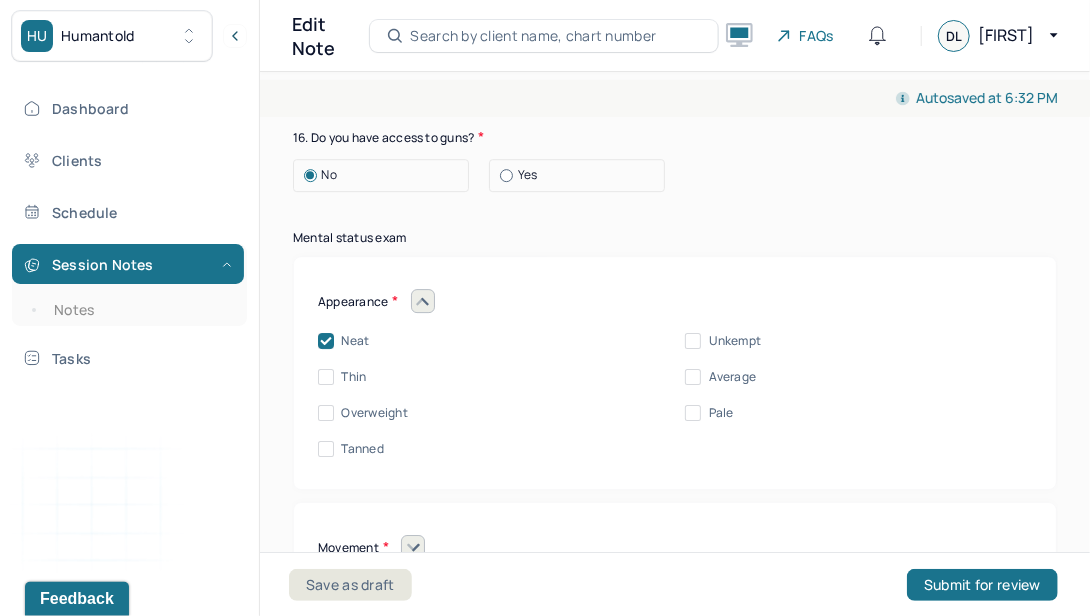 click on "Average" at bounding box center (693, 377) 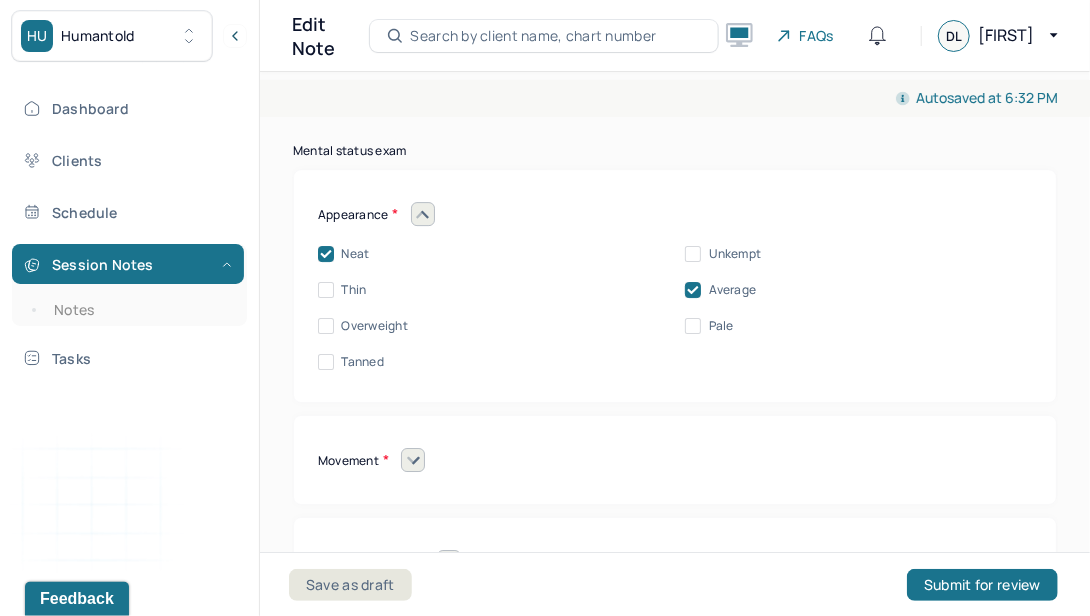scroll, scrollTop: 8897, scrollLeft: 0, axis: vertical 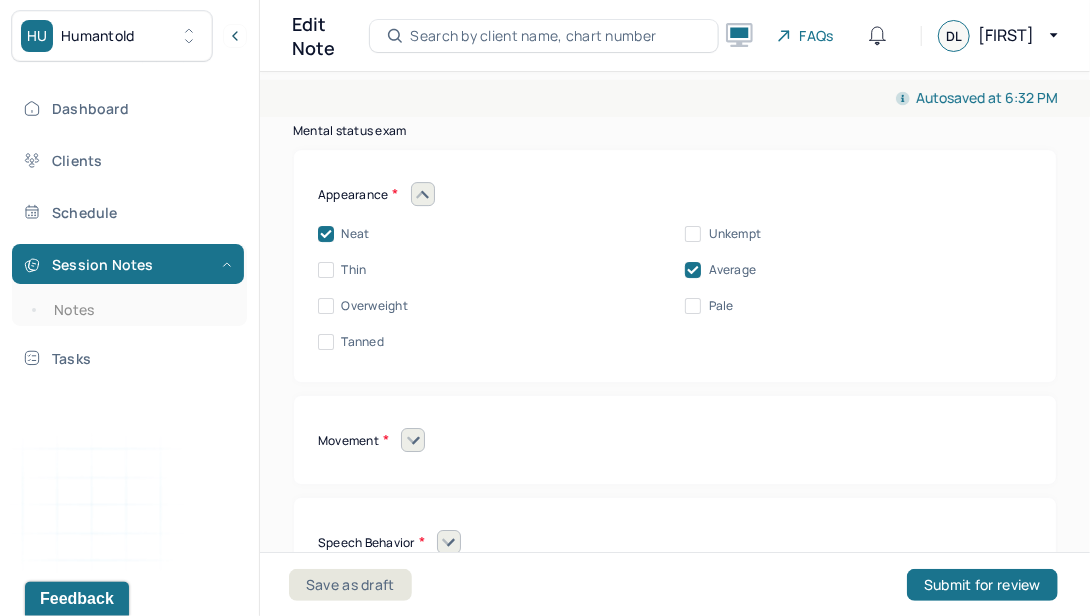 click 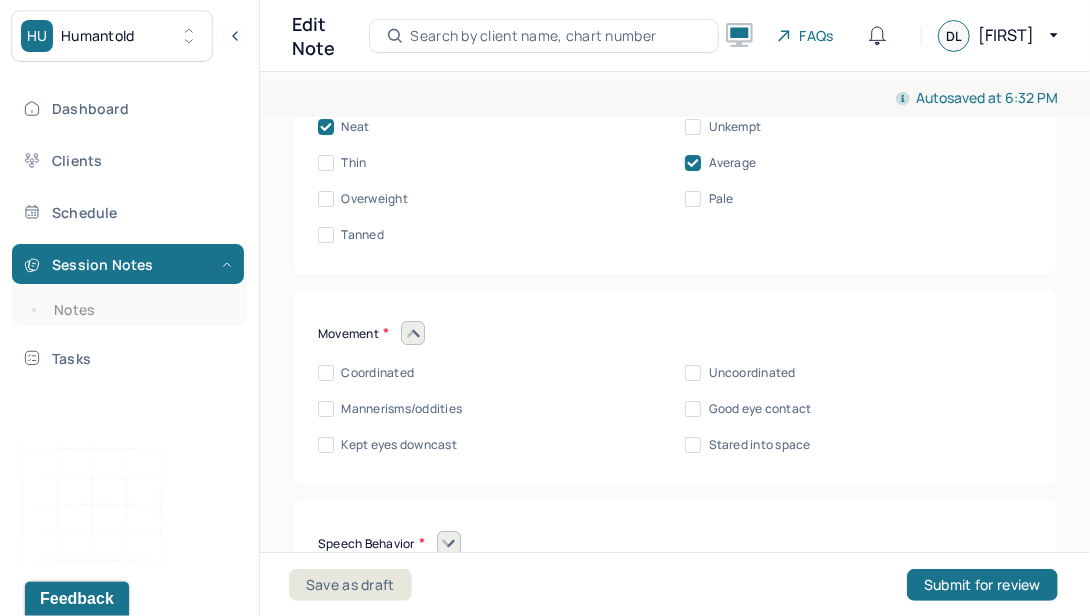 scroll, scrollTop: 9005, scrollLeft: 0, axis: vertical 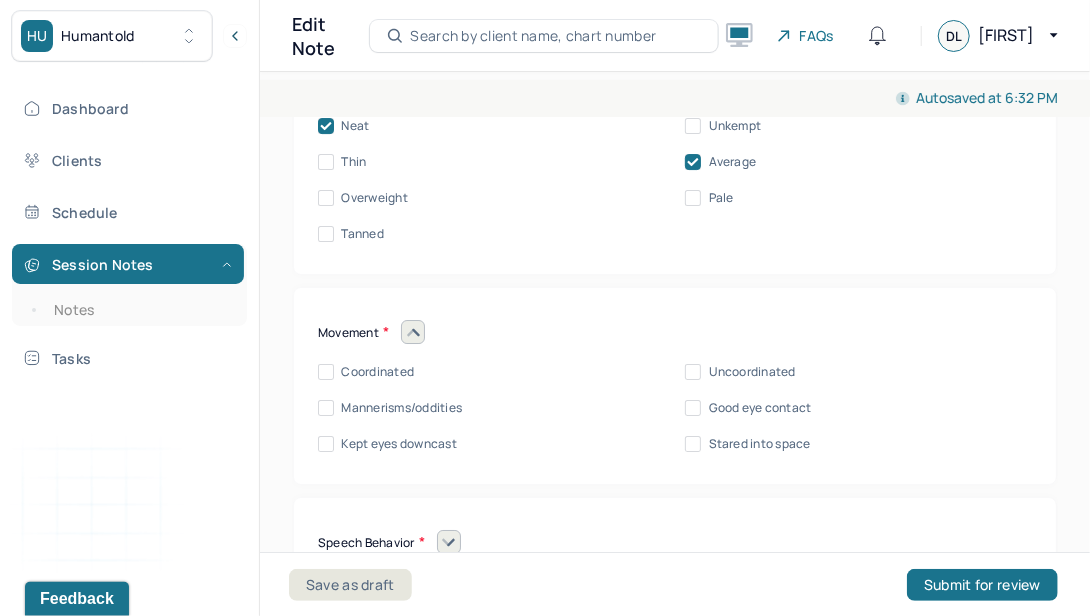 click on "Coordinated" at bounding box center [326, 372] 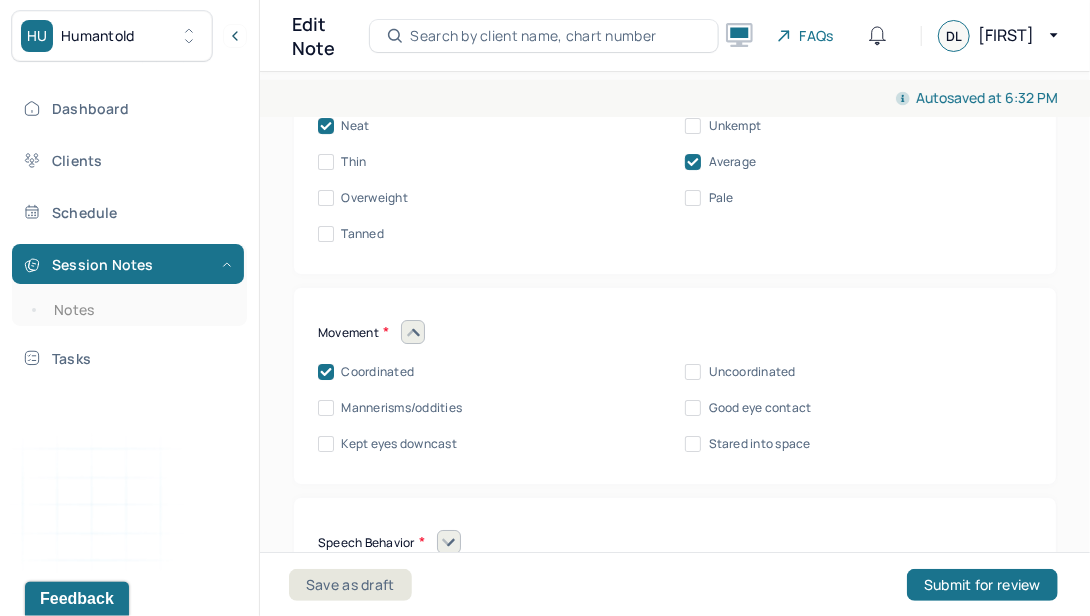 click on "Good eye contact" at bounding box center [693, 408] 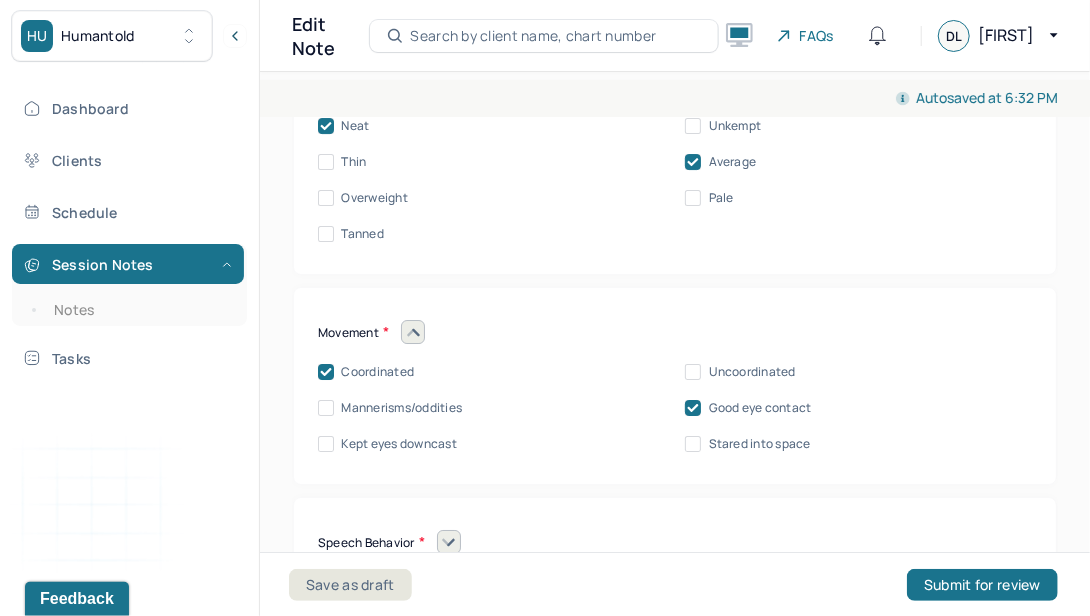scroll, scrollTop: 0, scrollLeft: 0, axis: both 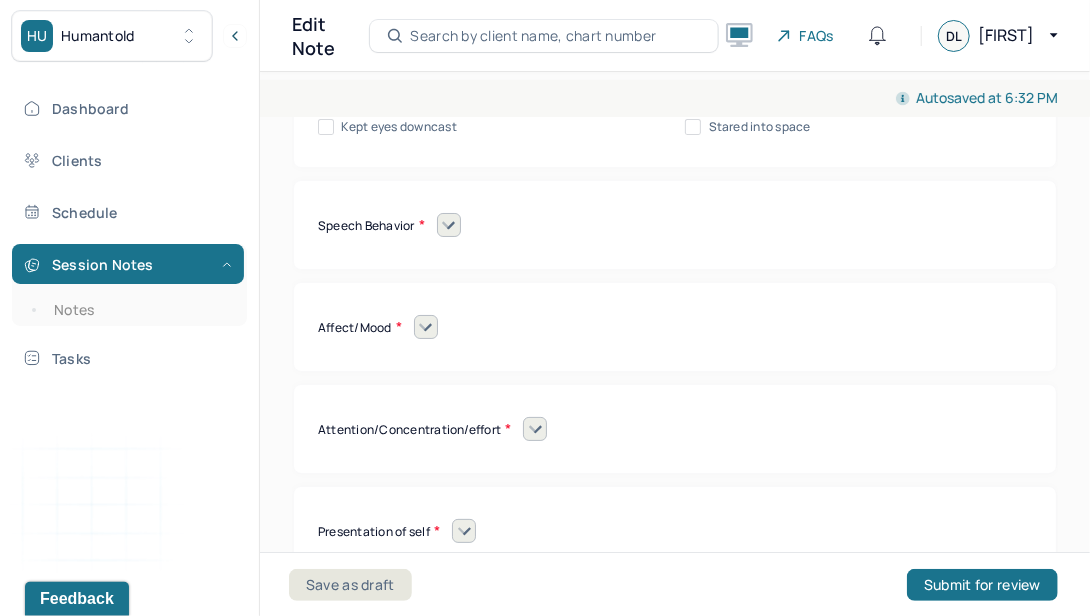 click at bounding box center (449, 225) 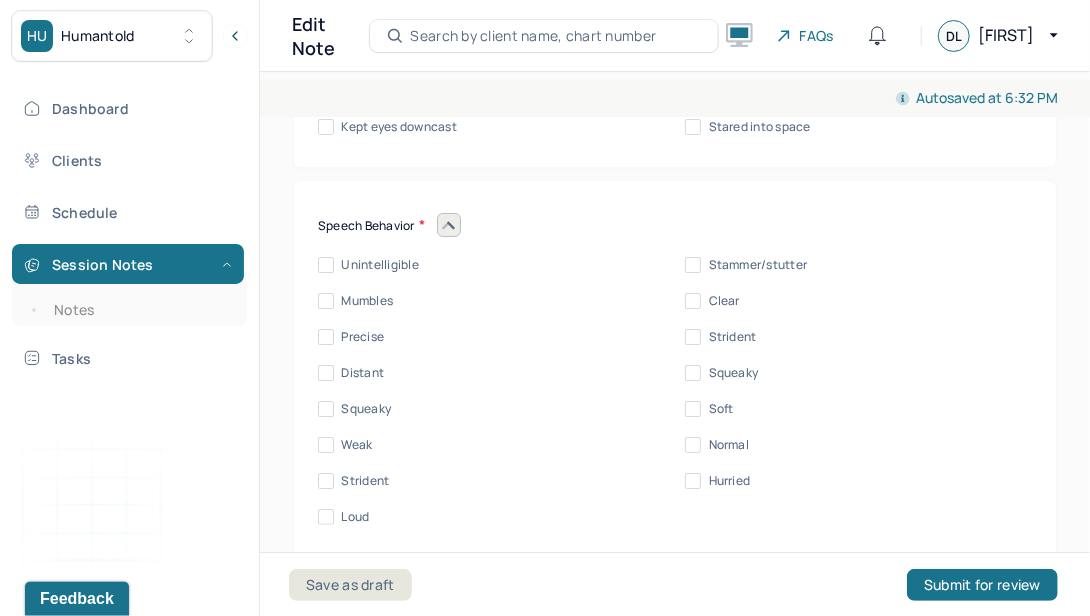 click on "Precise" at bounding box center (326, 337) 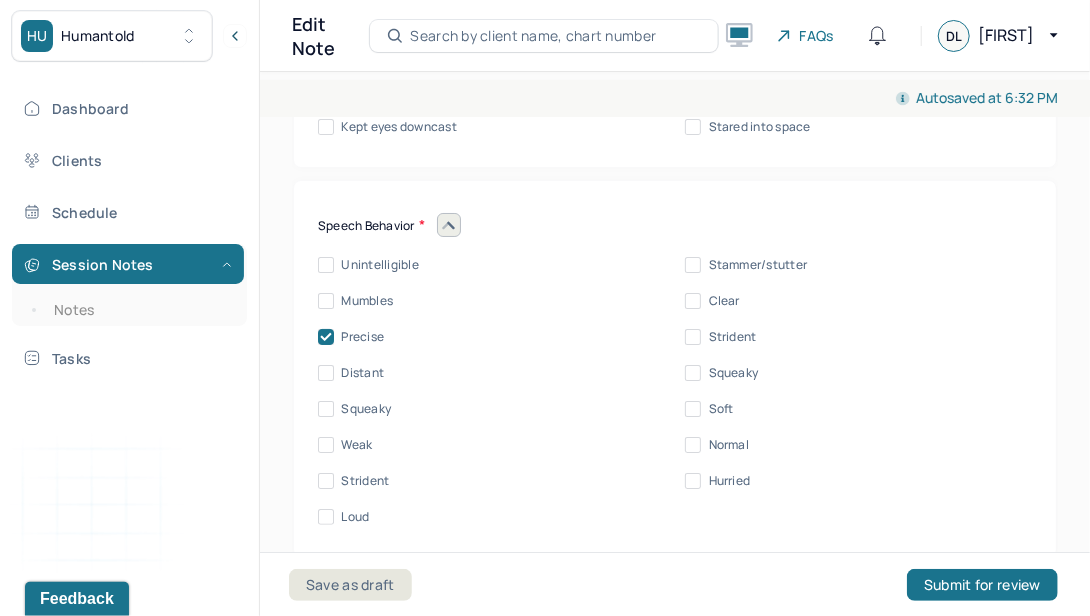 click on "Normal" at bounding box center [693, 445] 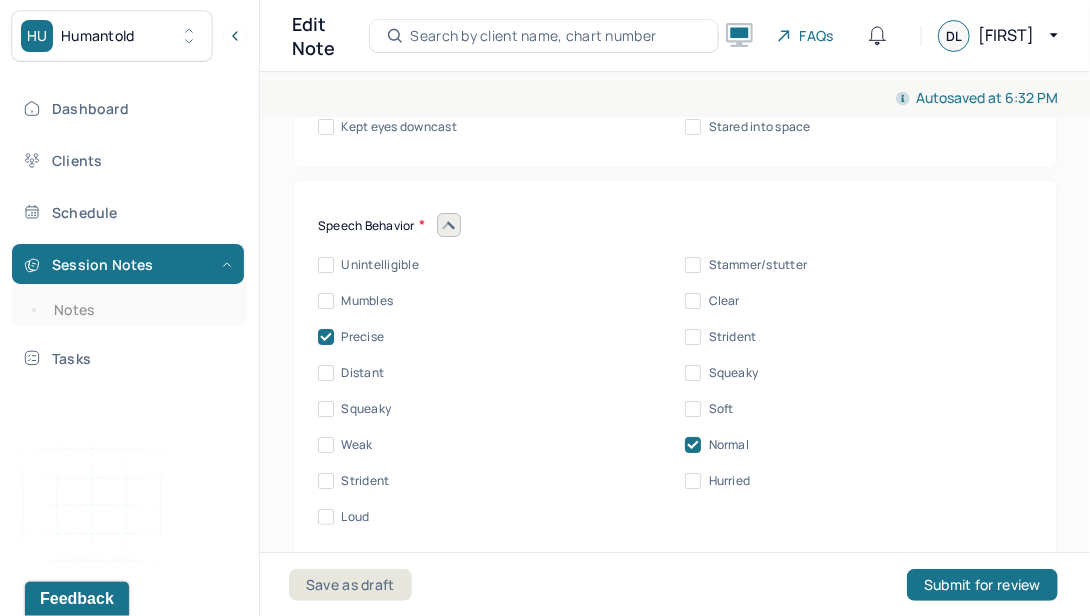 click on "Soft" at bounding box center [693, 409] 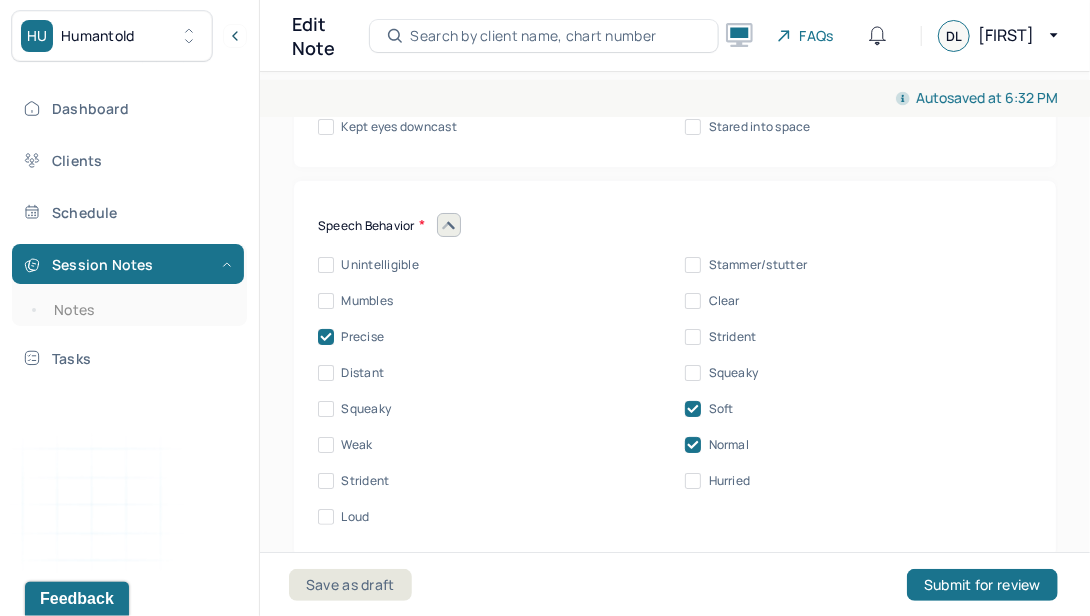 click on "Clear" at bounding box center [693, 301] 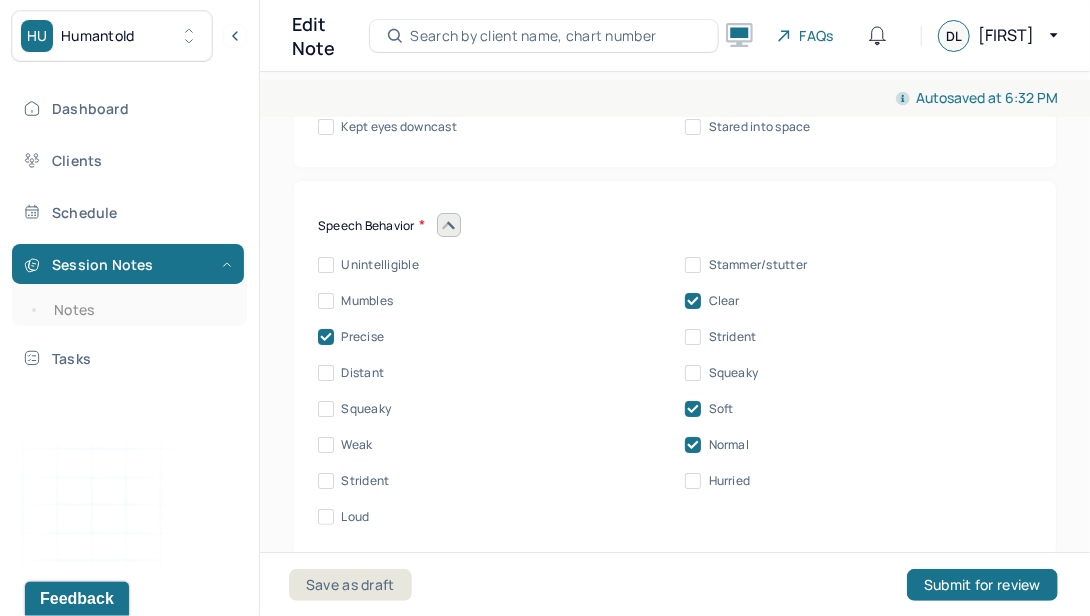 scroll, scrollTop: 0, scrollLeft: 0, axis: both 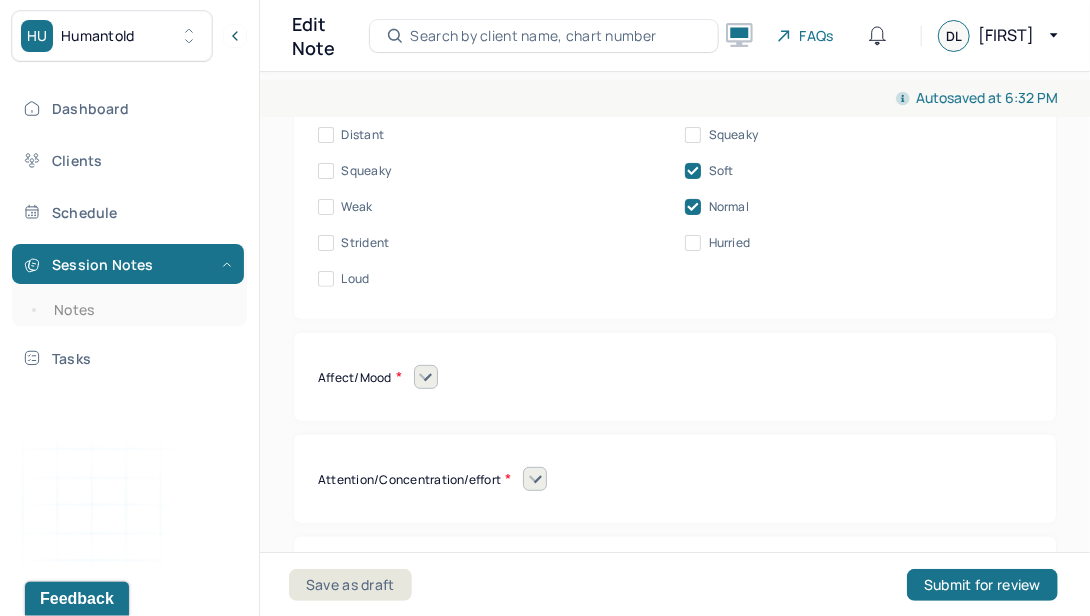 click at bounding box center [426, 377] 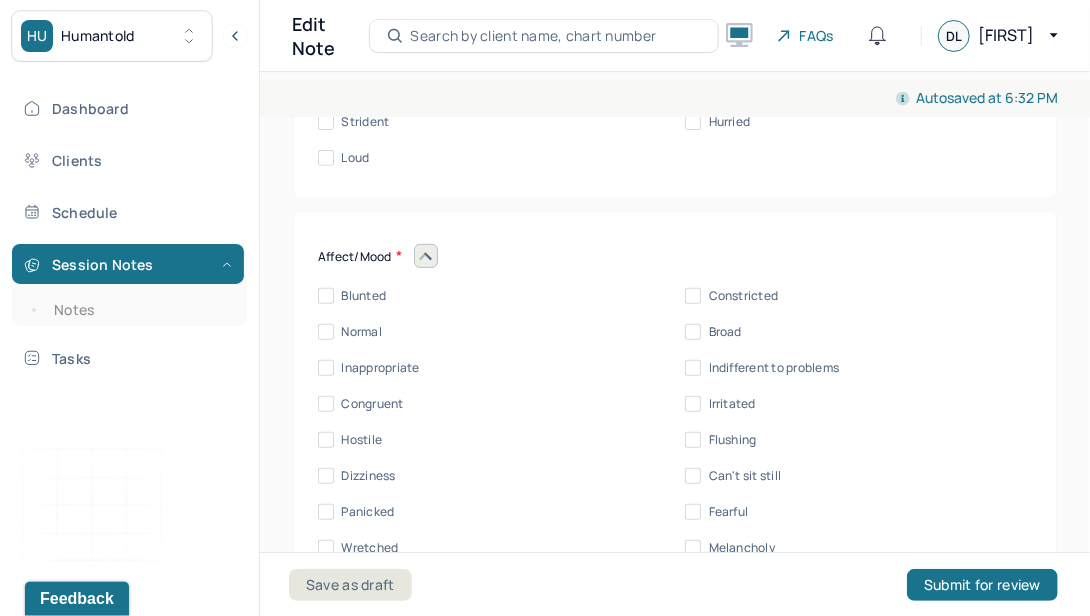 scroll, scrollTop: 9716, scrollLeft: 0, axis: vertical 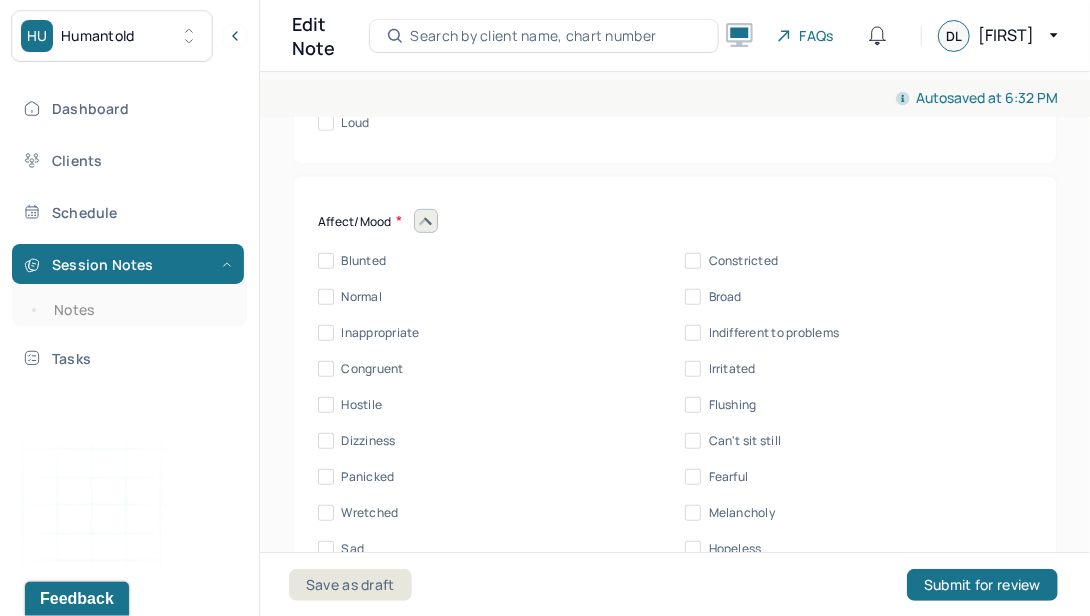 click on "Normal" at bounding box center (326, 297) 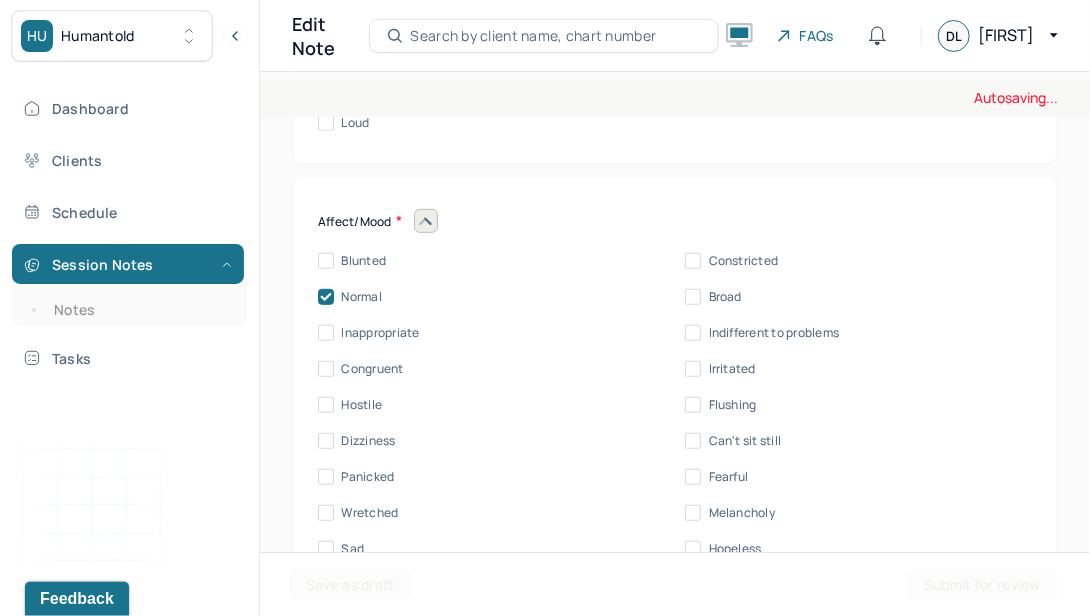 click on "Congruent" at bounding box center [326, 369] 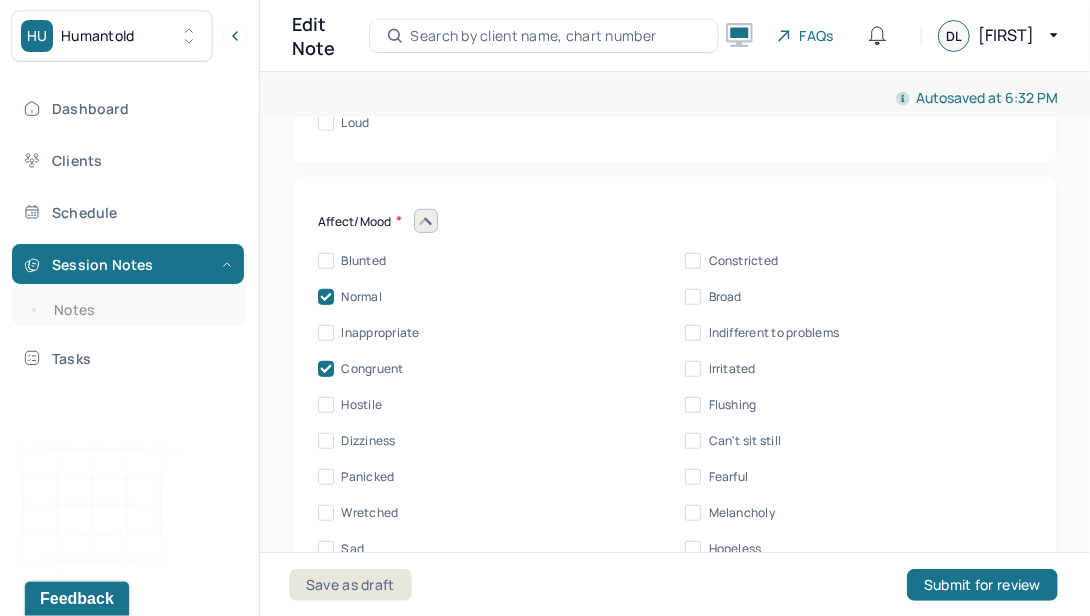 scroll, scrollTop: 0, scrollLeft: 0, axis: both 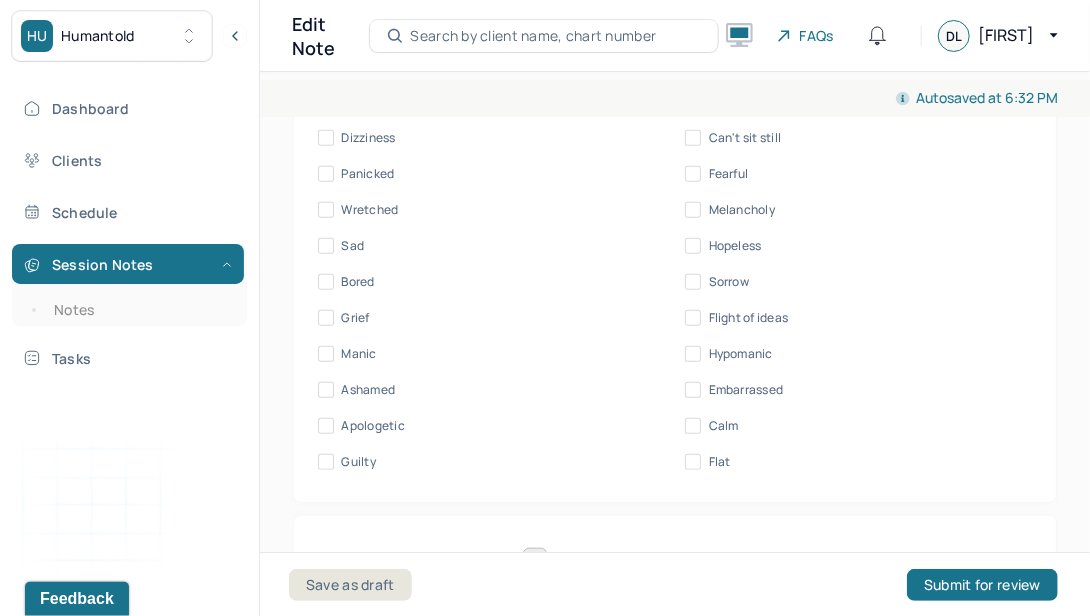 click on "Flat" at bounding box center (693, 462) 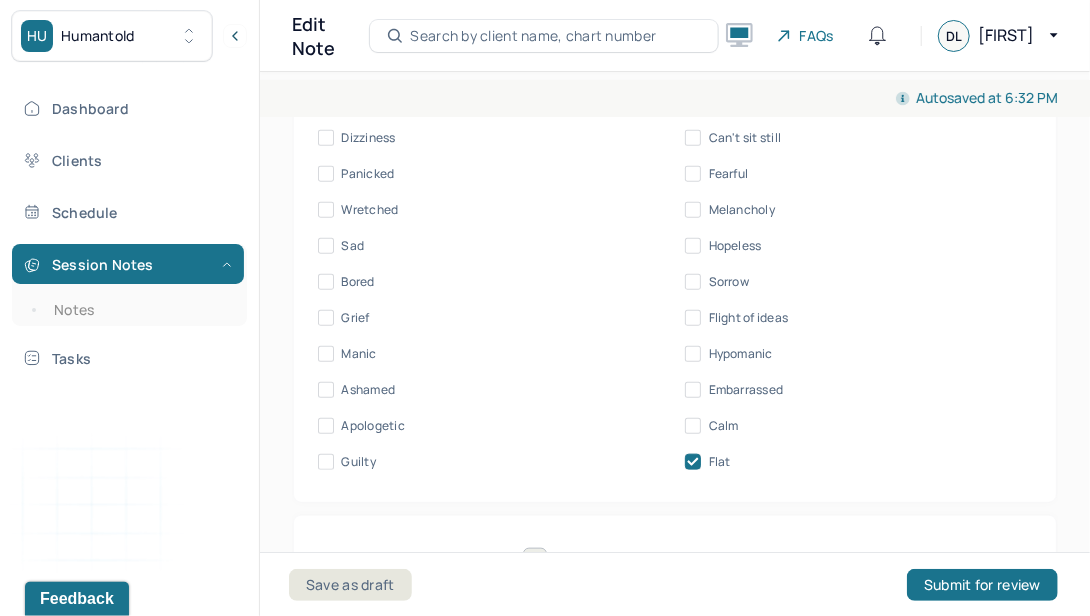 click on "Blunted Constricted Normal Broad Inappropriate Indifferent to problems Congruent Irritated Hostile Flushing Dizziness Can't sit still Panicked Fearful Wretched Melancholy Sad Hopeless Bored Sorrow Grief Flight of ideas Manic Hypomanic Ashamed Embarrassed Apologetic Calm Guilty Flat" at bounding box center (675, 210) 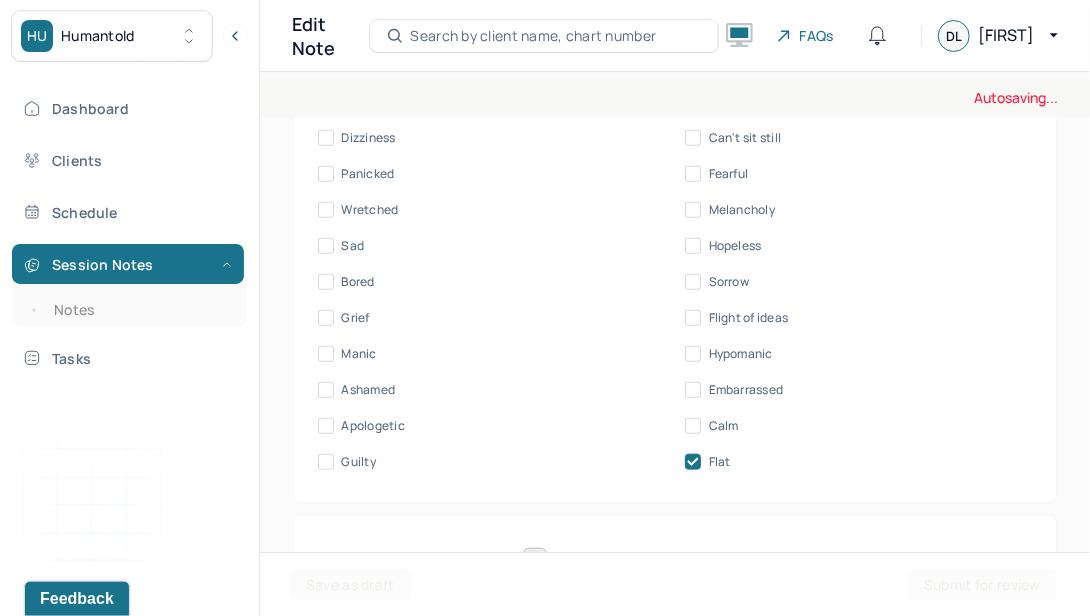 click on "Calm" at bounding box center [693, 426] 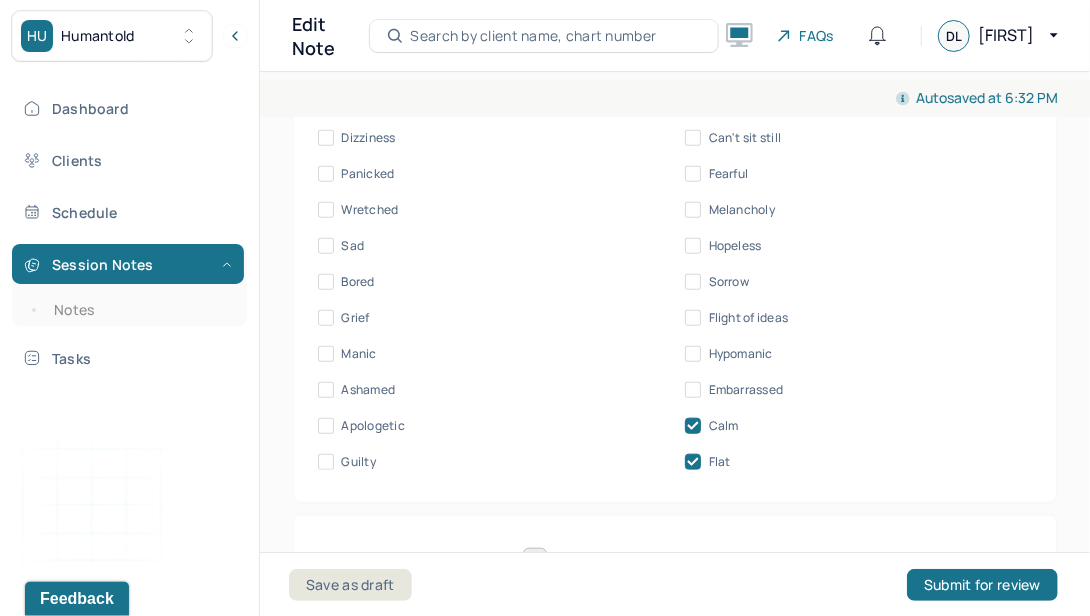 scroll, scrollTop: 0, scrollLeft: 0, axis: both 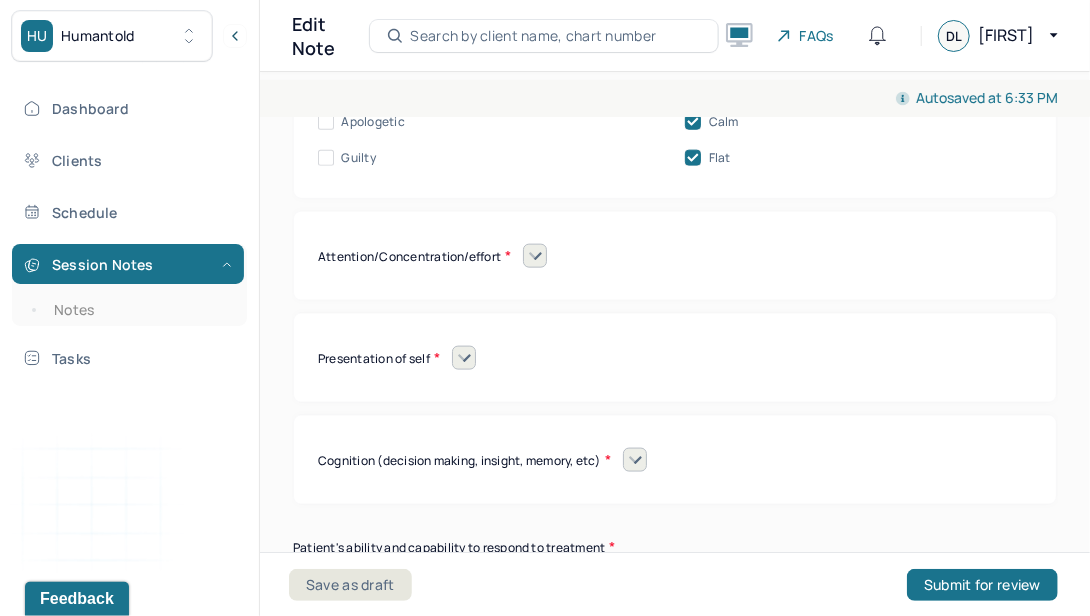 click 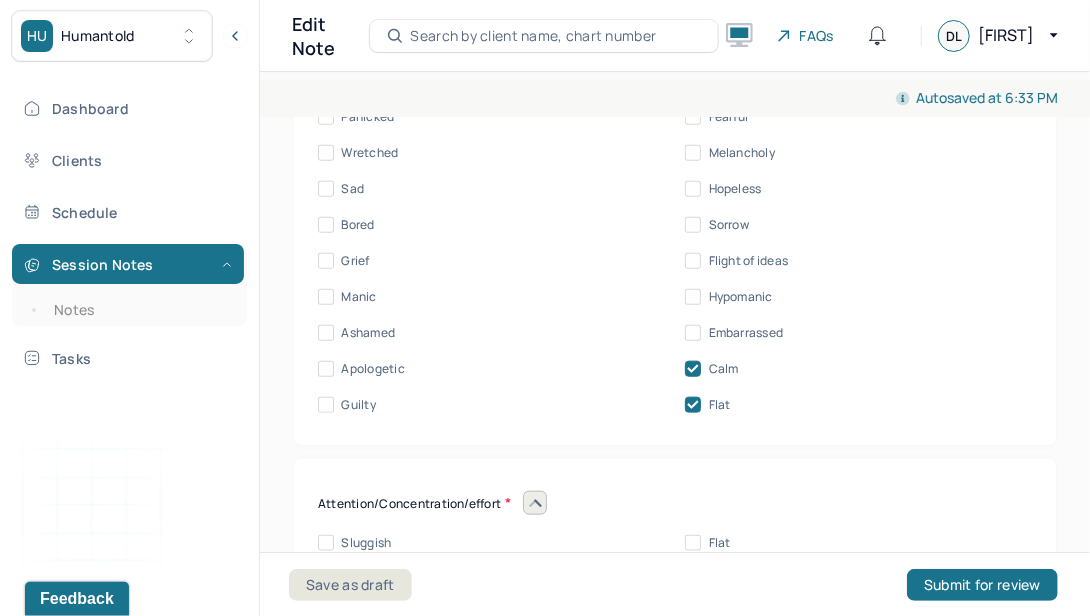 scroll, scrollTop: 9877, scrollLeft: 0, axis: vertical 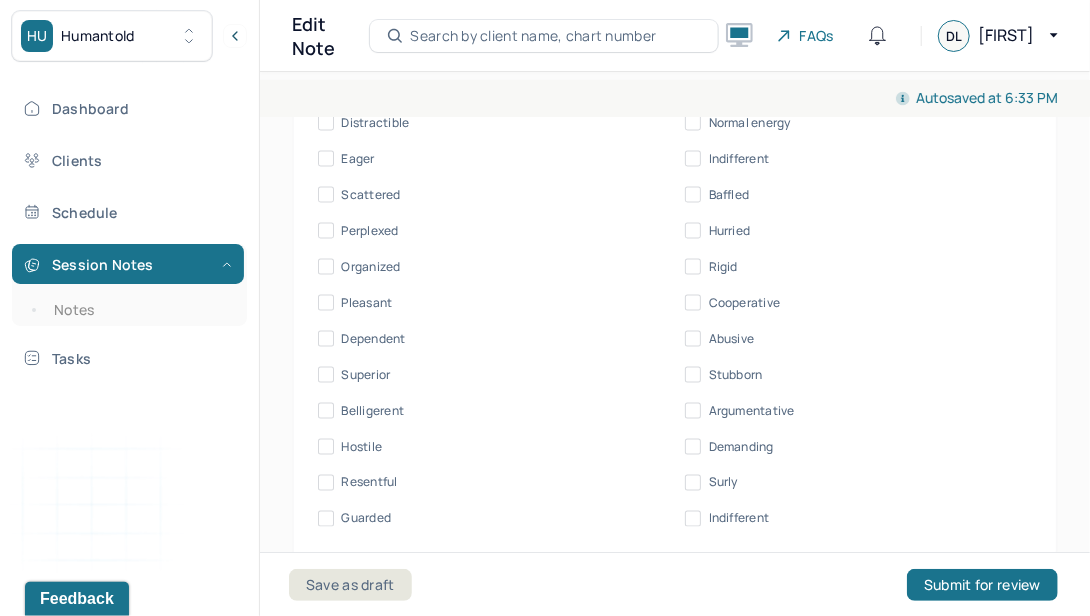 click on "Pleasant" at bounding box center (326, 303) 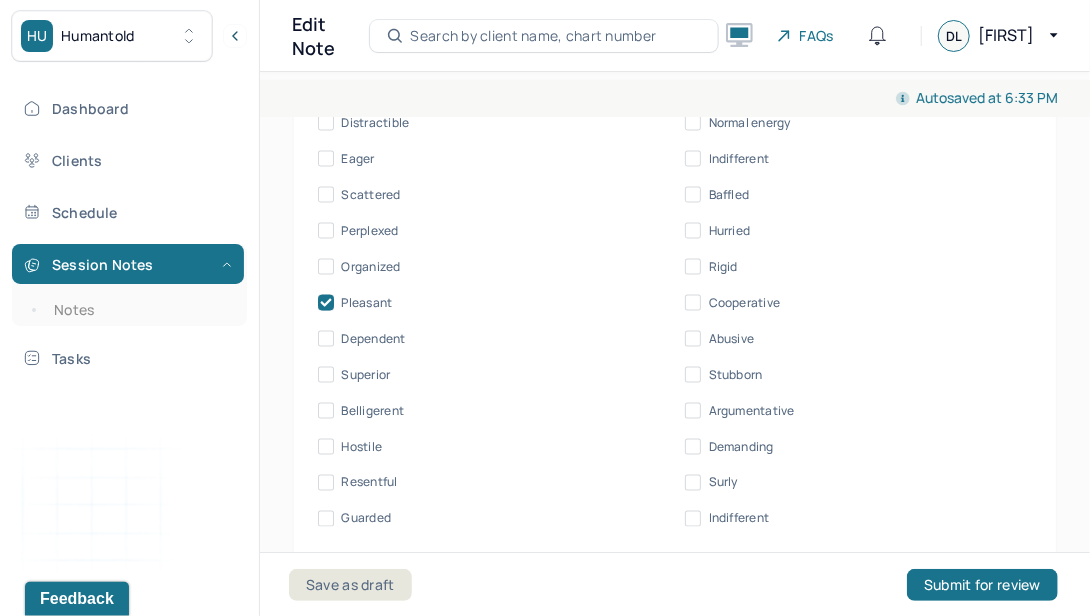 click on "Organized" at bounding box center (326, 267) 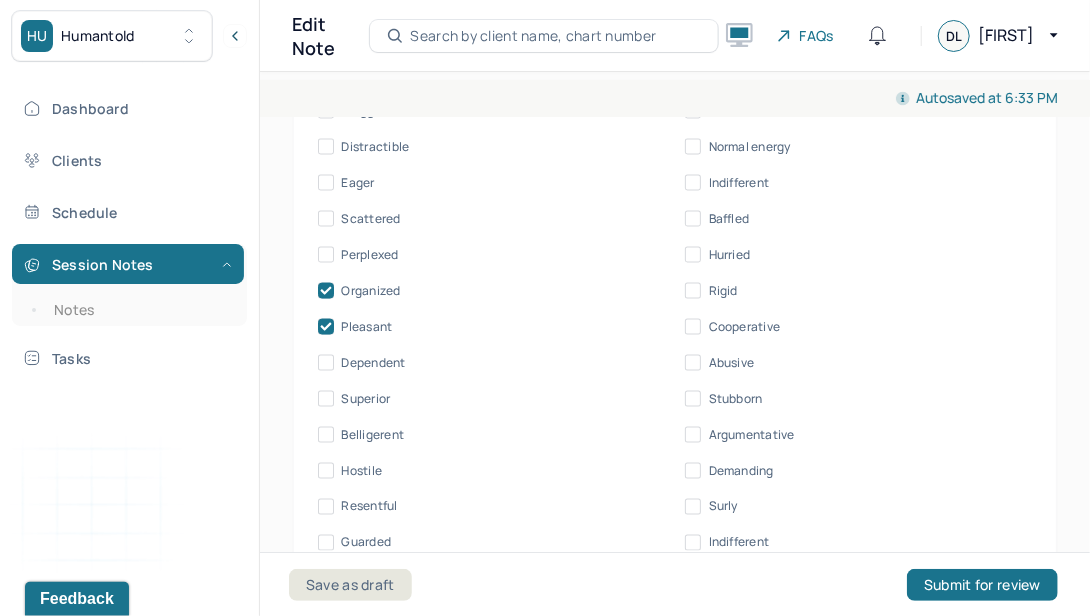 scroll, scrollTop: 10473, scrollLeft: 0, axis: vertical 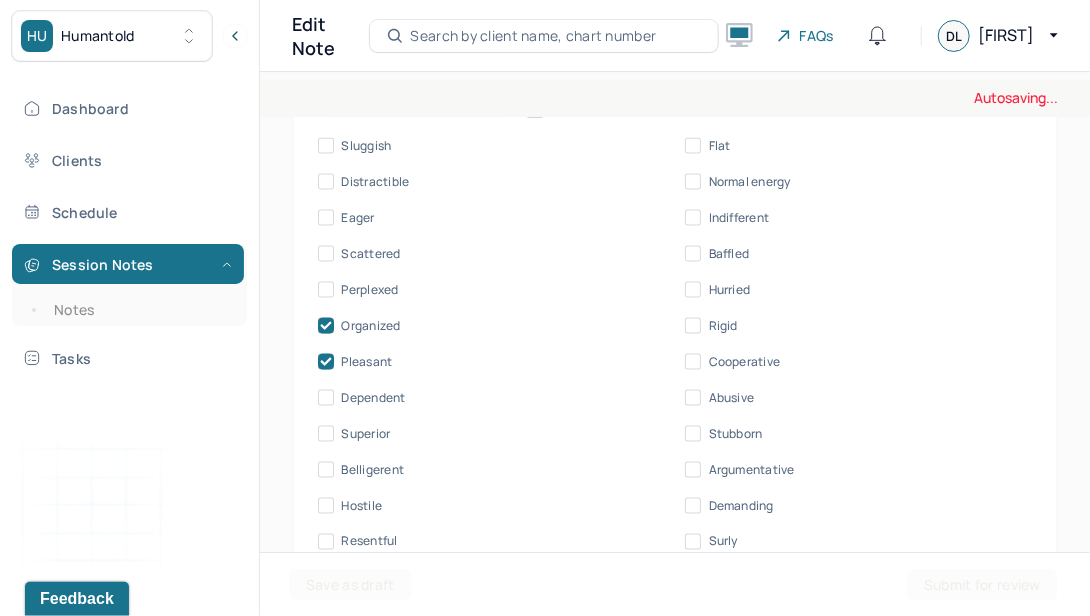 click on "Eager" at bounding box center [326, 218] 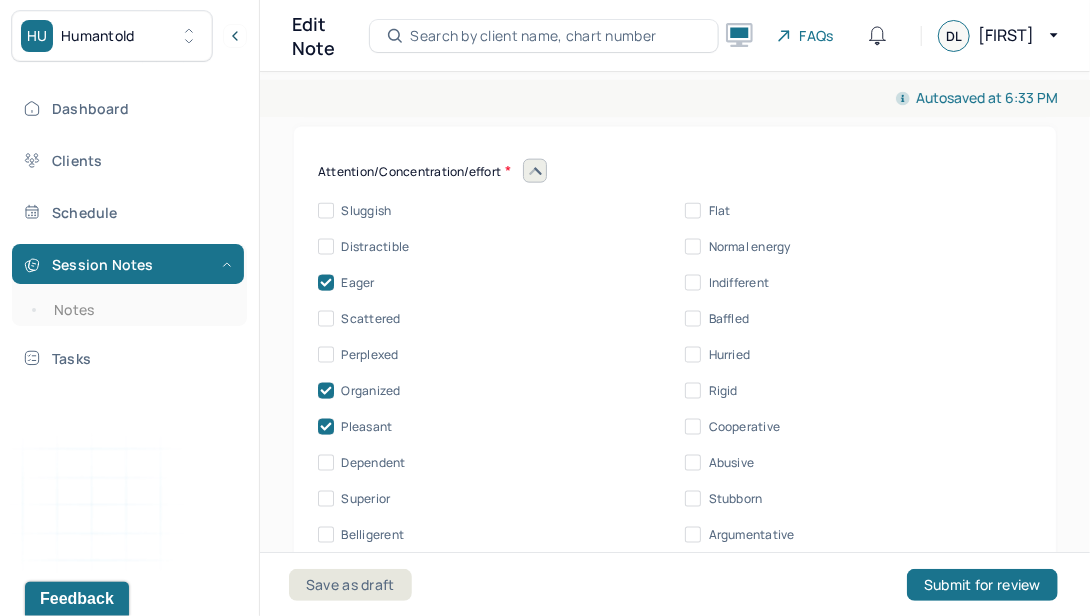 scroll, scrollTop: 10400, scrollLeft: 0, axis: vertical 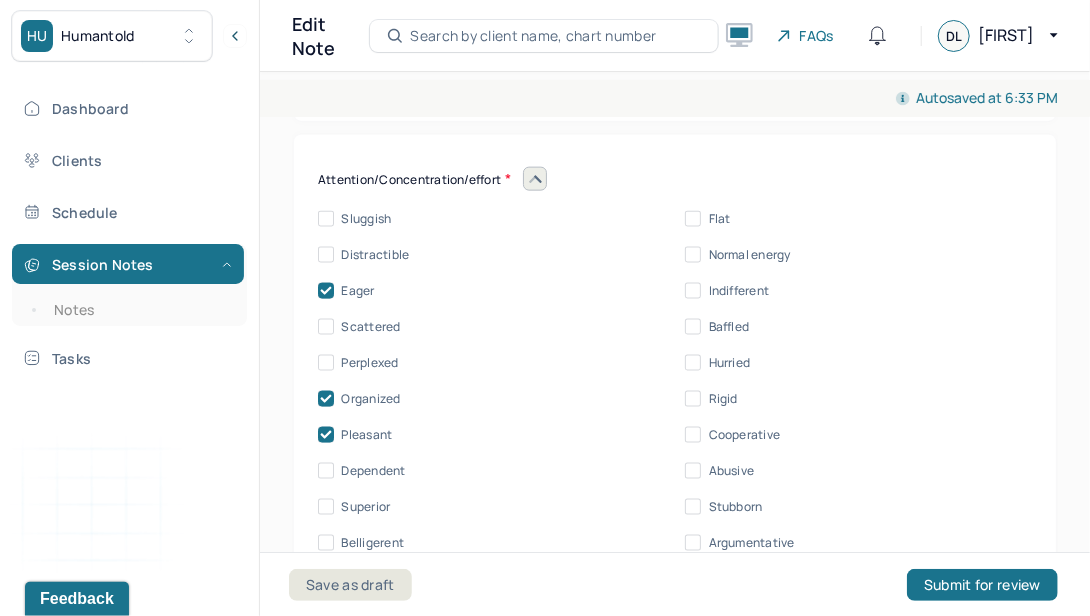 click on "Normal energy" at bounding box center (693, 255) 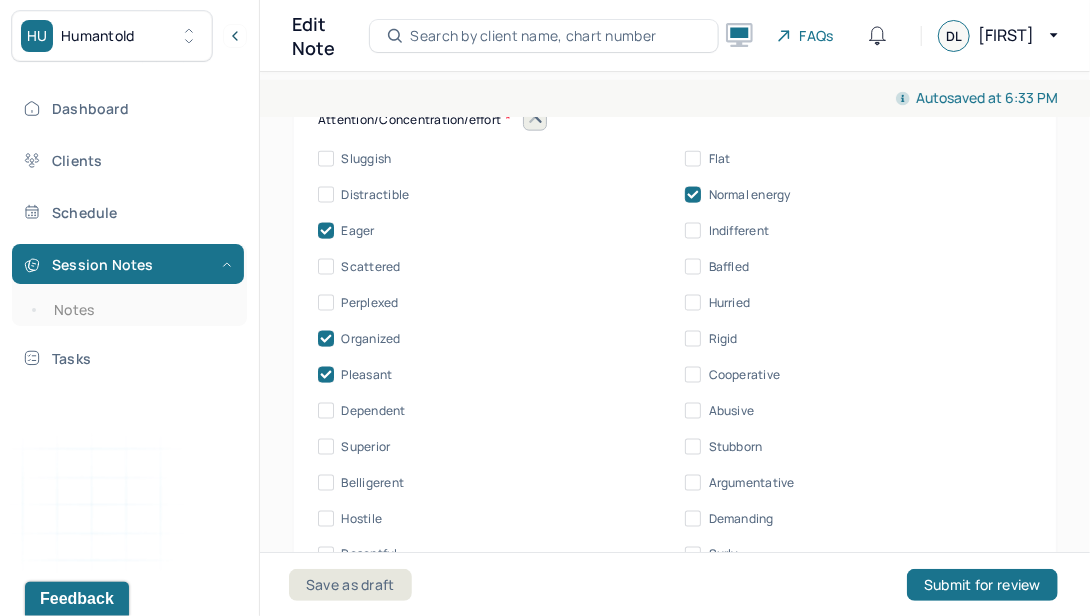 scroll, scrollTop: 10470, scrollLeft: 0, axis: vertical 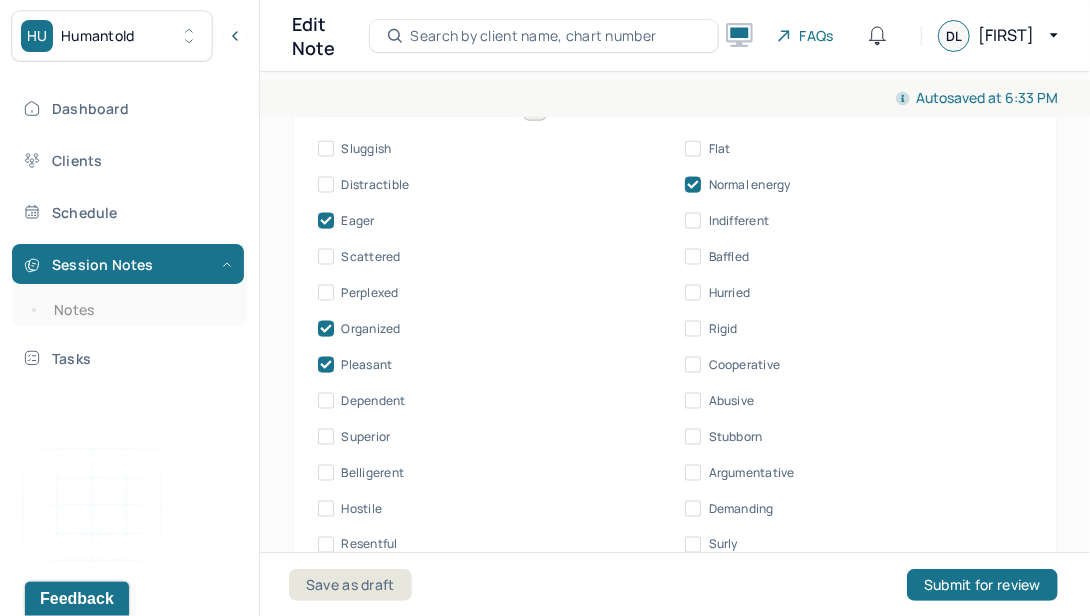 click on "Cooperative" at bounding box center (693, 365) 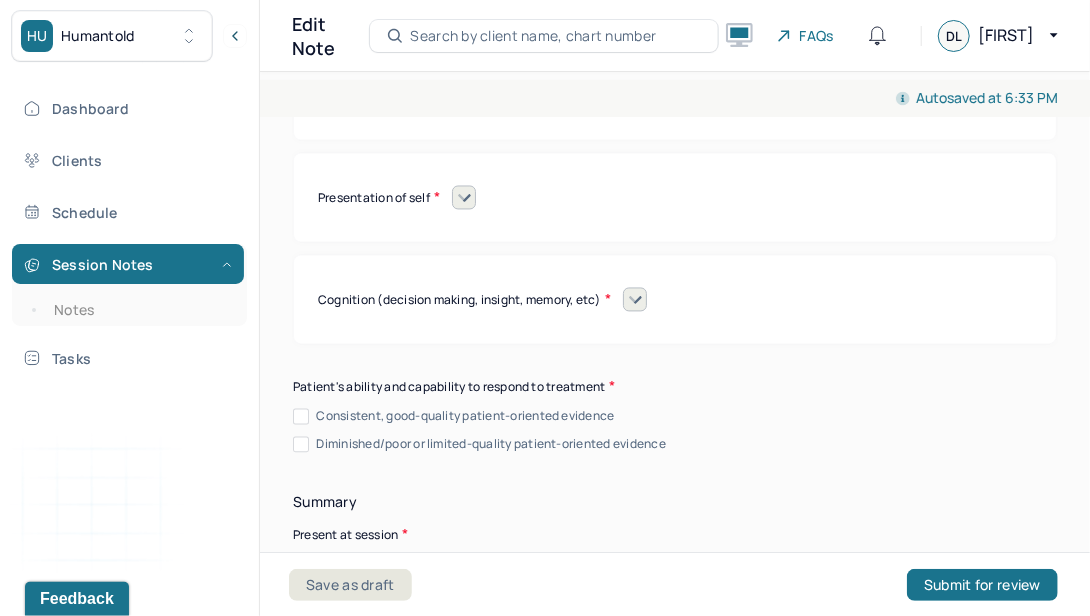 scroll, scrollTop: 10966, scrollLeft: 0, axis: vertical 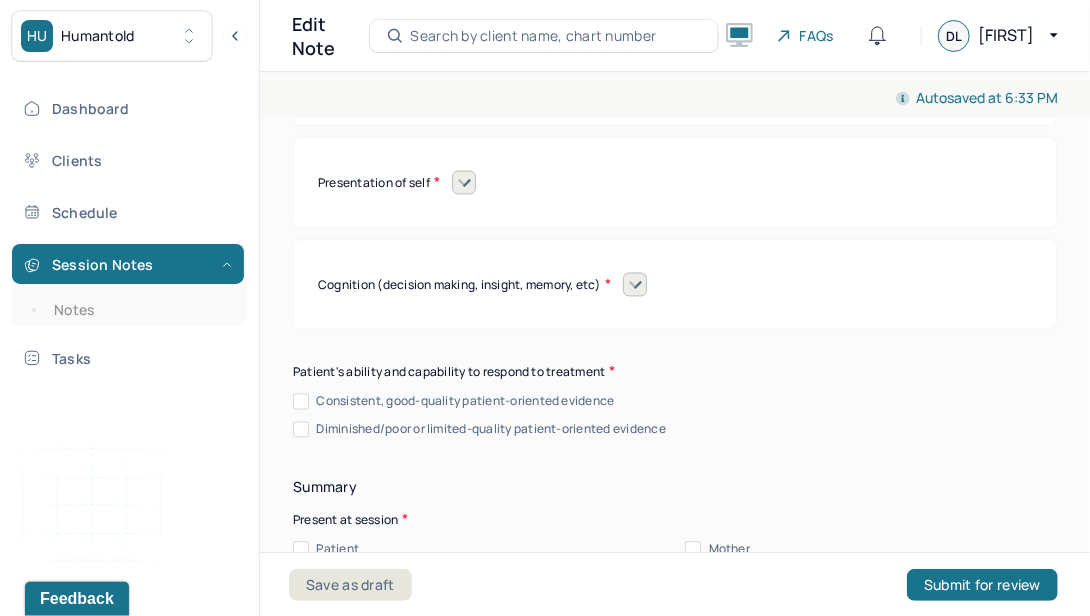click 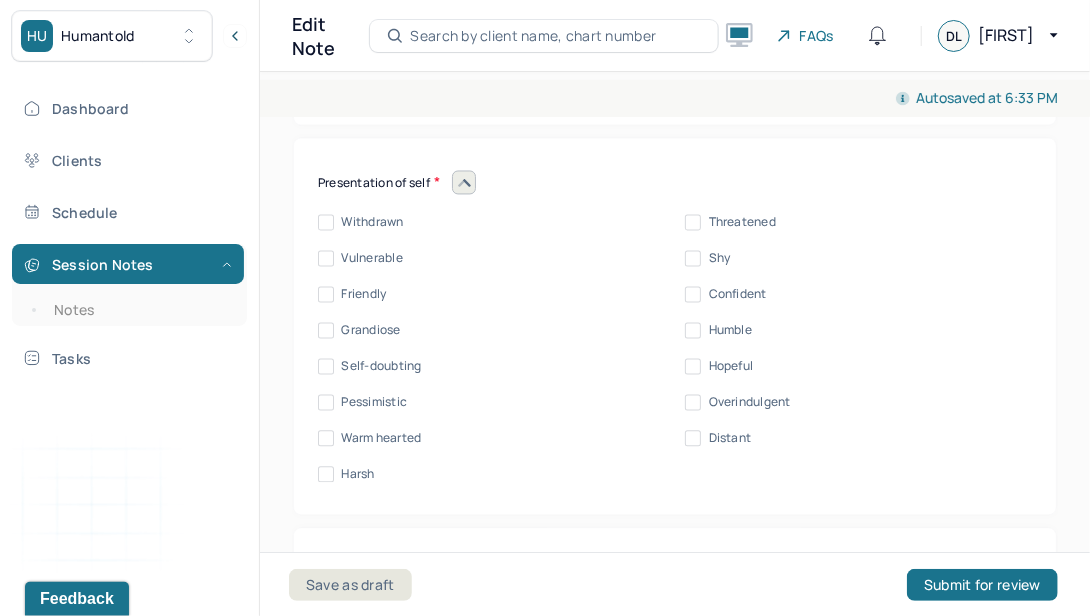 click on "Vulnerable" at bounding box center [326, 259] 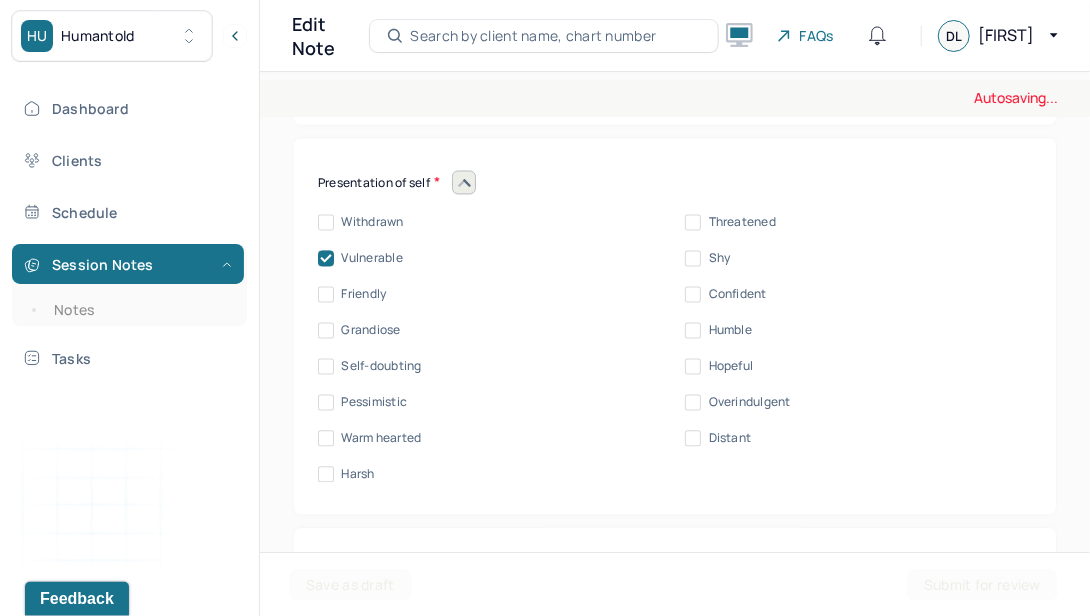 click on "Friendly" at bounding box center (326, 295) 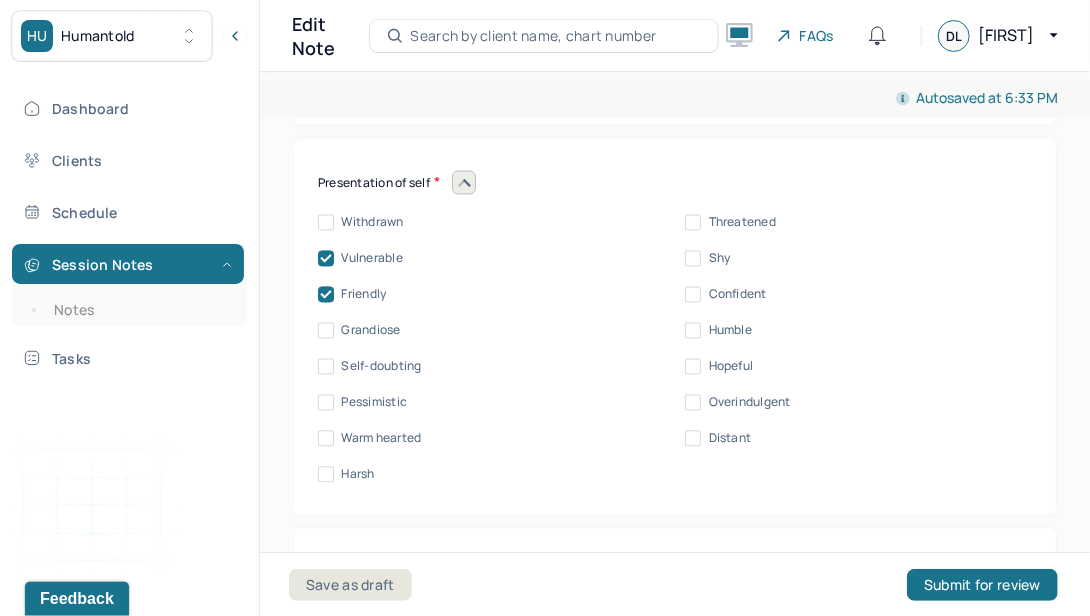 click on "Warm hearted" at bounding box center (326, 439) 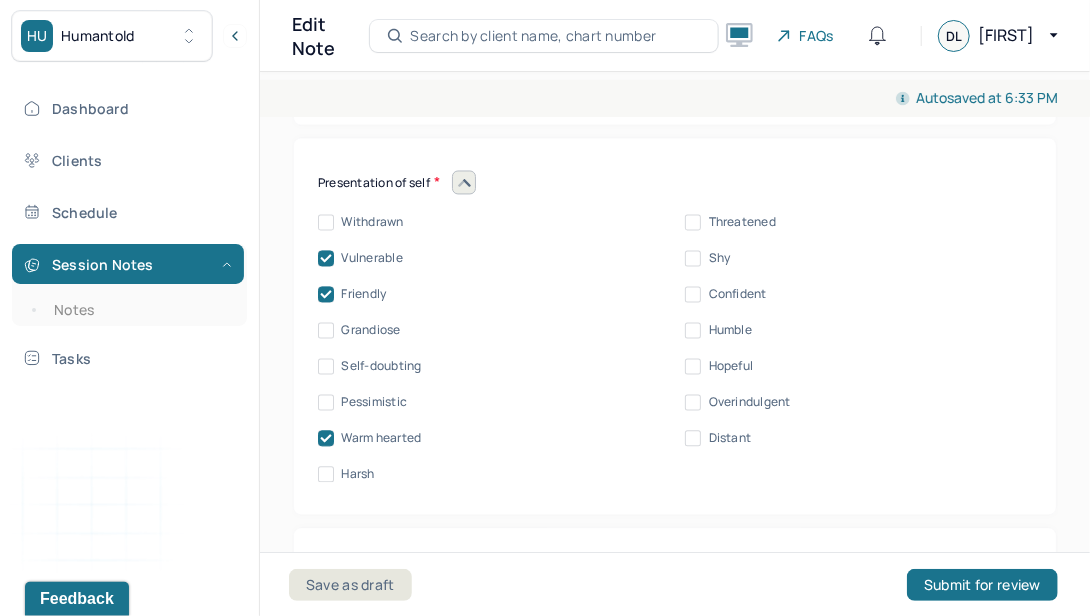 click on "Hopeful" at bounding box center [693, 367] 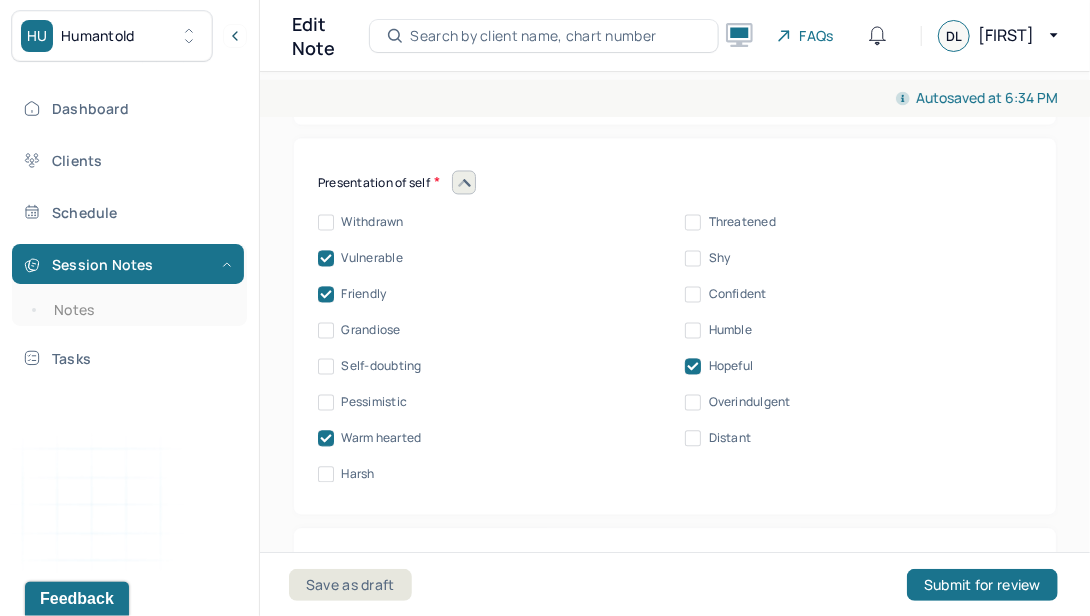 click on "Confident" at bounding box center [693, 295] 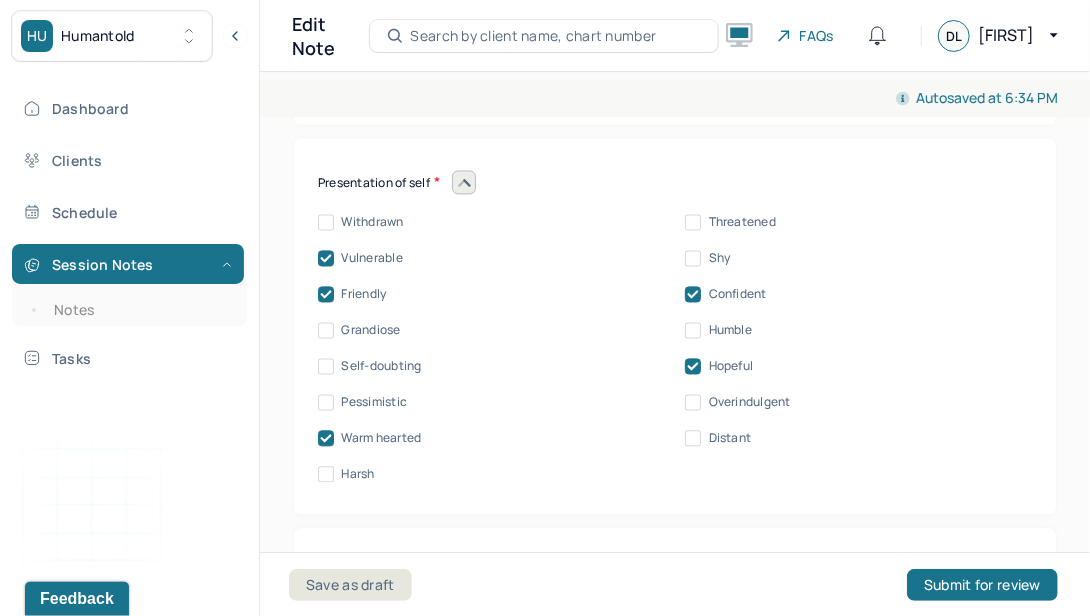 scroll, scrollTop: 0, scrollLeft: 0, axis: both 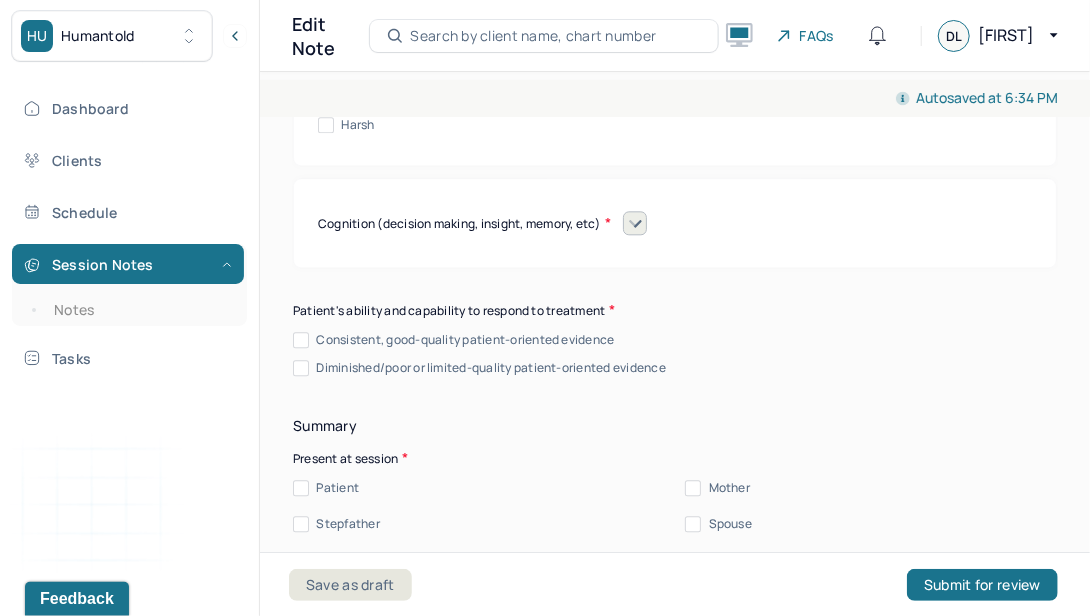 click 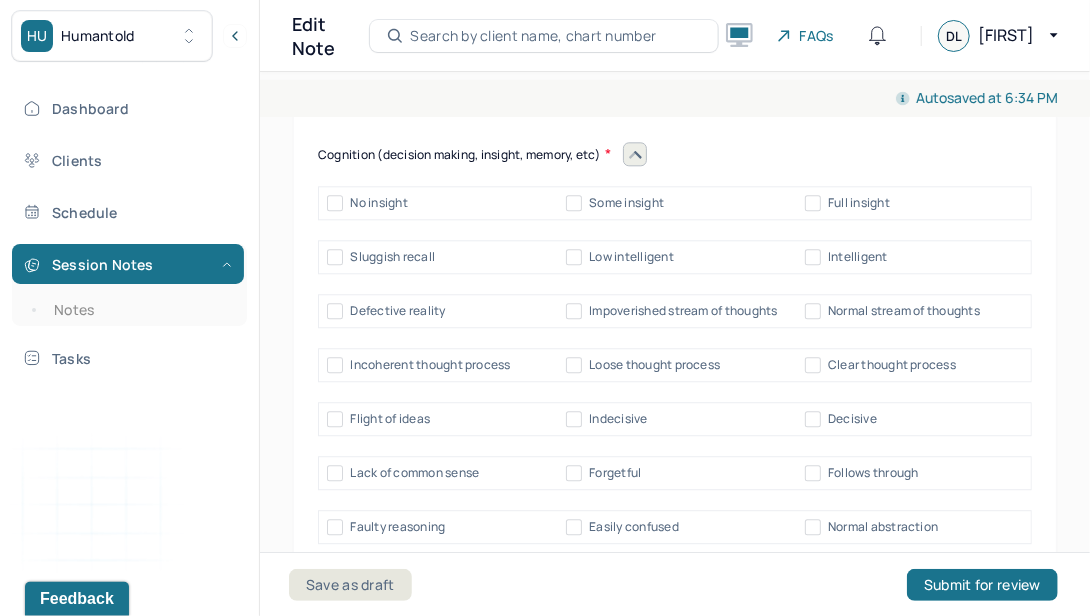 scroll, scrollTop: 11391, scrollLeft: 0, axis: vertical 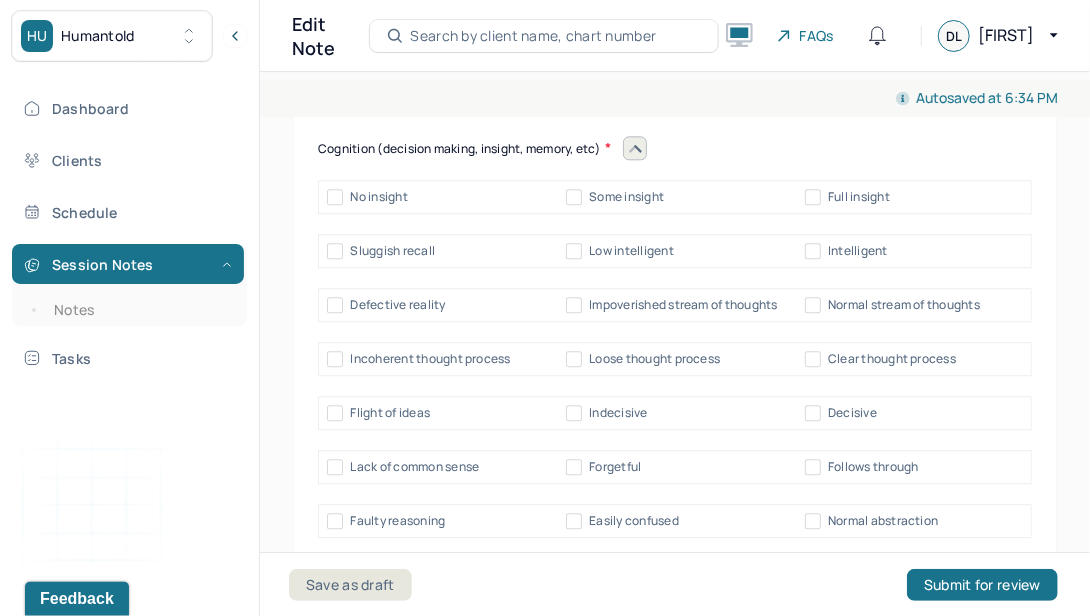 click on "Some insight" at bounding box center (574, 197) 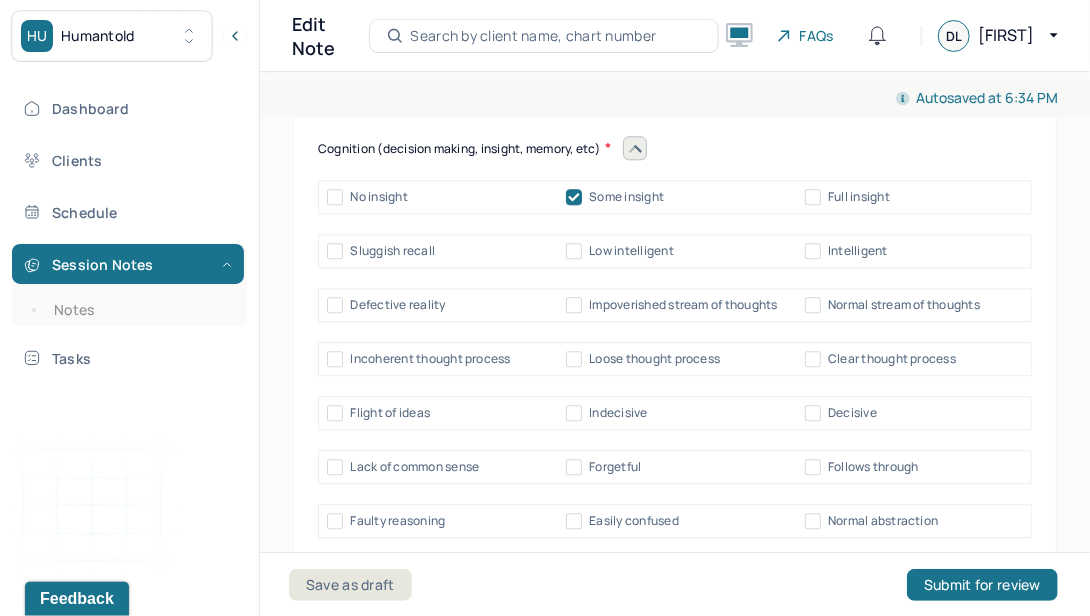click on "Intelligent" at bounding box center (813, 251) 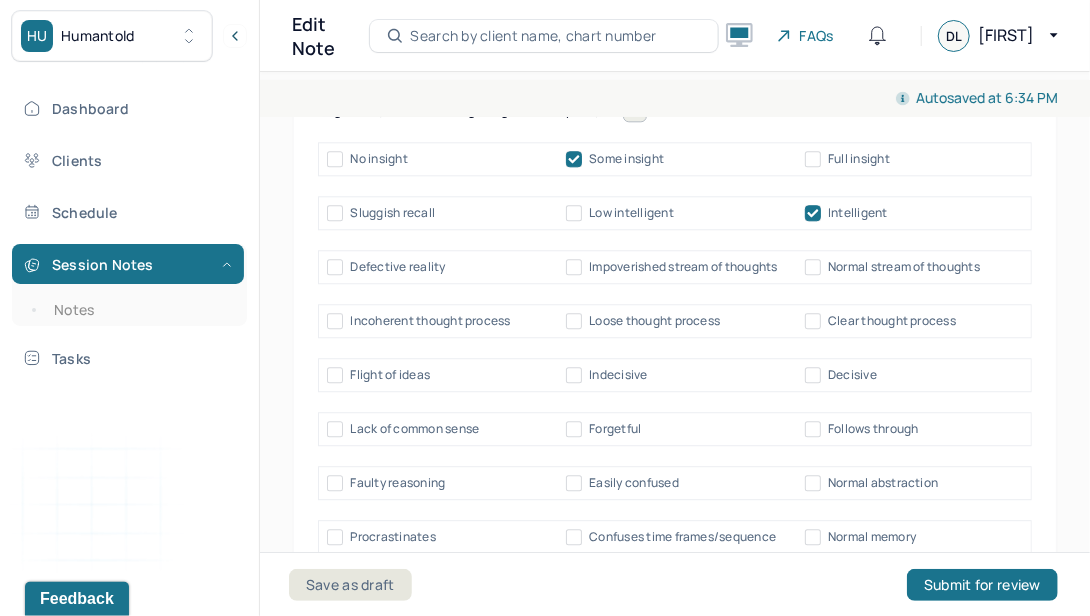 scroll, scrollTop: 11446, scrollLeft: 0, axis: vertical 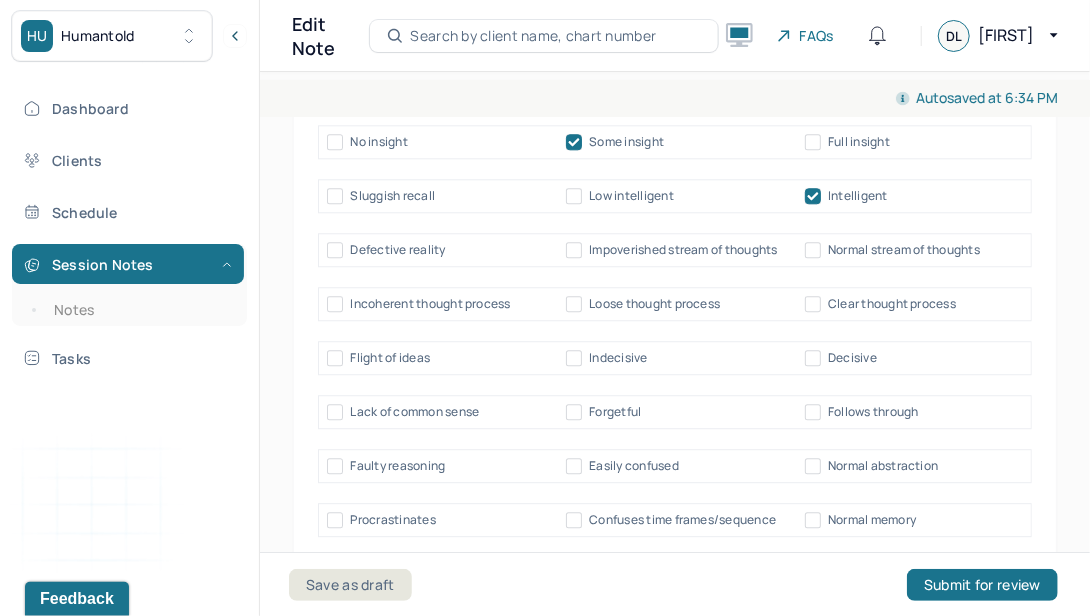 click on "Normal stream of thoughts" at bounding box center (813, 250) 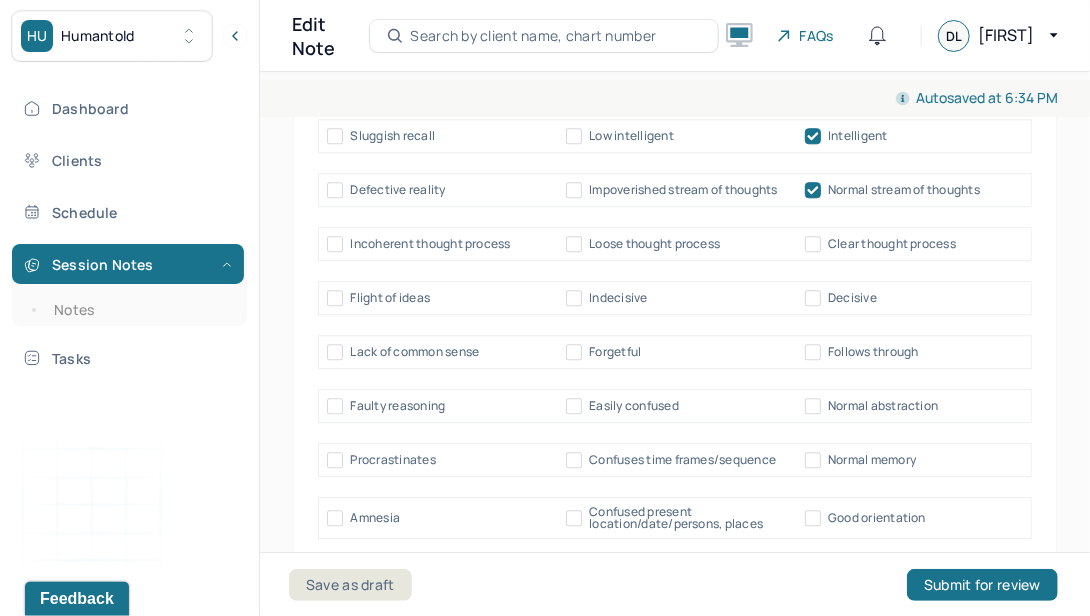 scroll, scrollTop: 11507, scrollLeft: 0, axis: vertical 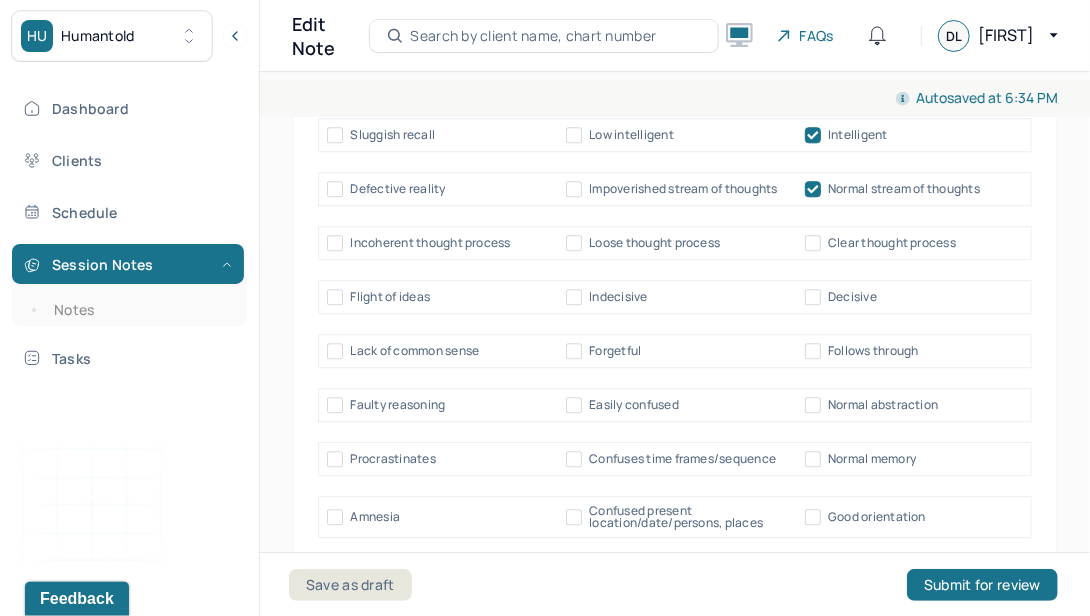 click on "Clear thought process" at bounding box center (813, 243) 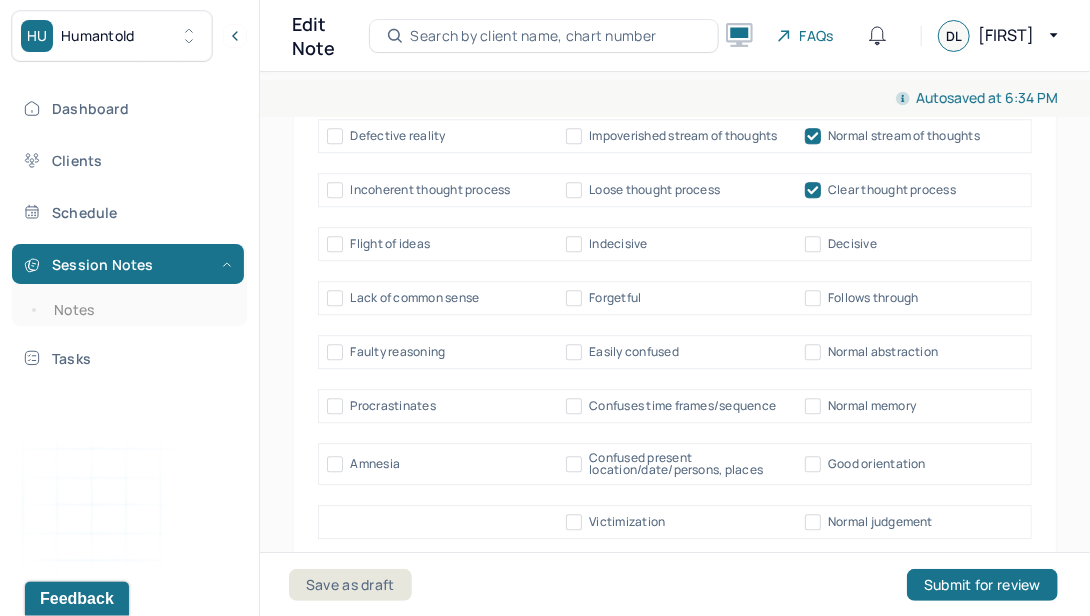 scroll, scrollTop: 11564, scrollLeft: 0, axis: vertical 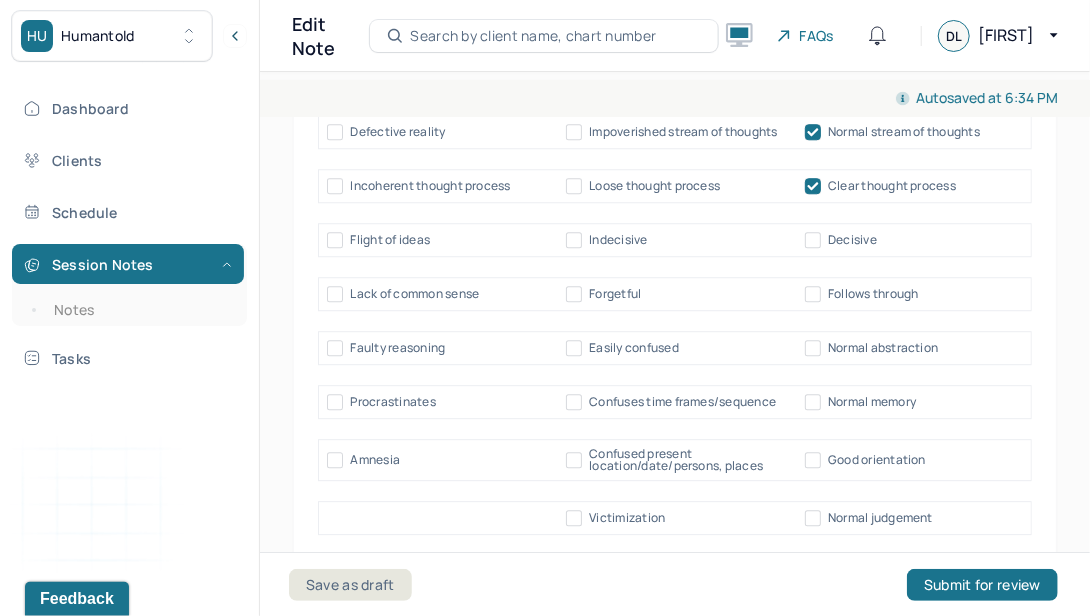 click on "Decisive" at bounding box center (813, 240) 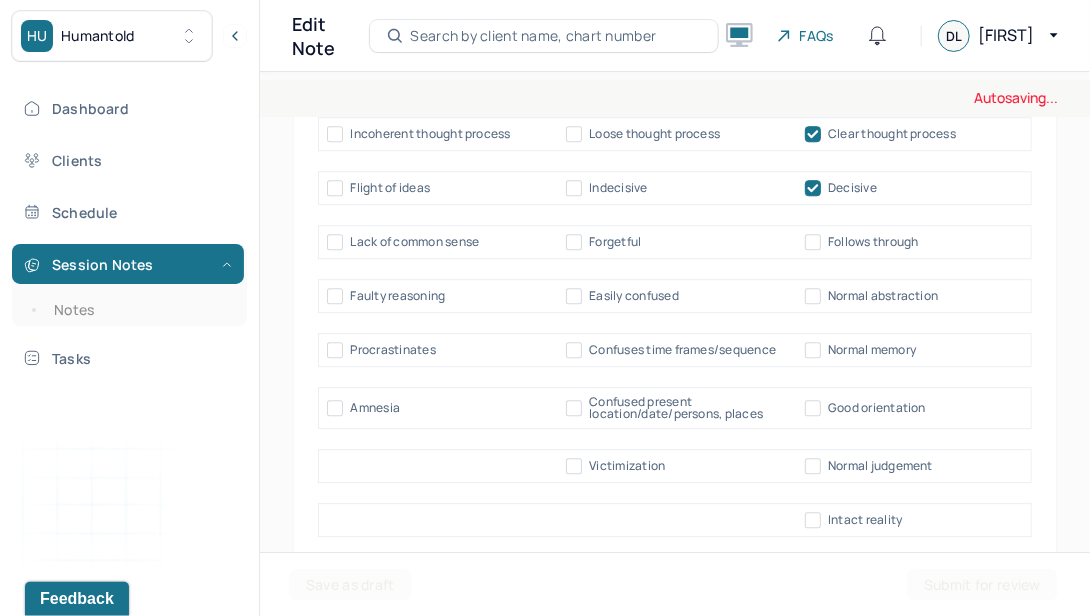 scroll, scrollTop: 11617, scrollLeft: 0, axis: vertical 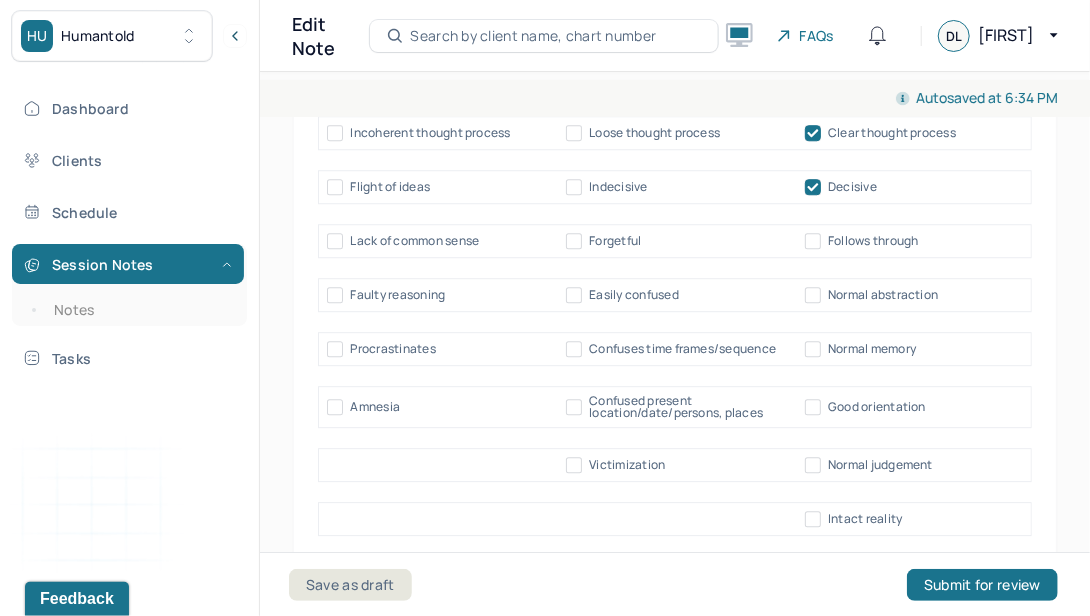 click on "Follows through" at bounding box center (813, 241) 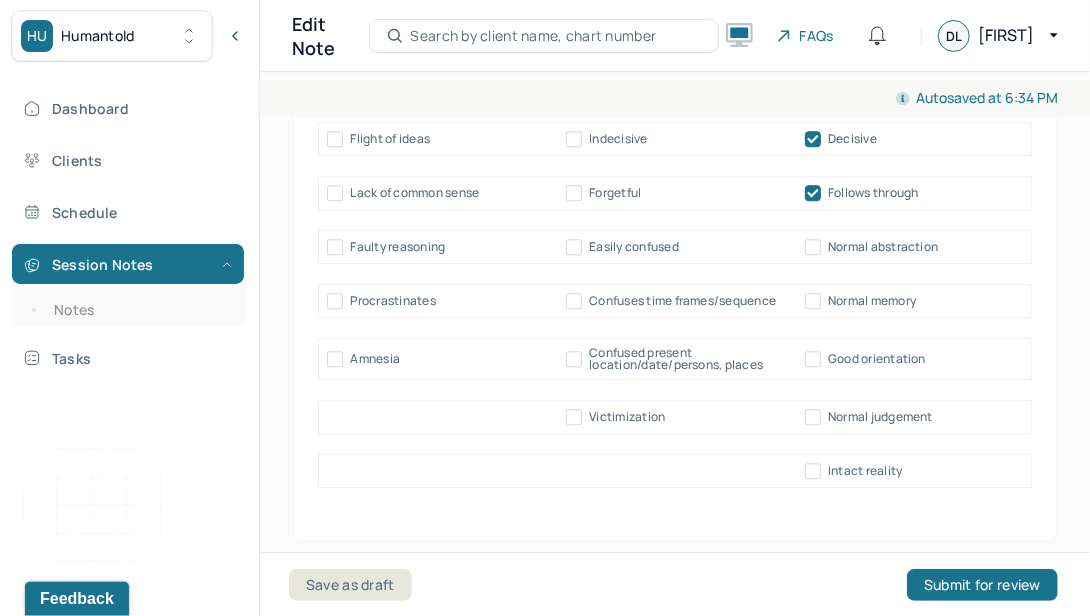 scroll, scrollTop: 11669, scrollLeft: 0, axis: vertical 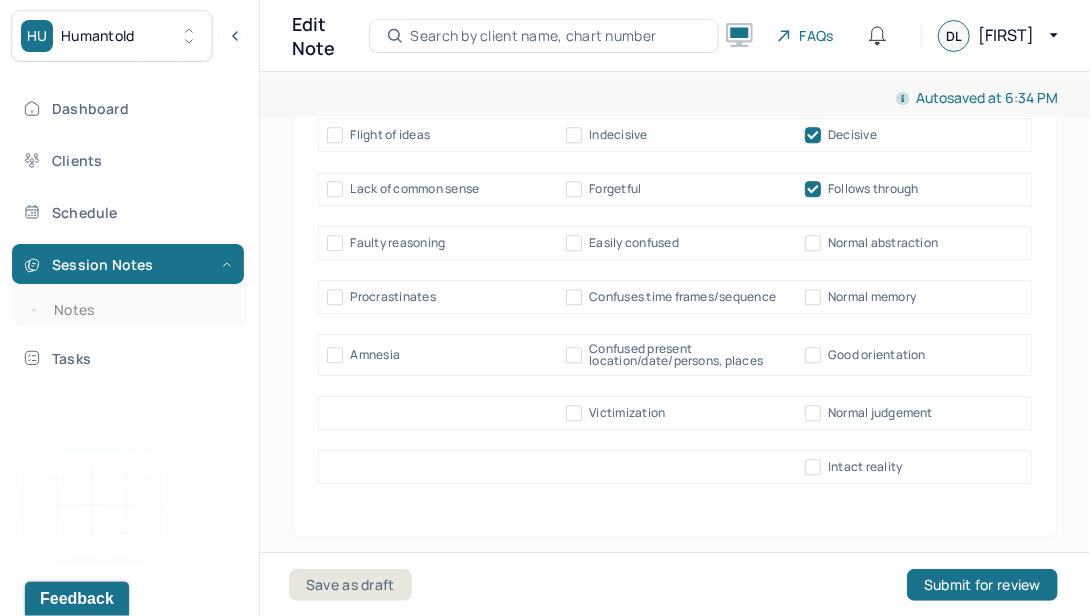 click on "Normal abstraction" at bounding box center (813, 243) 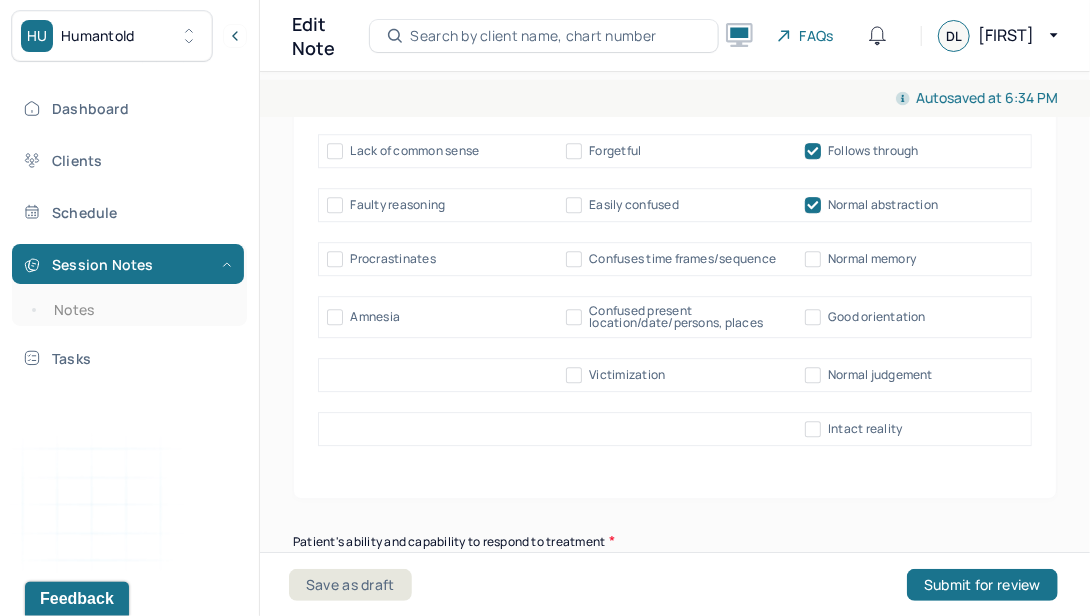 scroll, scrollTop: 11733, scrollLeft: 0, axis: vertical 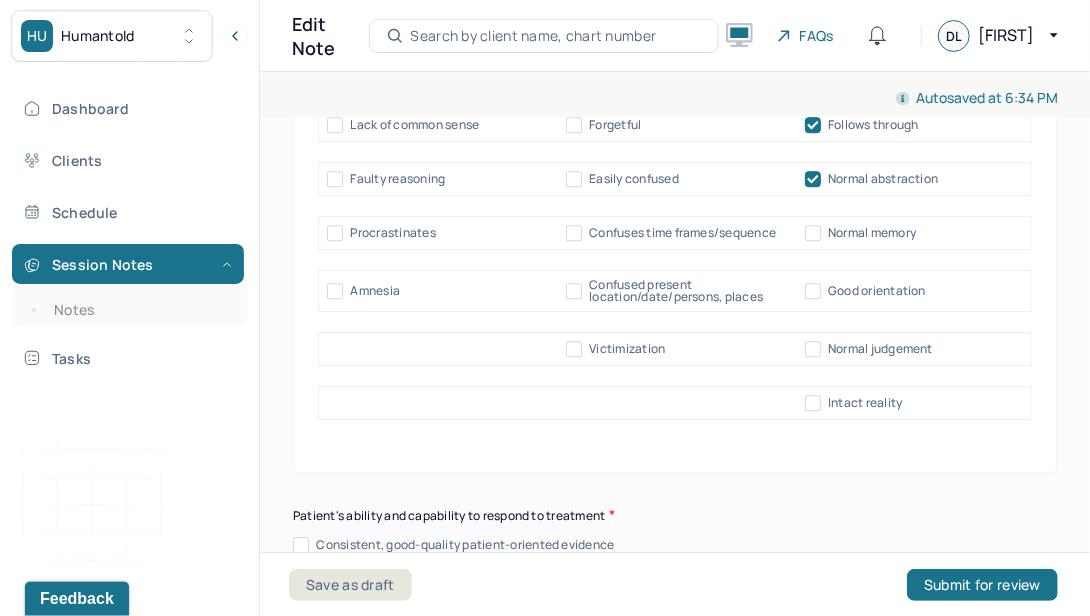 click on "Normal memory" at bounding box center [813, 233] 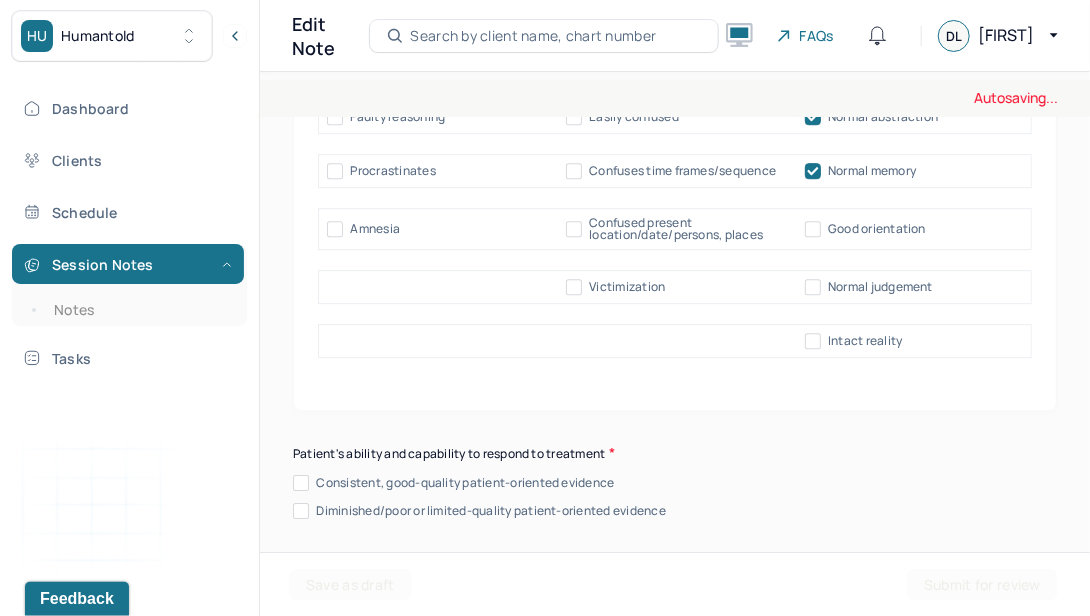 scroll, scrollTop: 11798, scrollLeft: 0, axis: vertical 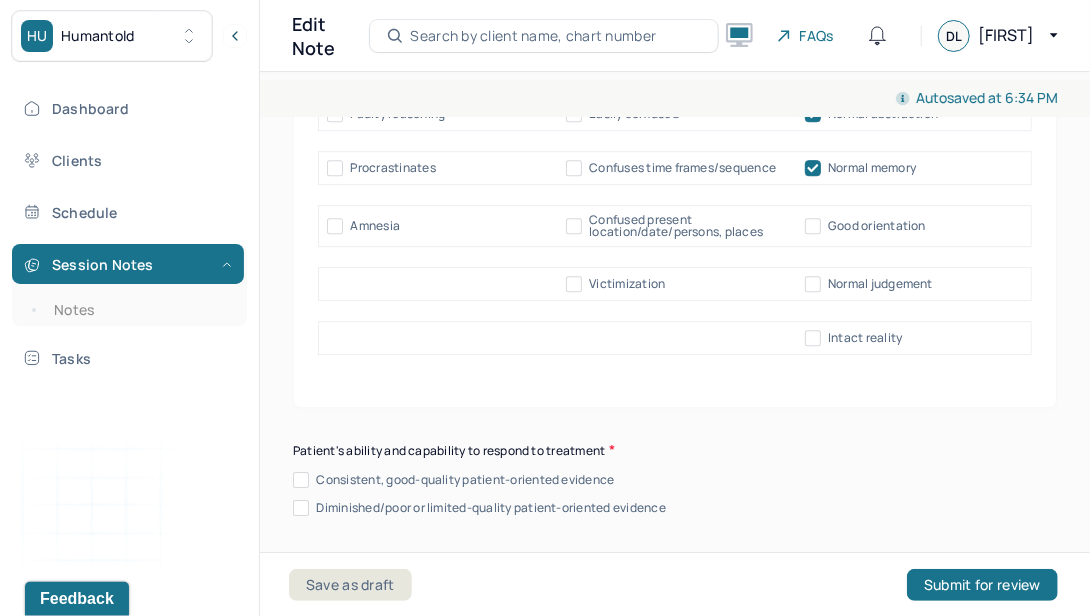 click on "Good orientation" at bounding box center (813, 226) 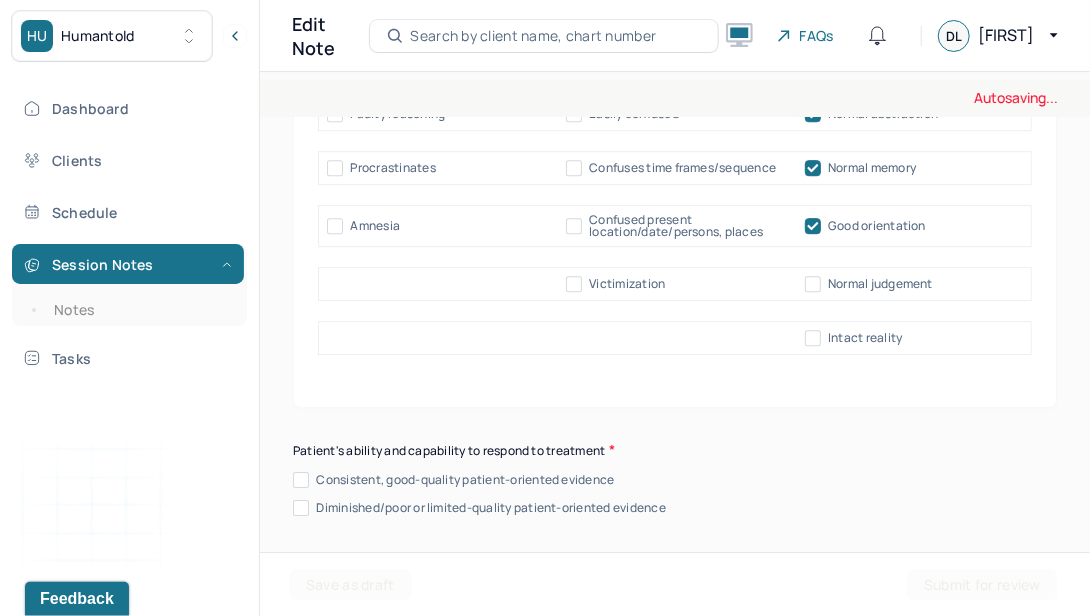 click on "Normal judgement" at bounding box center [813, 284] 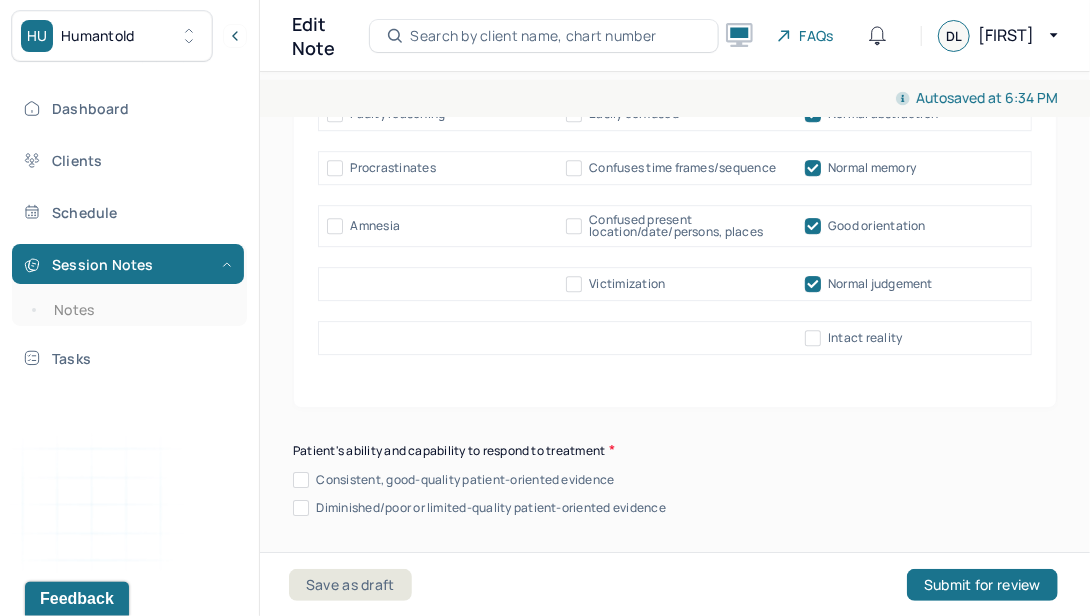 click on "Intact reality" at bounding box center (813, 338) 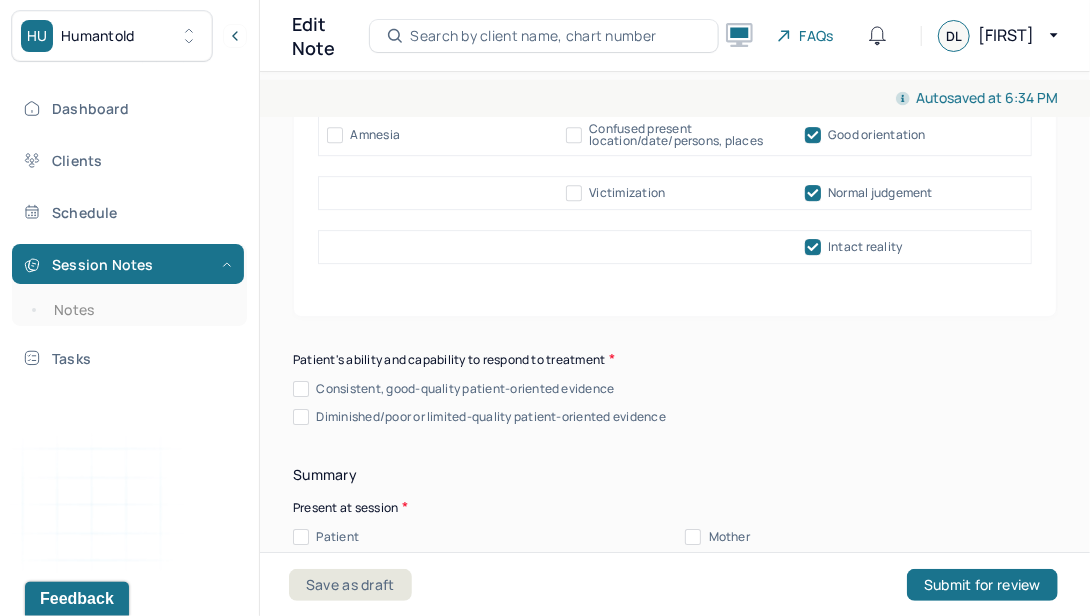 scroll, scrollTop: 11897, scrollLeft: 0, axis: vertical 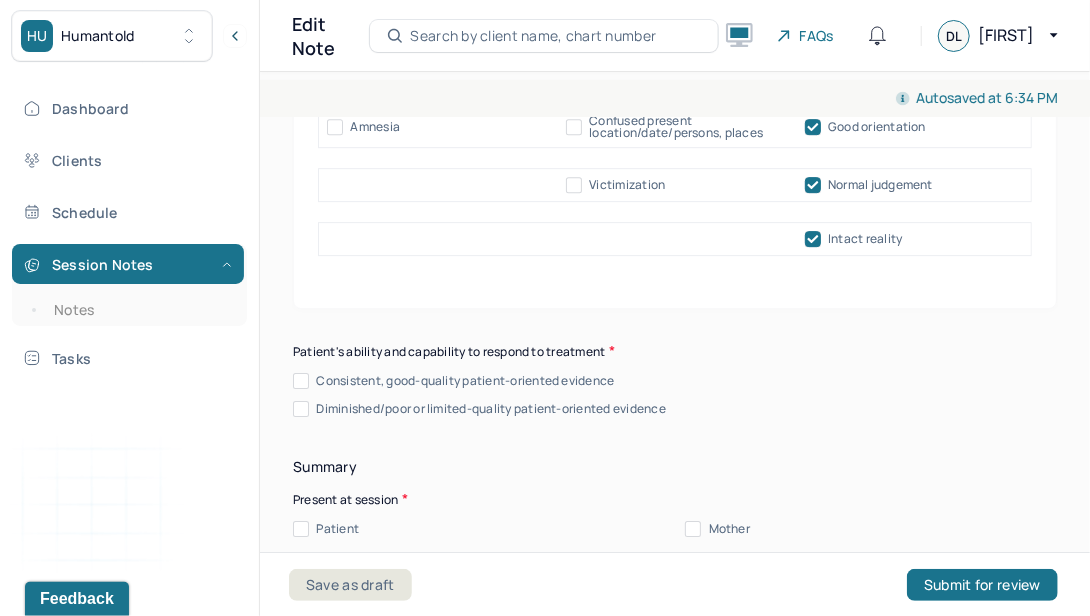 click on "Patient's ability and capability to respond to treatment Consistent, good-quality patient-oriented evidence Diminished/poor or limited-quality patient-oriented evidence" at bounding box center [675, 379] 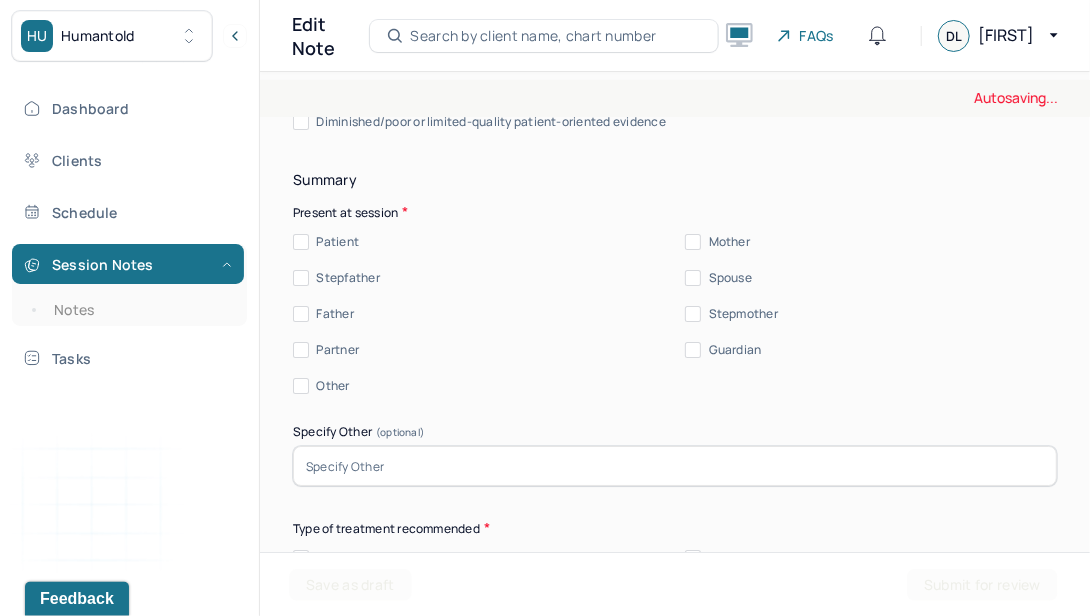 scroll, scrollTop: 12206, scrollLeft: 0, axis: vertical 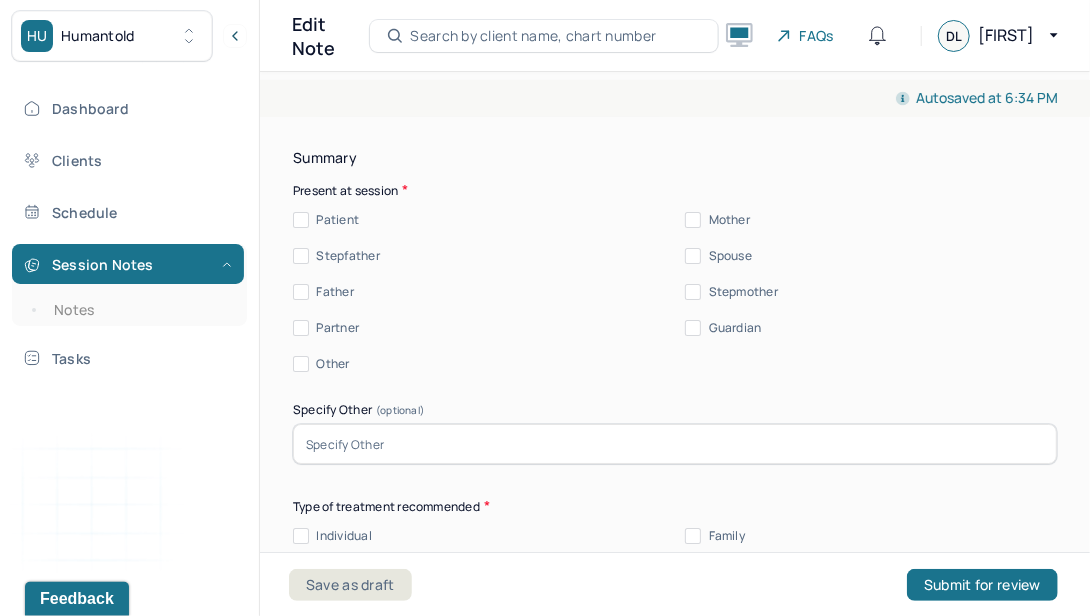 click on "Patient" at bounding box center (301, 220) 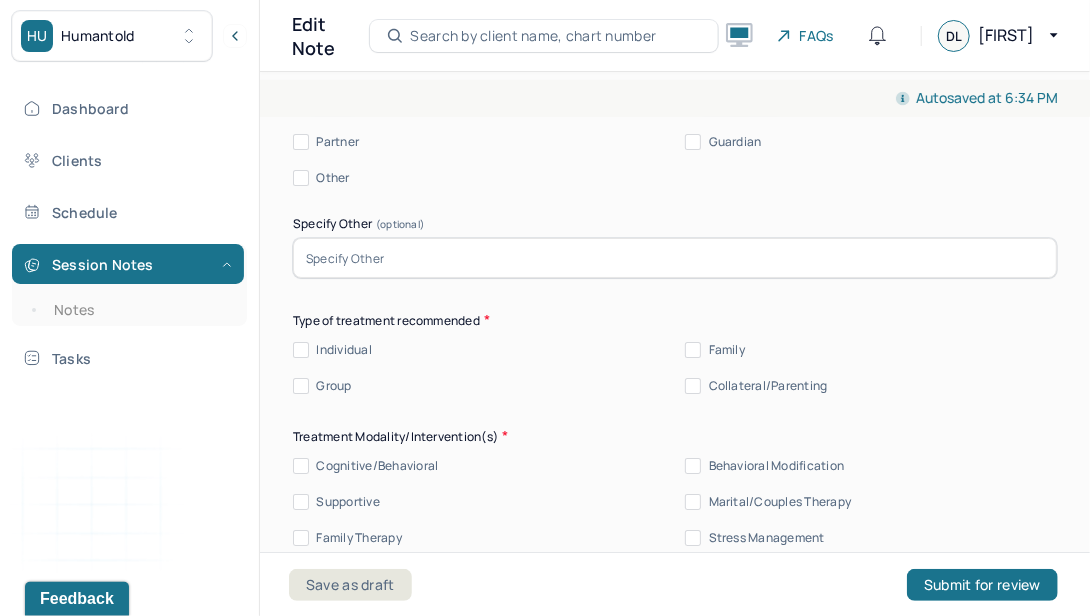 scroll, scrollTop: 12397, scrollLeft: 0, axis: vertical 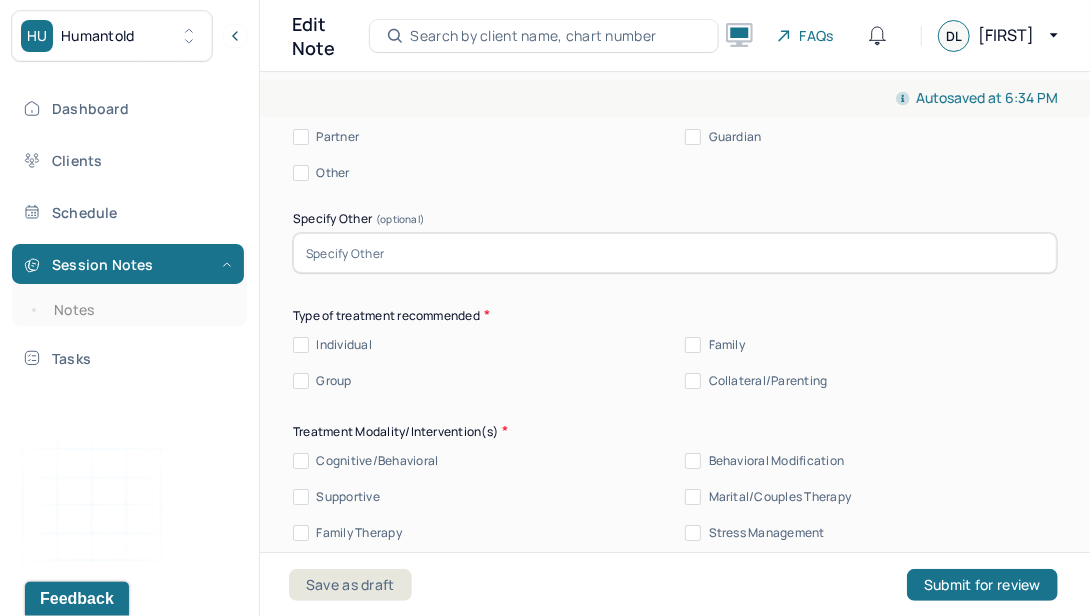 click on "Individual Family Group Collateral/Parenting" at bounding box center [675, 363] 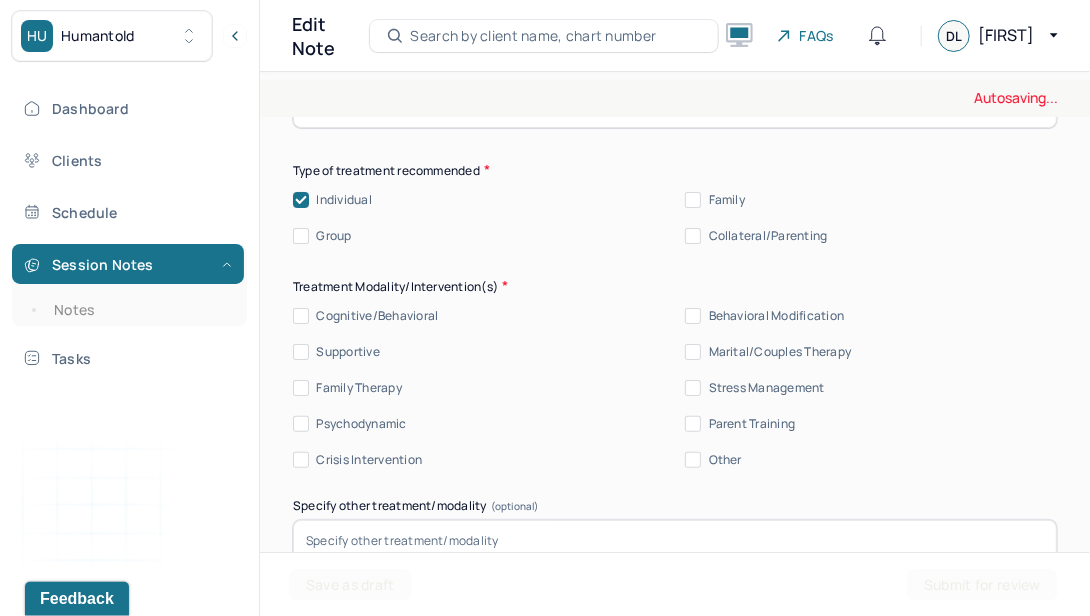 scroll, scrollTop: 12560, scrollLeft: 0, axis: vertical 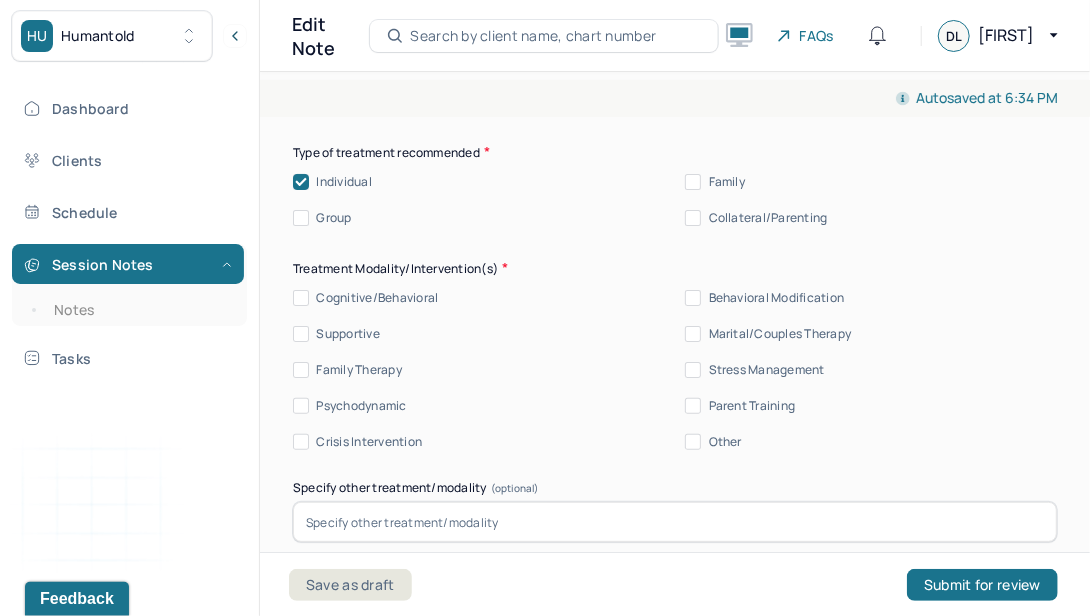 click on "Cognitive/Behavioral" at bounding box center (301, 298) 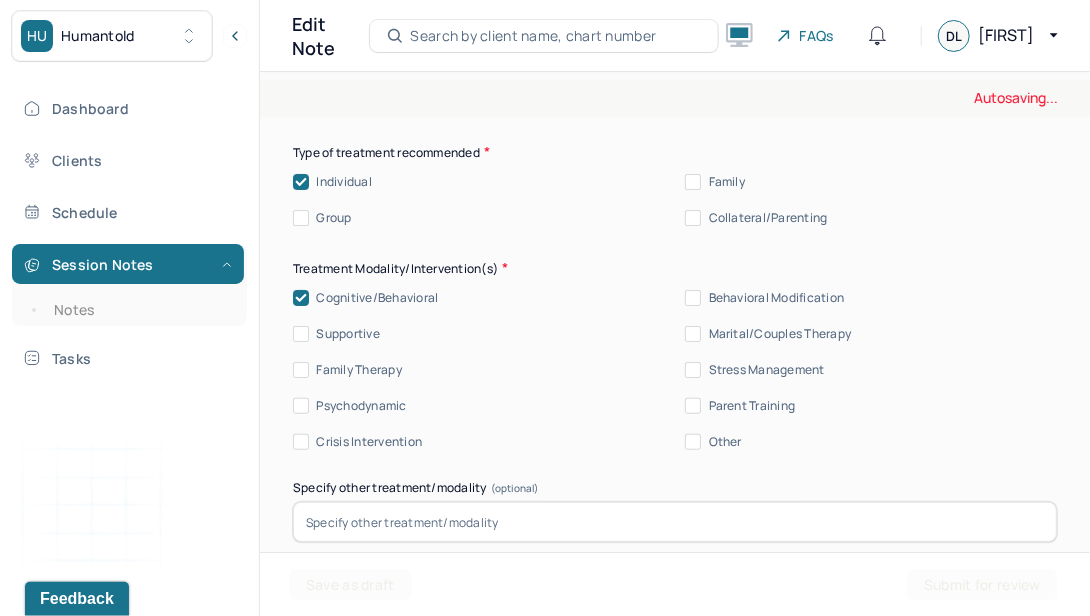 click on "Supportive" at bounding box center [301, 334] 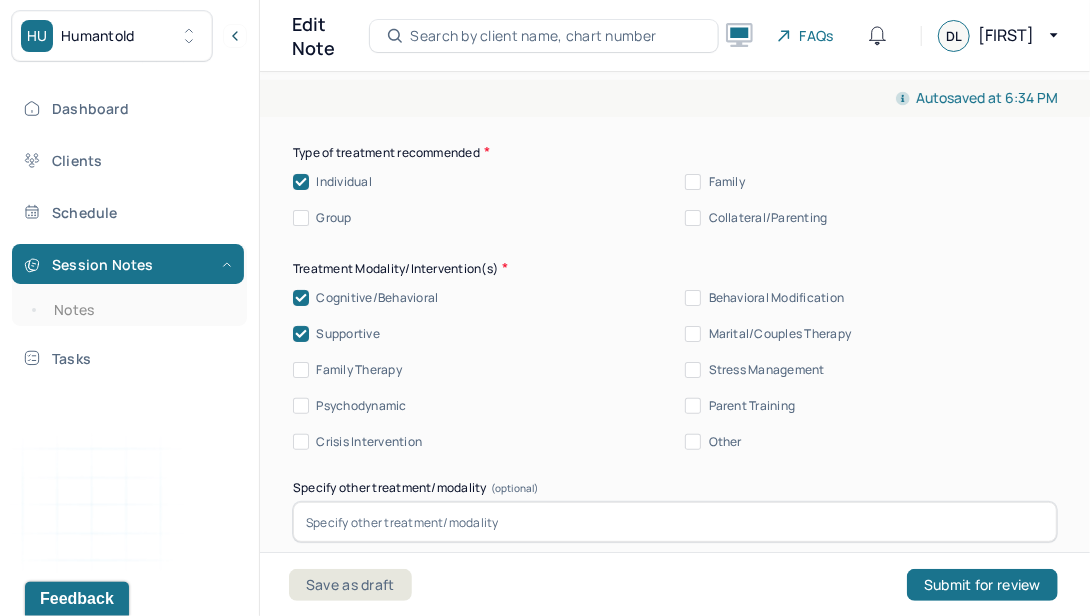 click on "Psychodynamic" at bounding box center [301, 406] 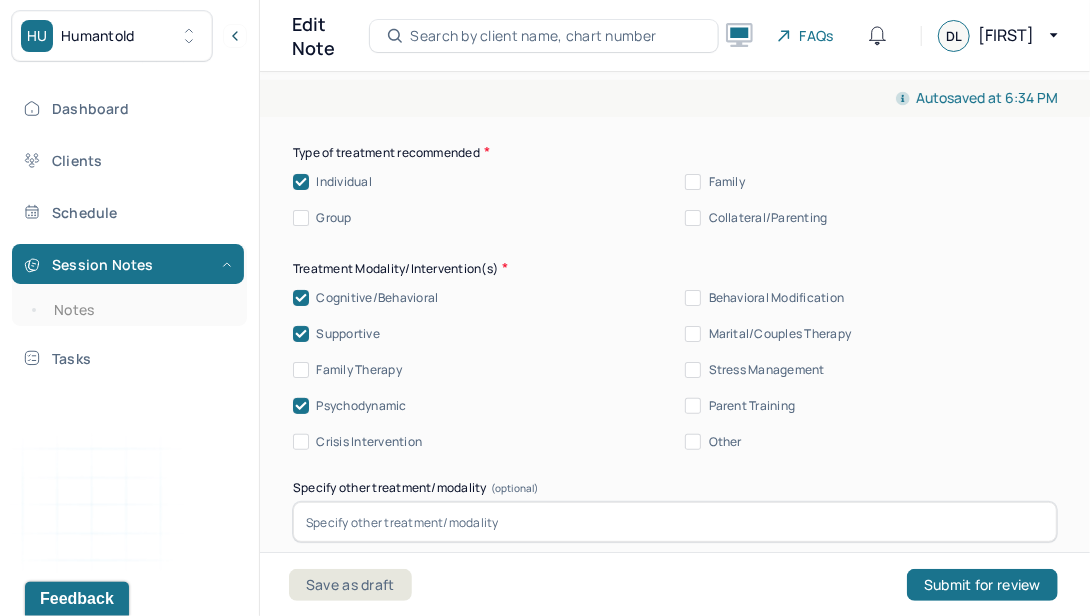 click on "Stress Management" at bounding box center [693, 370] 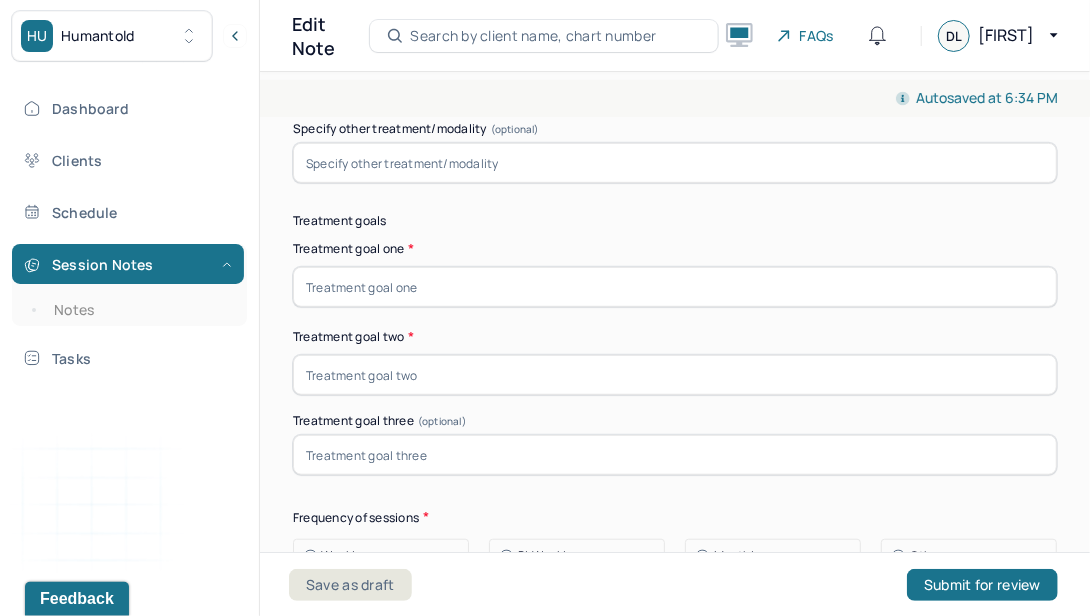 scroll, scrollTop: 12921, scrollLeft: 0, axis: vertical 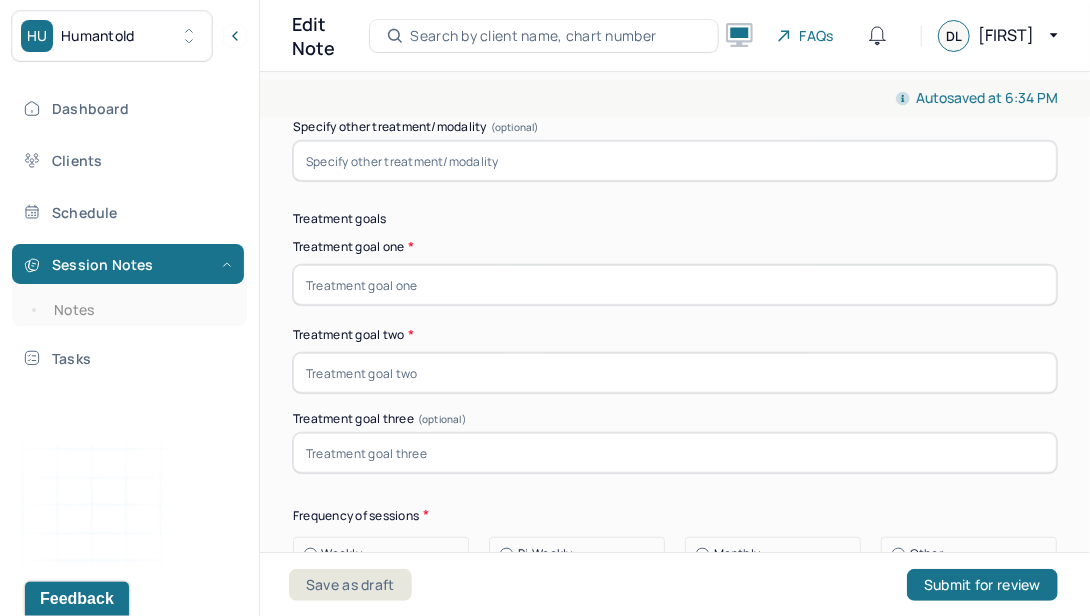 click at bounding box center [675, 285] 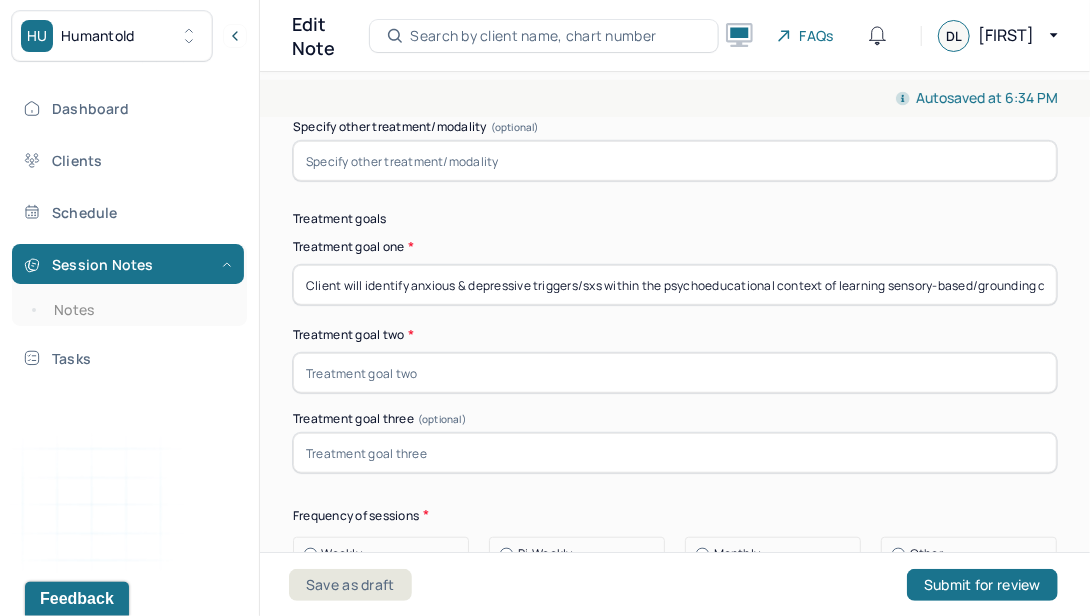 scroll, scrollTop: 0, scrollLeft: 231, axis: horizontal 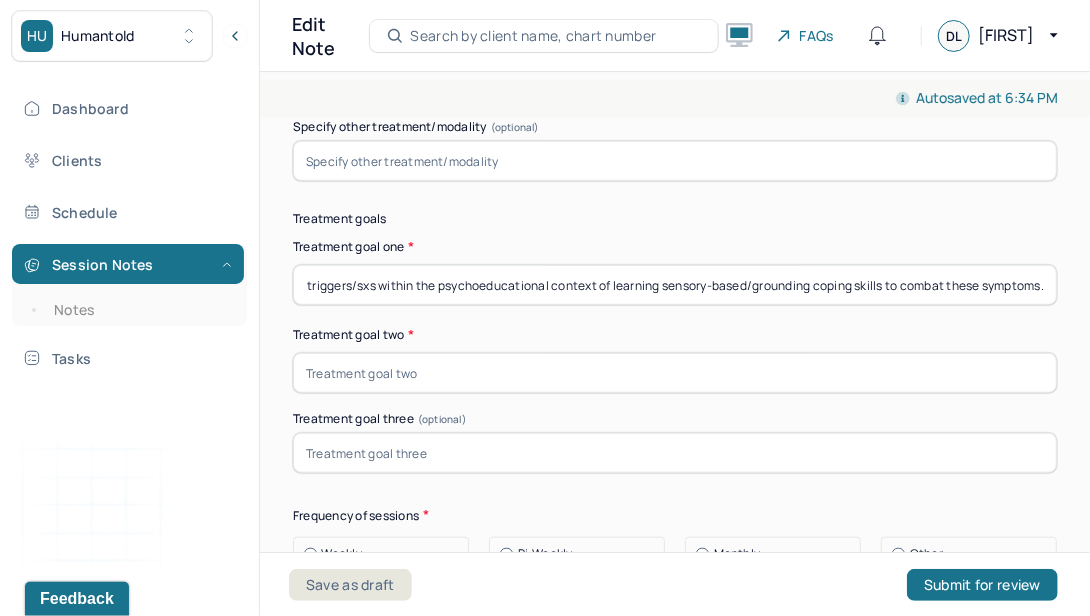 type on "Client will identify anxious & depressive triggers/sxs within the psychoeducational context of learning sensory-based/grounding coping skills to combat these symptoms." 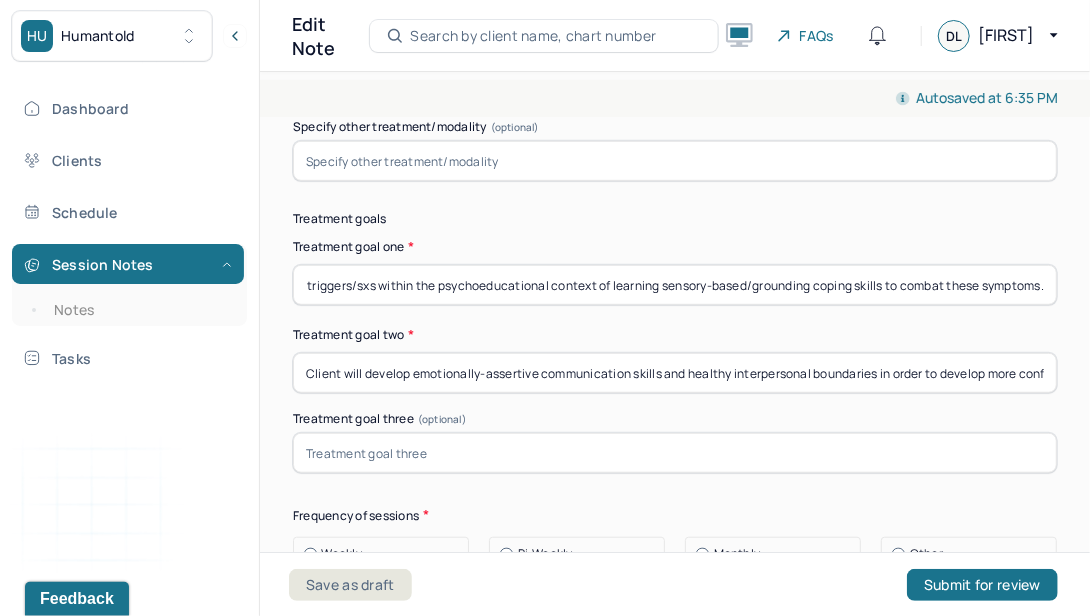 scroll, scrollTop: 0, scrollLeft: 393, axis: horizontal 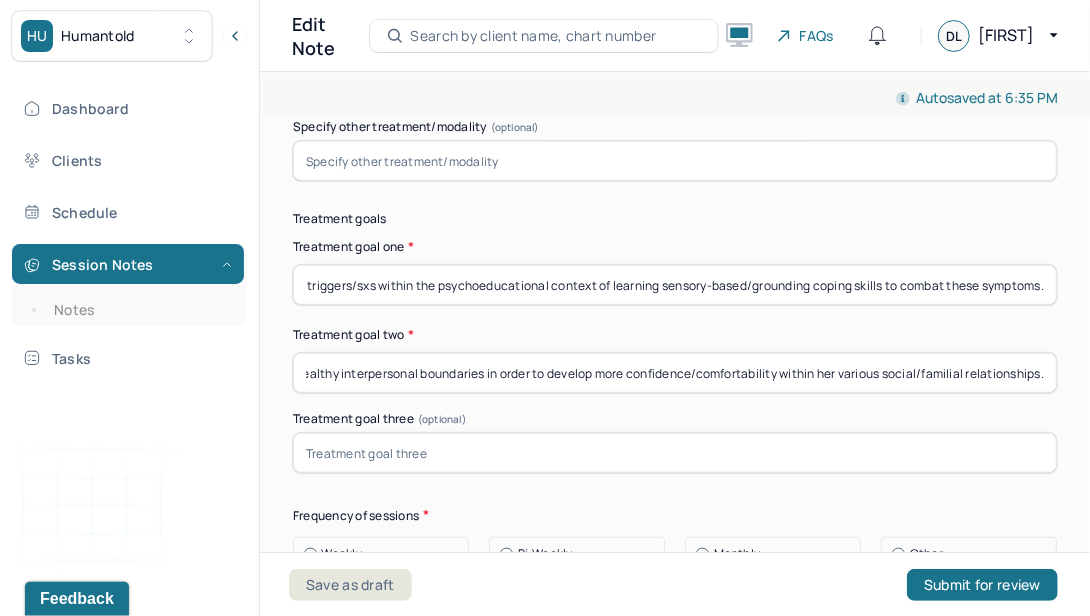 type on "Client will develop emotionally-assertive communication skills and healthy interpersonal boundaries in order to develop more confidence/comfortability within her various social/familial relationships." 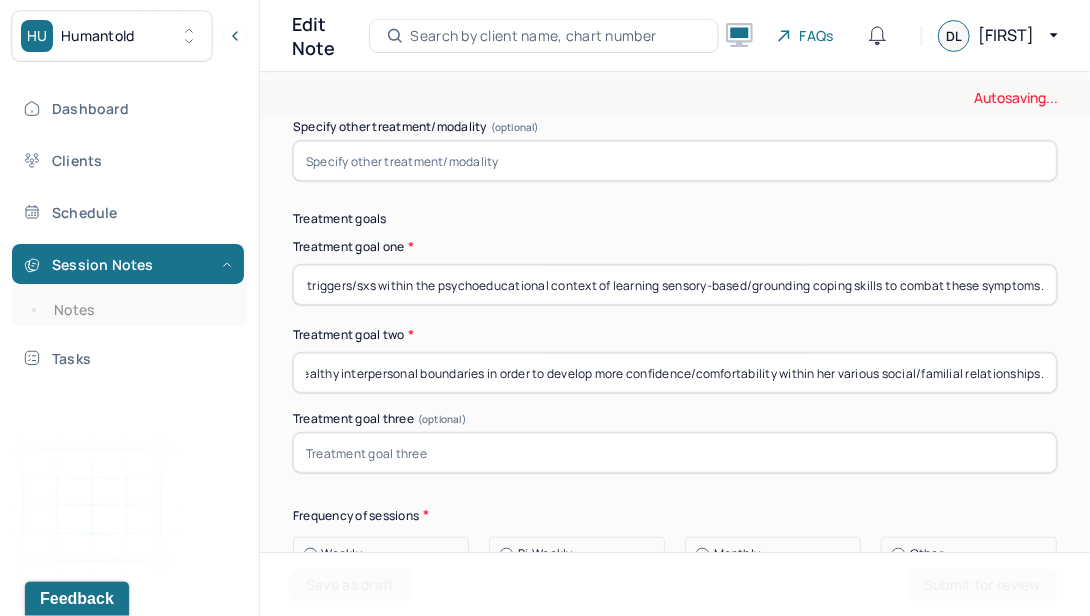 click at bounding box center [675, 453] 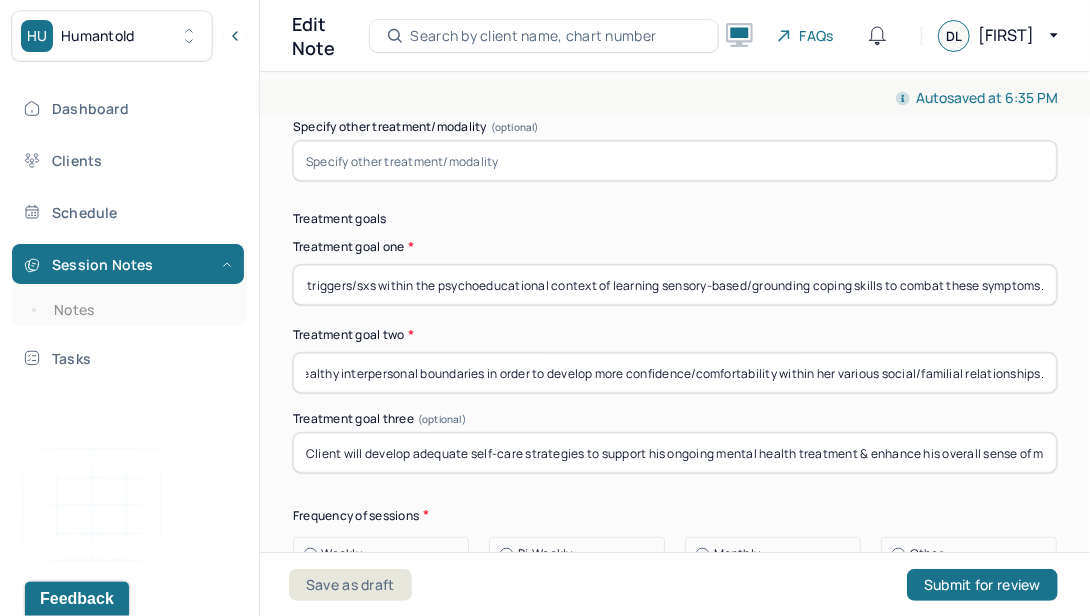 scroll, scrollTop: 0, scrollLeft: 282, axis: horizontal 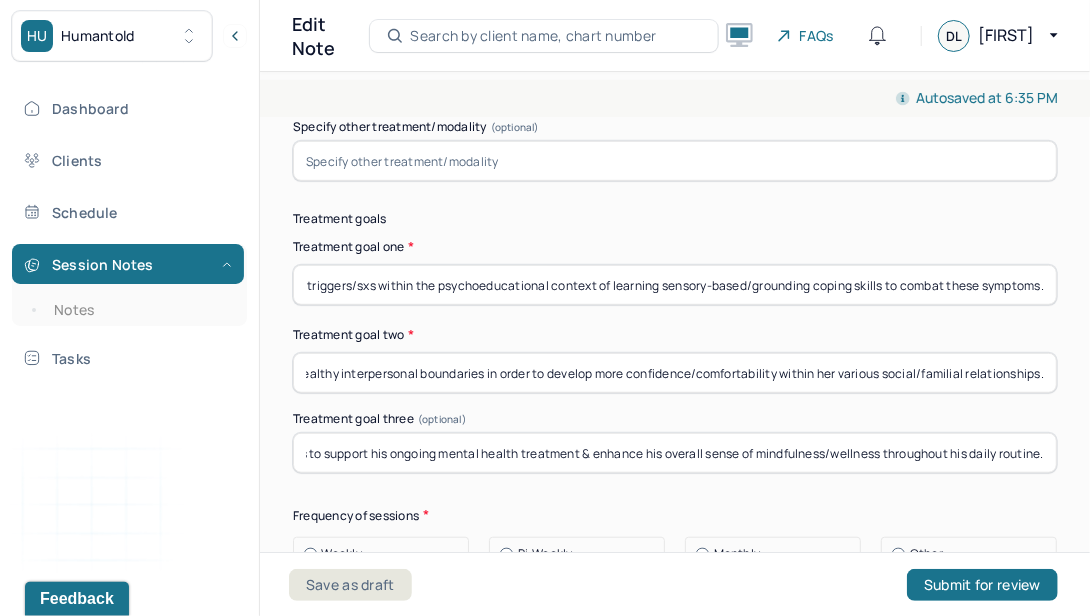 type on "Client will develop adequate self-care strategies to support his ongoing mental health treatment & enhance his overall sense of mindfulness/wellness throughout his daily routine." 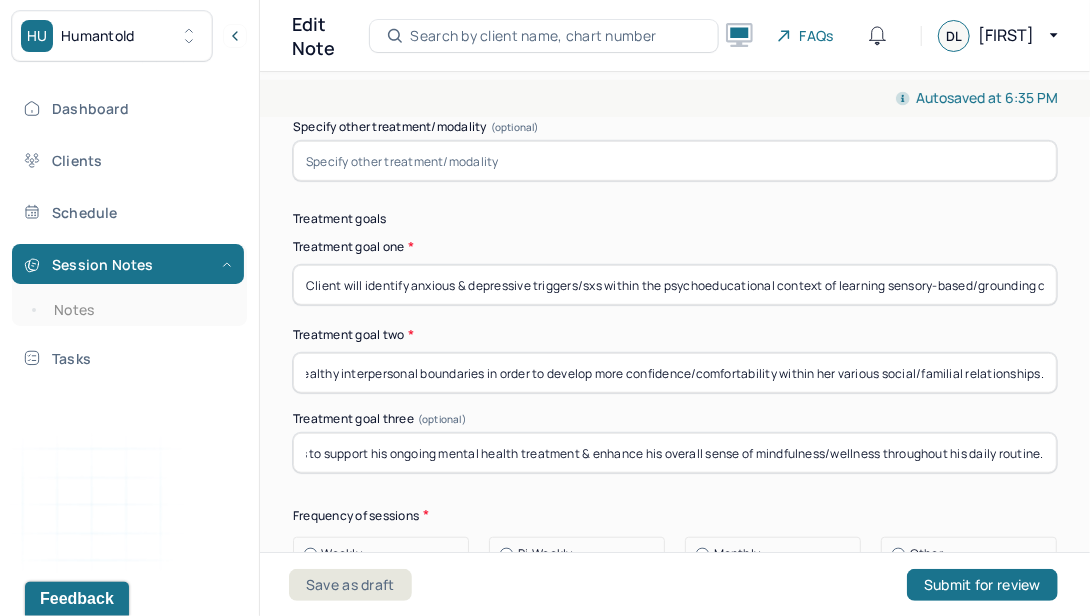 drag, startPoint x: 441, startPoint y: 263, endPoint x: 215, endPoint y: 241, distance: 227.06827 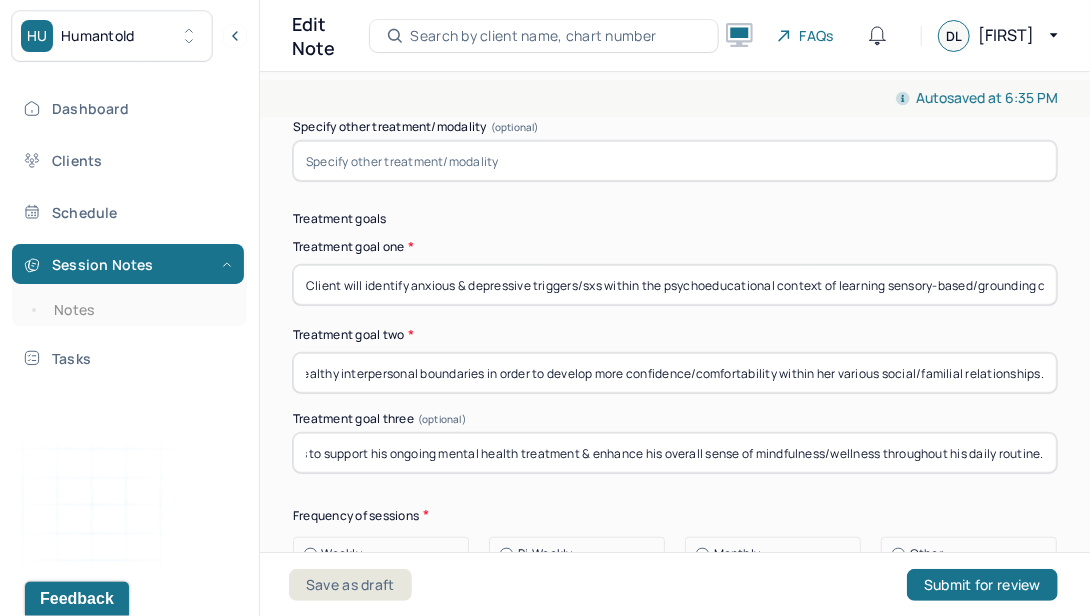 click on "Client will identify anxious & depressive triggers/sxs within the psychoeducational context of learning sensory-based/grounding coping skills to combat these symptoms." at bounding box center [675, 285] 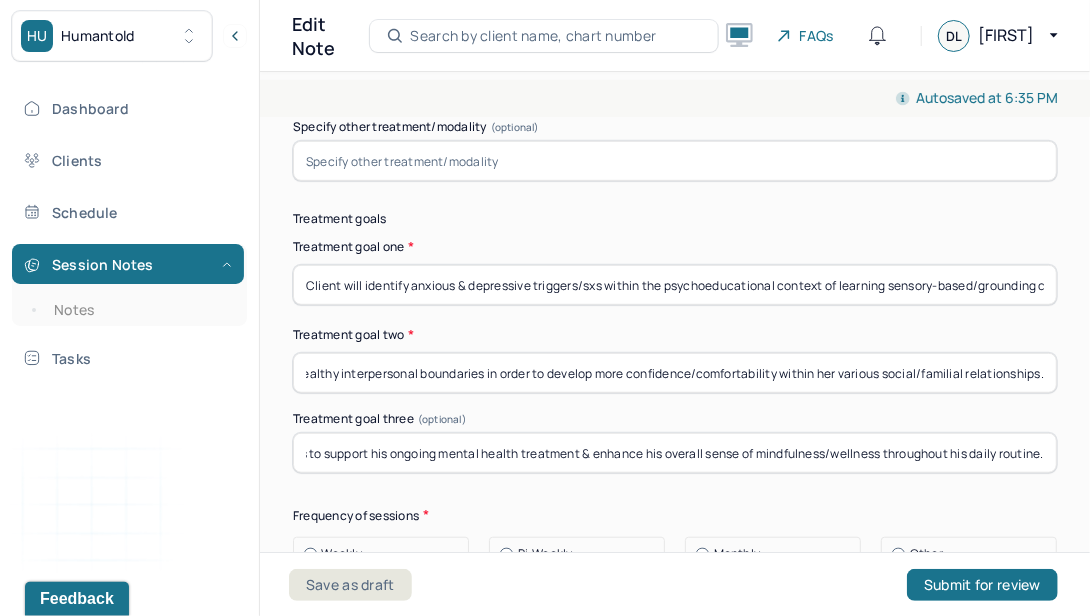 click on "Client will identify anxious & depressive triggers/sxs within the psychoeducational context of learning sensory-based/grounding coping skills to combat these symptoms." at bounding box center (675, 285) 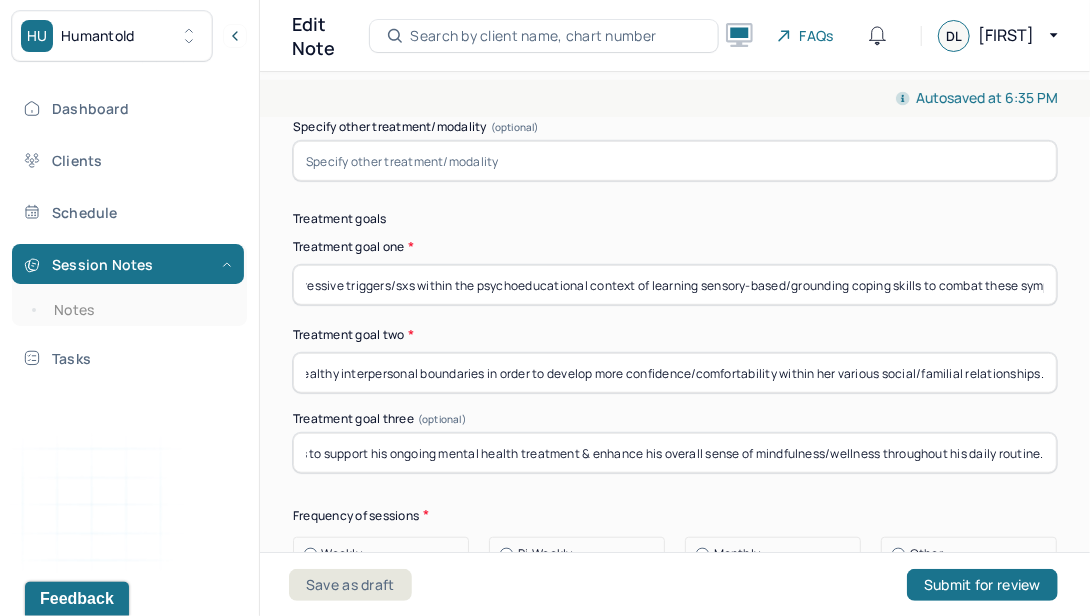 scroll, scrollTop: 0, scrollLeft: 231, axis: horizontal 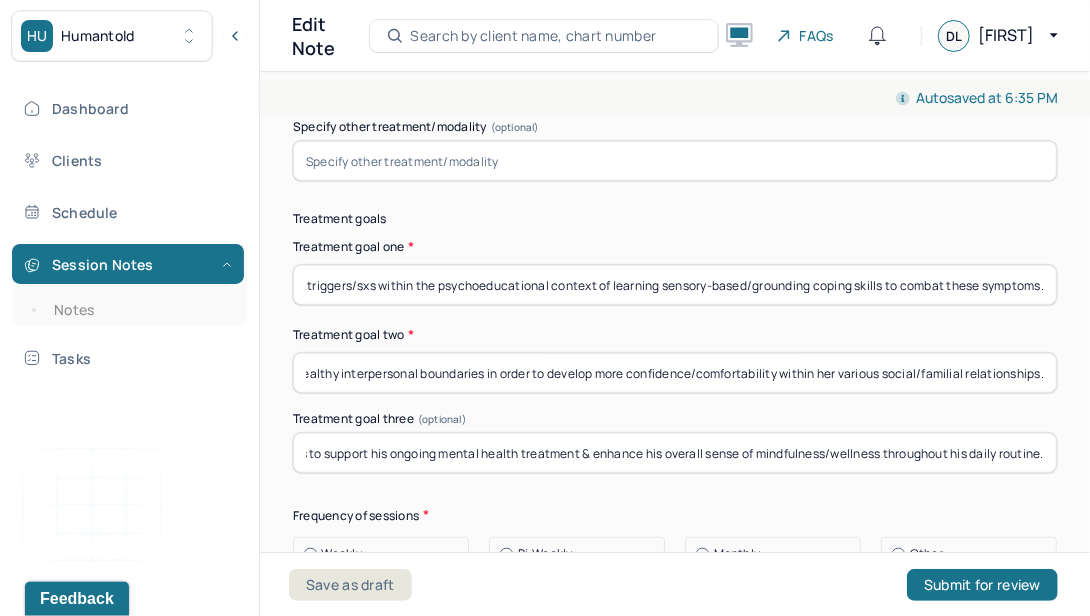 drag, startPoint x: 887, startPoint y: 254, endPoint x: 1057, endPoint y: 257, distance: 170.02647 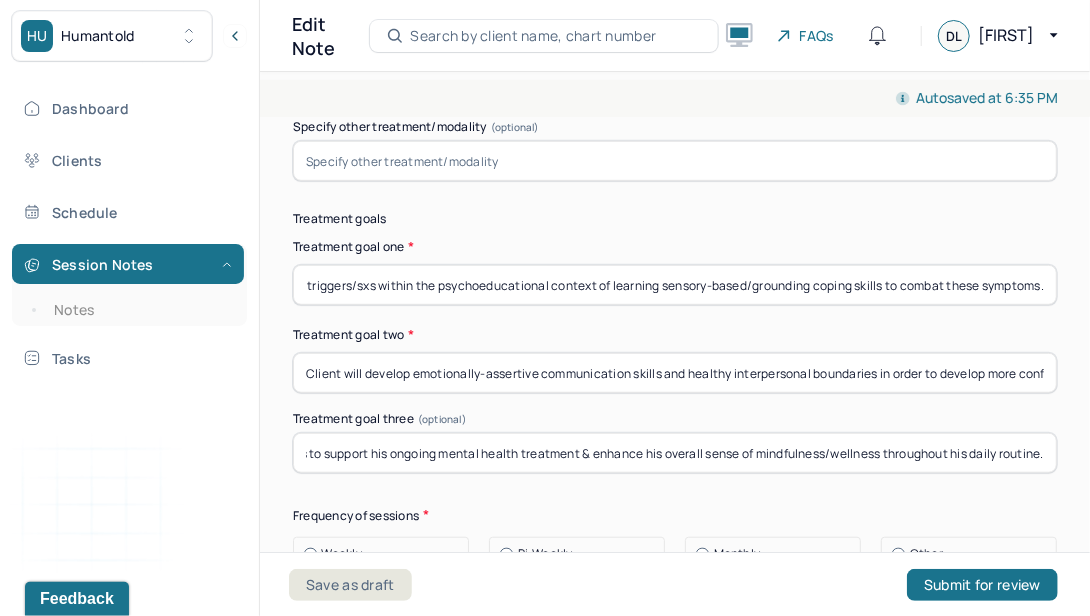 drag, startPoint x: 520, startPoint y: 355, endPoint x: 180, endPoint y: 326, distance: 341.23453 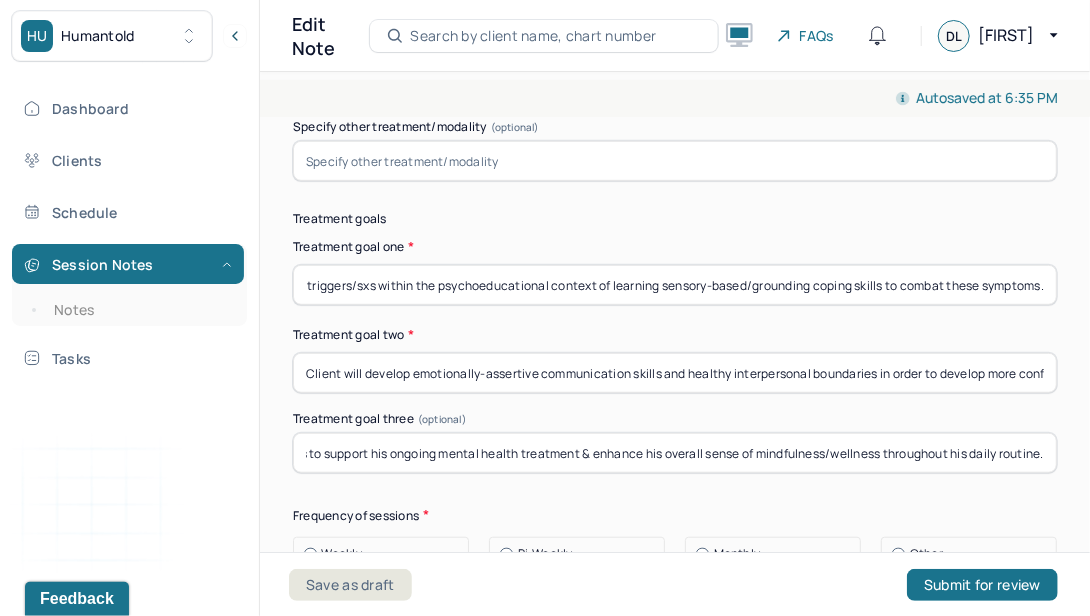 click on "Client will develop emotionally-assertive communication skills and healthy interpersonal boundaries in order to develop more confidence/comfortability within her various social/familial relationships." at bounding box center [675, 373] 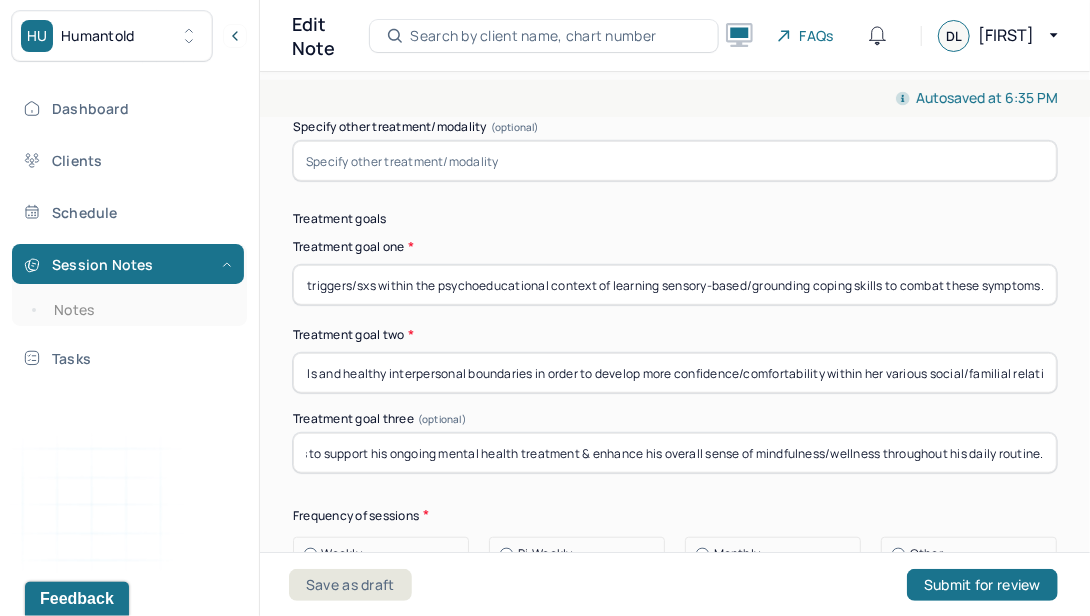 scroll, scrollTop: 0, scrollLeft: 369, axis: horizontal 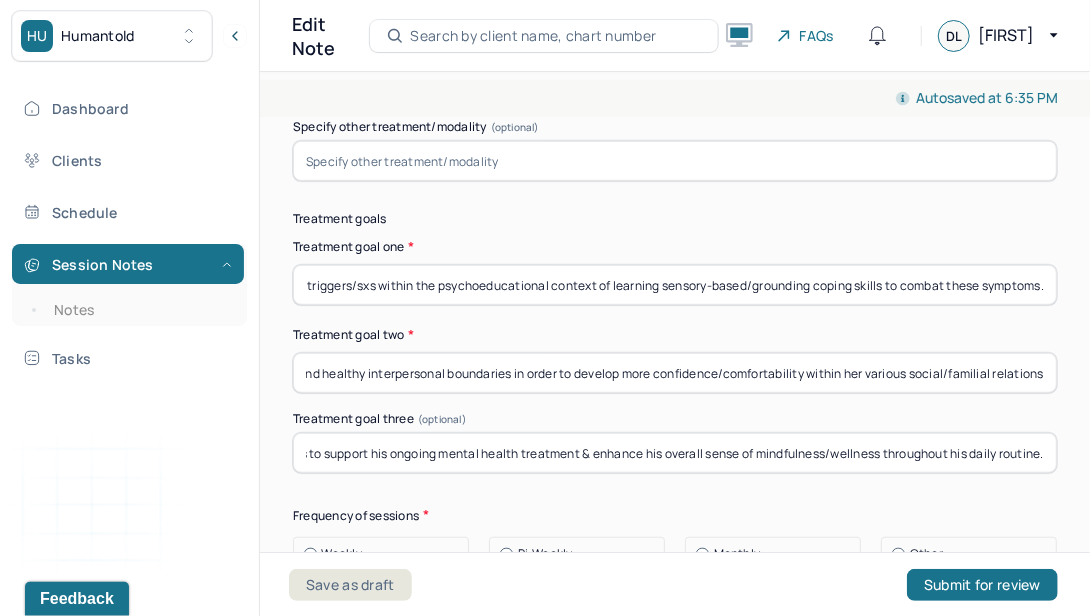 drag, startPoint x: 962, startPoint y: 340, endPoint x: 1049, endPoint y: 355, distance: 88.28363 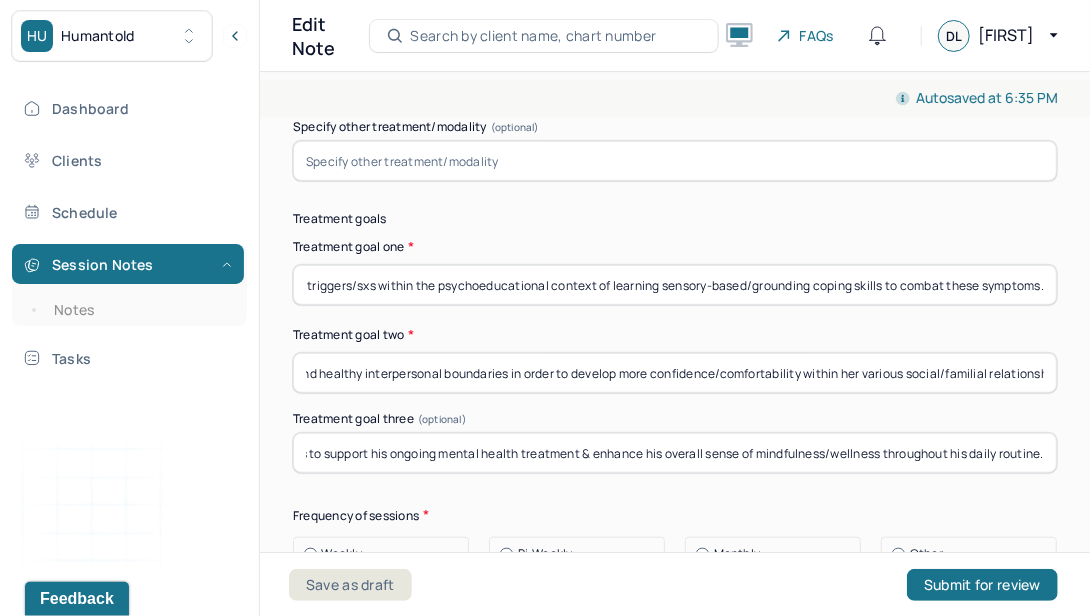 click on "Client will develop emotionally-assertive communication skills and healthy interpersonal boundaries in order to develop more confidence/comfortability within her various social/familial relationships." at bounding box center [675, 373] 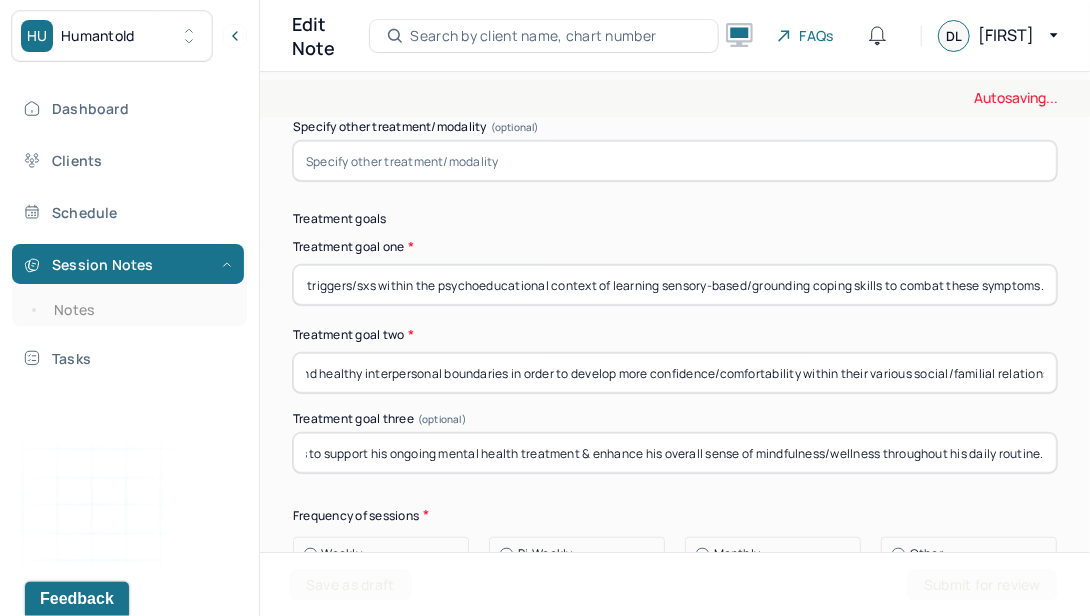 scroll, scrollTop: 0, scrollLeft: 401, axis: horizontal 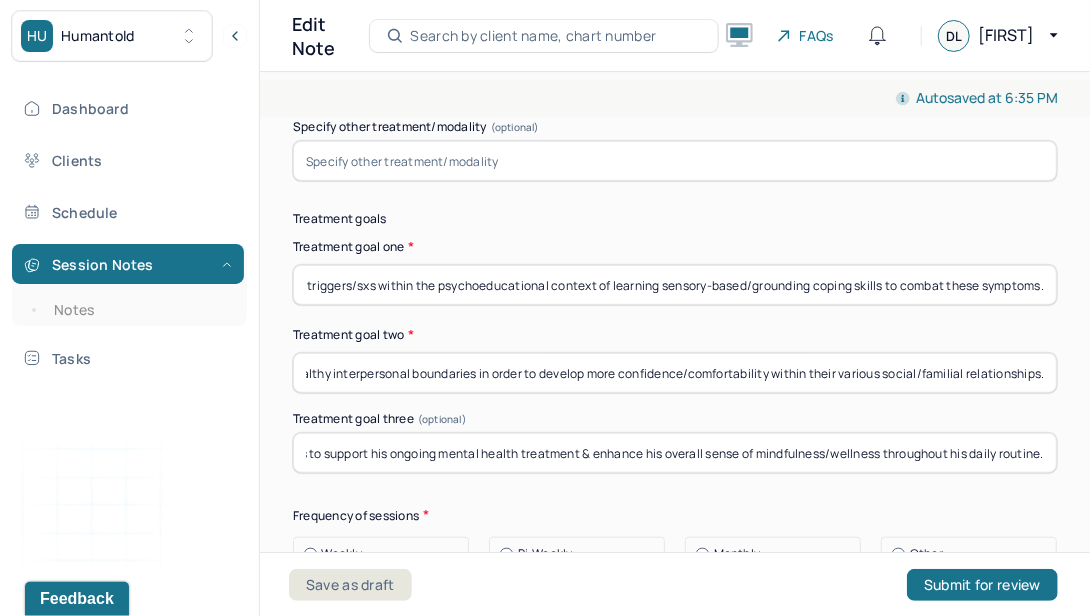 drag, startPoint x: 954, startPoint y: 347, endPoint x: 1167, endPoint y: 357, distance: 213.23462 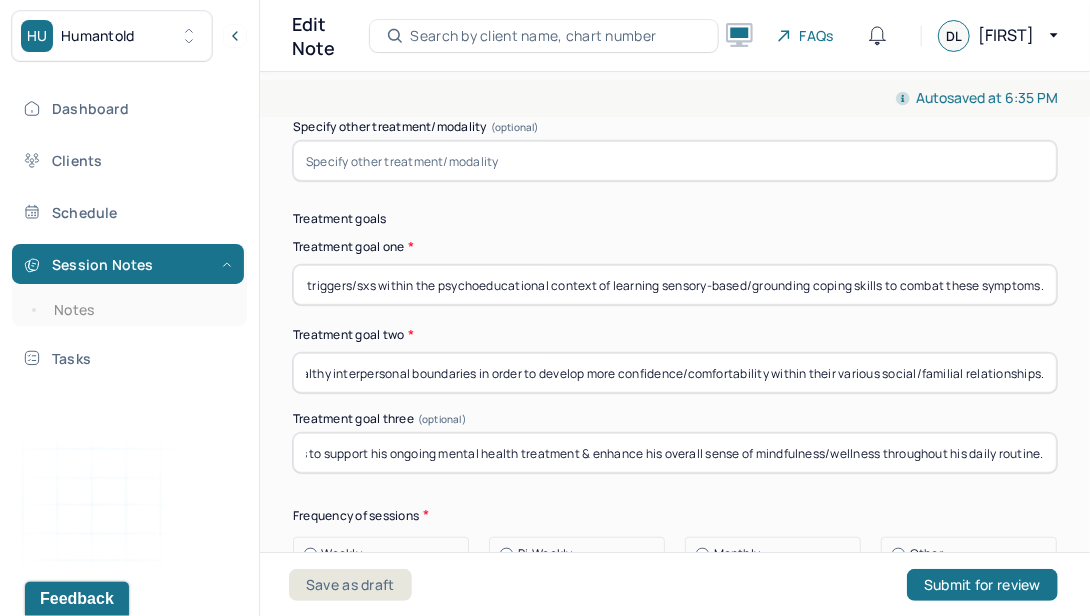 scroll, scrollTop: 0, scrollLeft: 0, axis: both 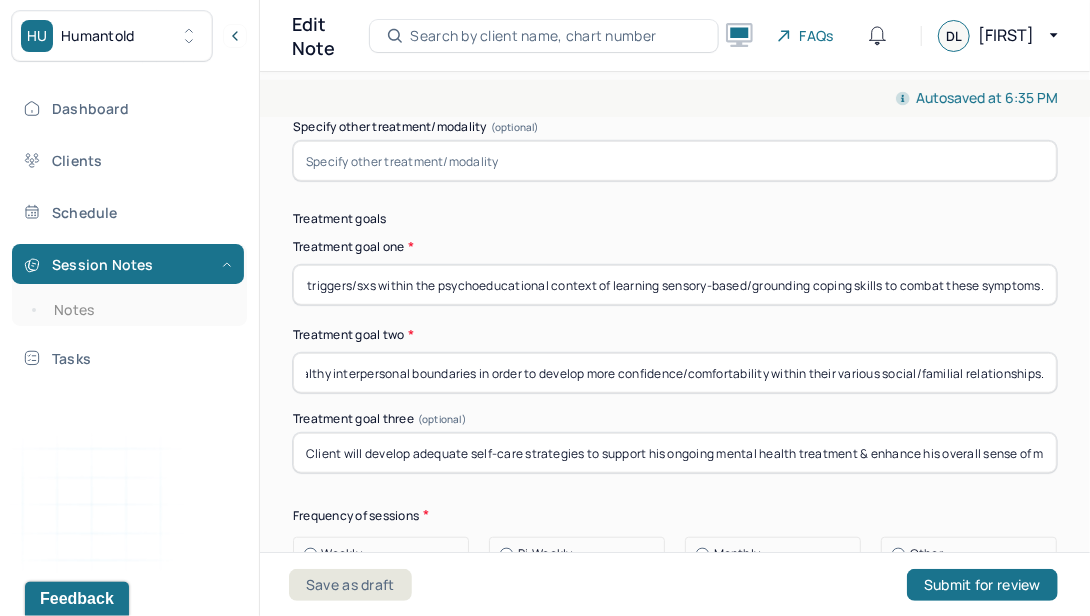 drag, startPoint x: 511, startPoint y: 421, endPoint x: 171, endPoint y: 405, distance: 340.37625 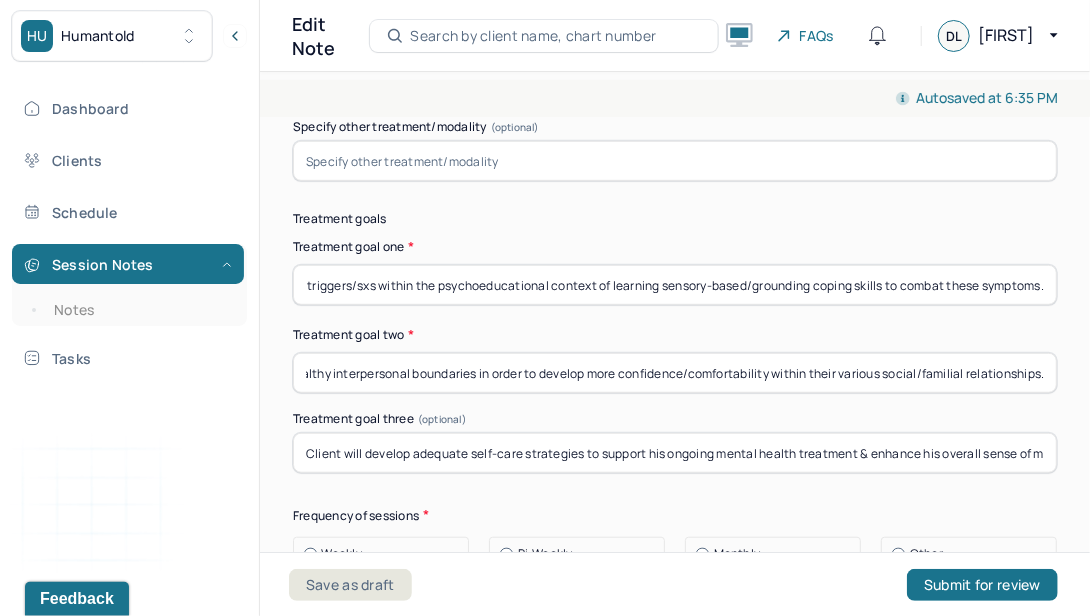 click on "Client will develop adequate self-care strategies to support his ongoing mental health treatment & enhance his overall sense of mindfulness/wellness throughout his daily routine." at bounding box center [675, 453] 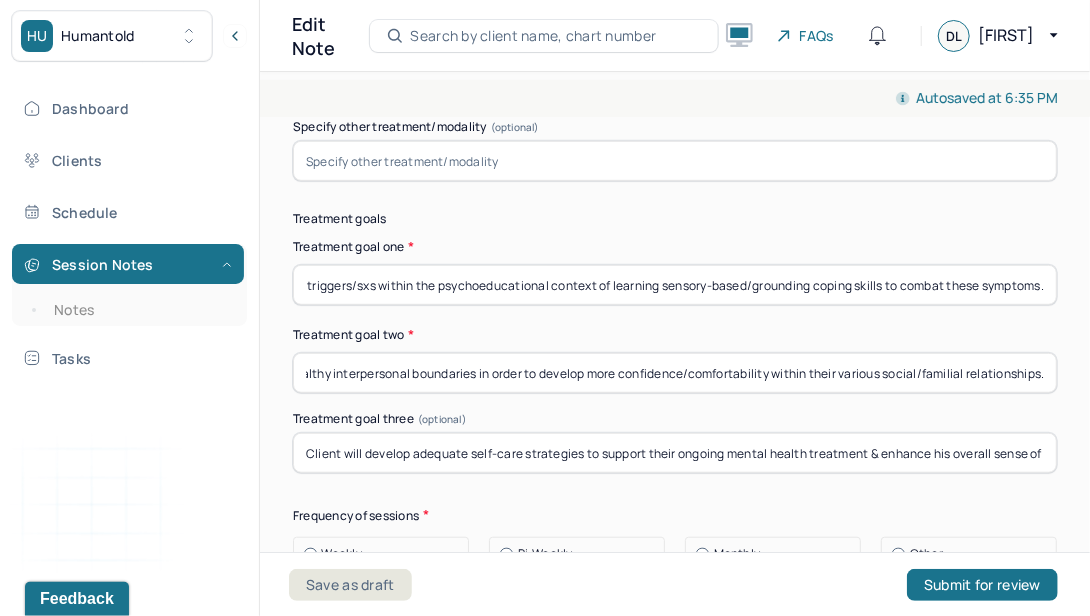 drag, startPoint x: 953, startPoint y: 434, endPoint x: 1000, endPoint y: 443, distance: 47.853943 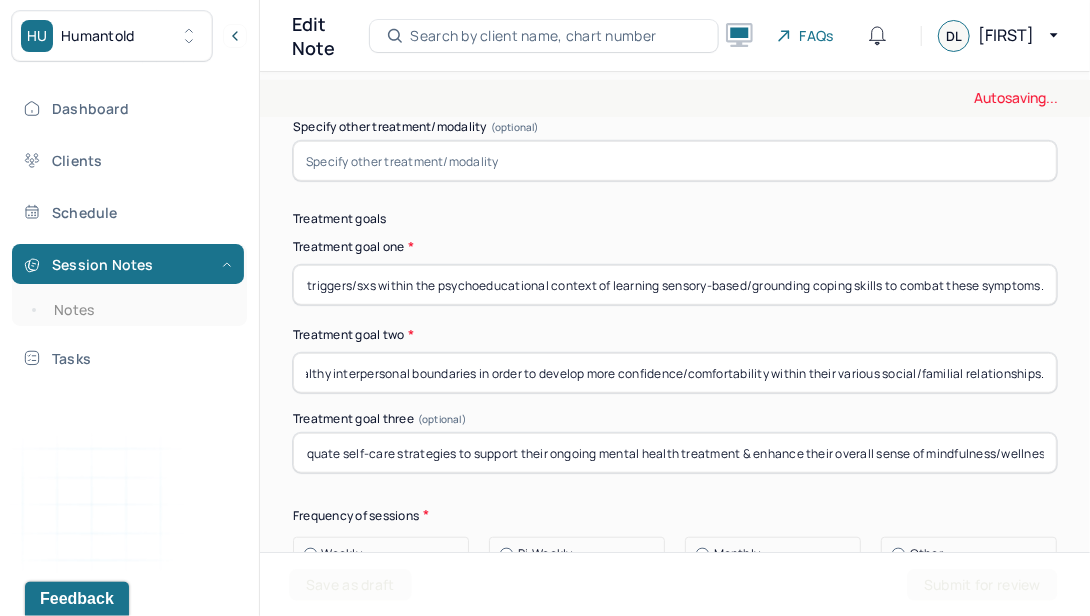 scroll, scrollTop: 0, scrollLeft: 302, axis: horizontal 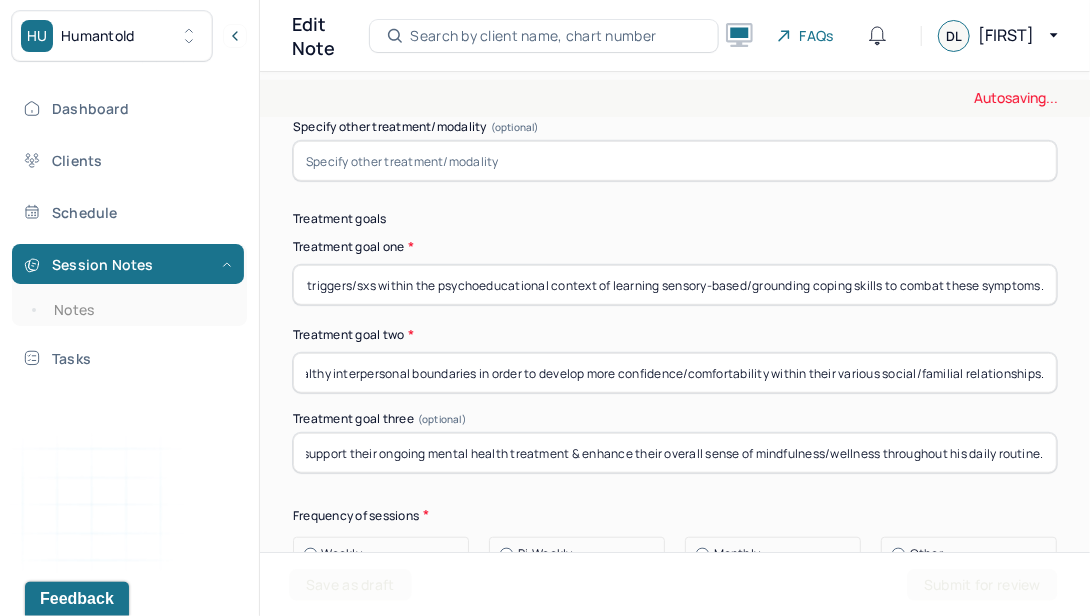 drag, startPoint x: 990, startPoint y: 430, endPoint x: 1112, endPoint y: 440, distance: 122.40915 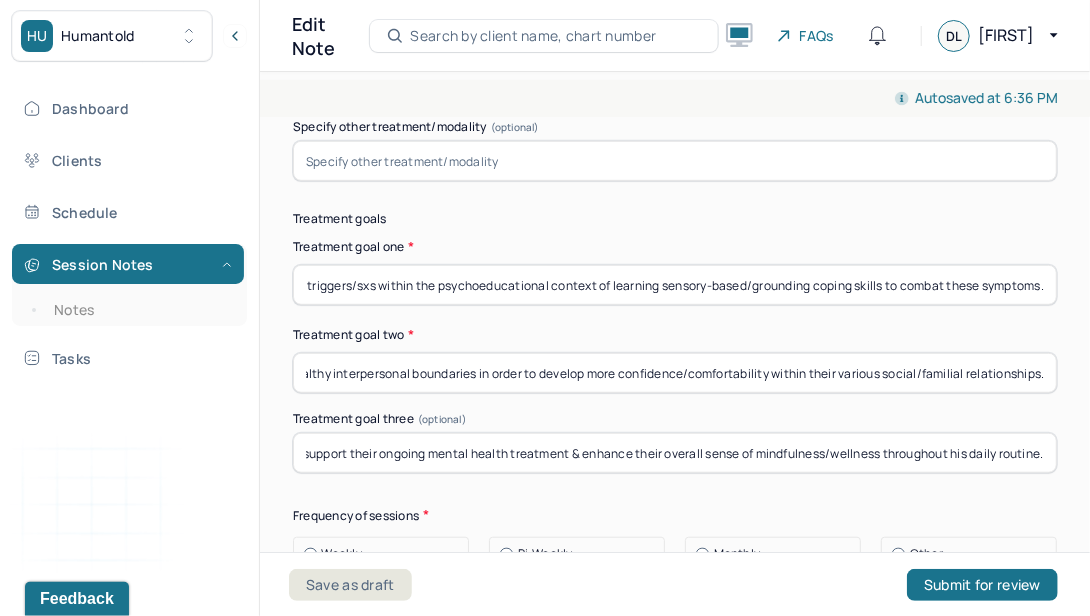 click on "Client will develop adequate self-care strategies to support their ongoing mental health treatment & enhance their overall sense of mindfulness/wellness throughout his daily routine." at bounding box center (675, 453) 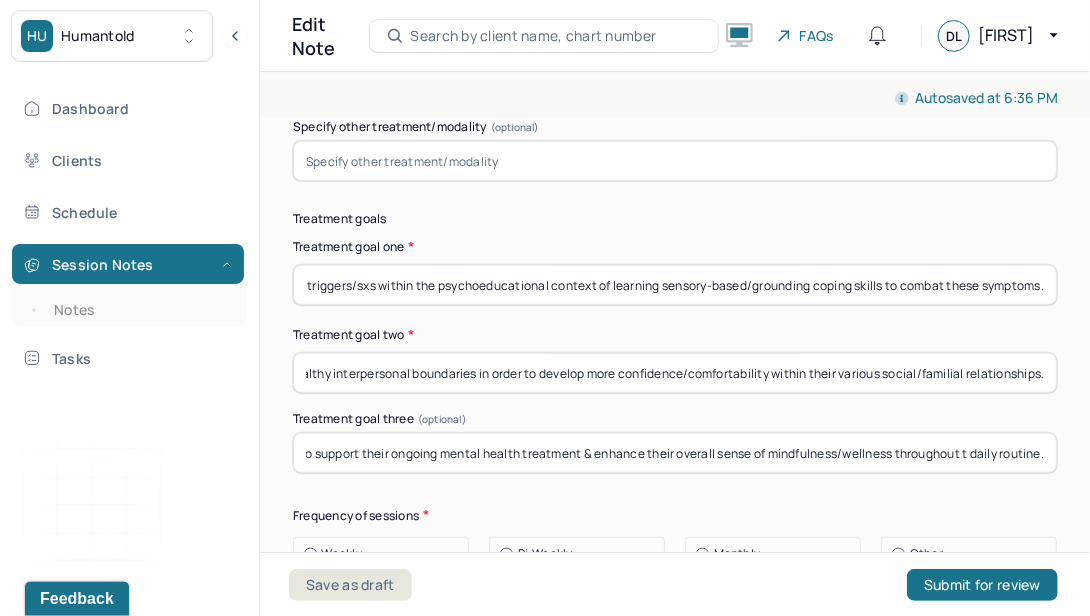scroll, scrollTop: 0, scrollLeft: 290, axis: horizontal 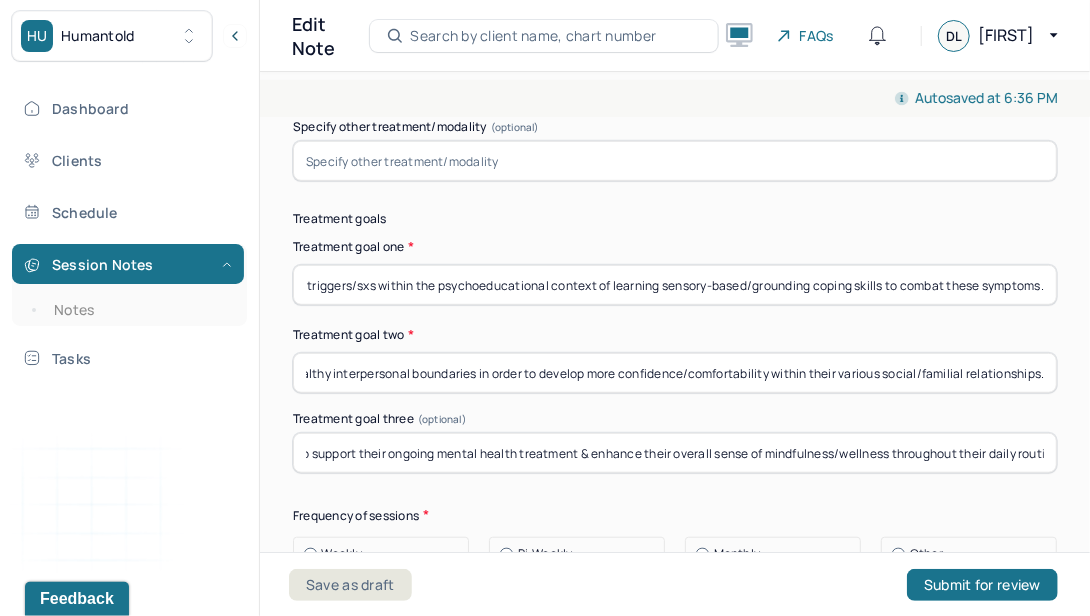 type on "Client will develop adequate self-care strategies to support their ongoing mental health treatment & enhance their overall sense of mindfulness/wellness throughout their daily routine." 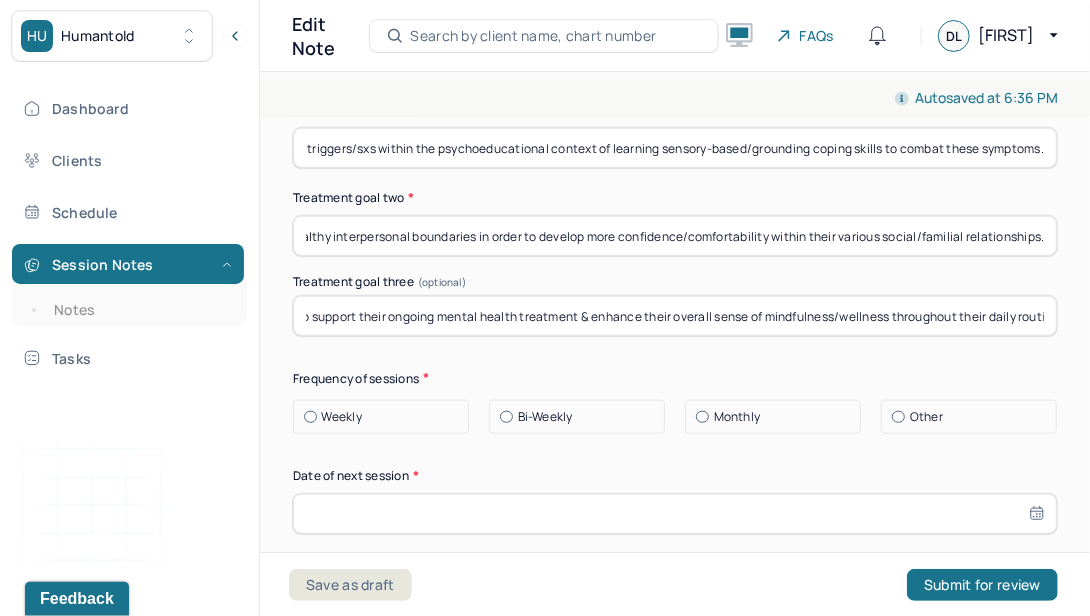 scroll, scrollTop: 13066, scrollLeft: 0, axis: vertical 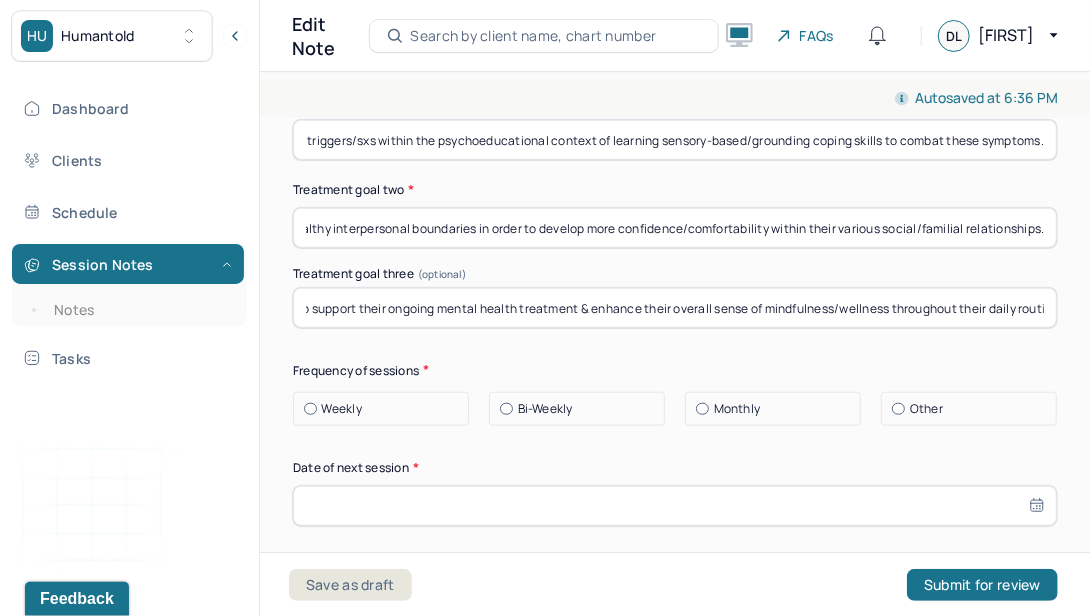 click at bounding box center [310, 409] 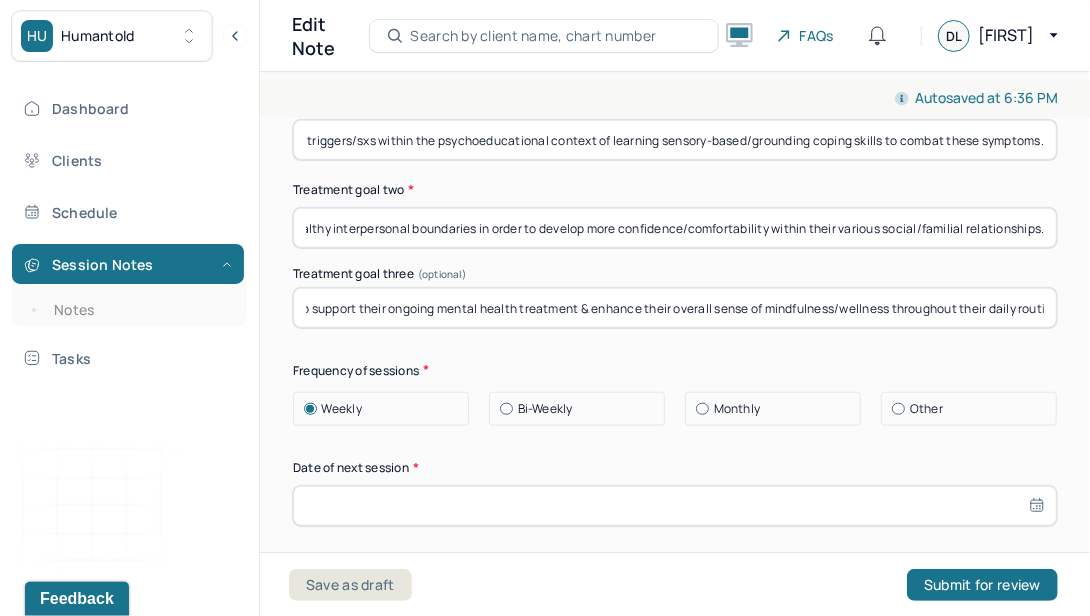 select on "6" 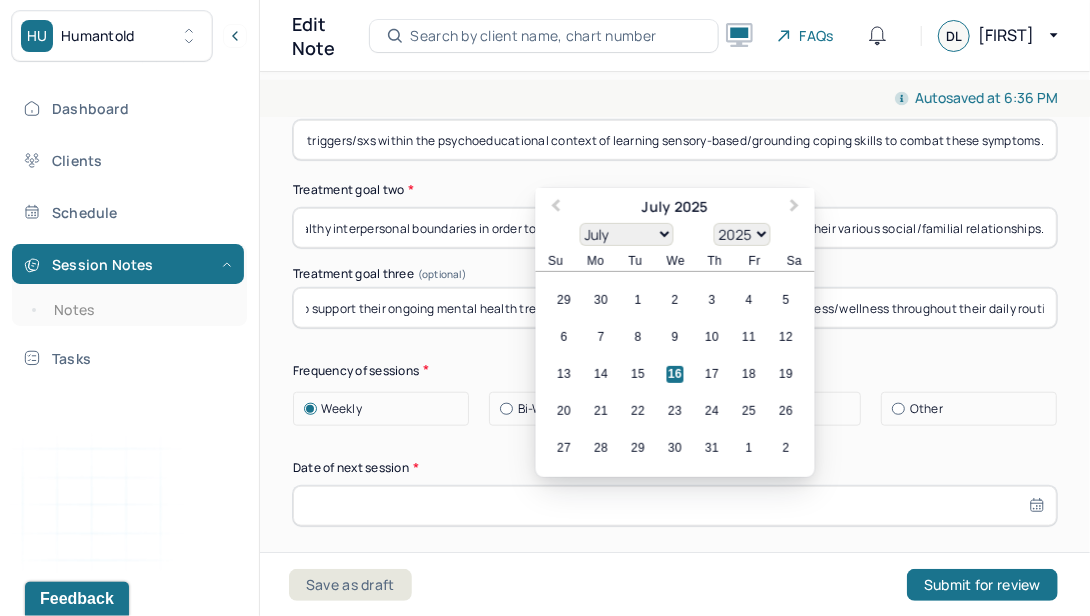 click at bounding box center [675, 506] 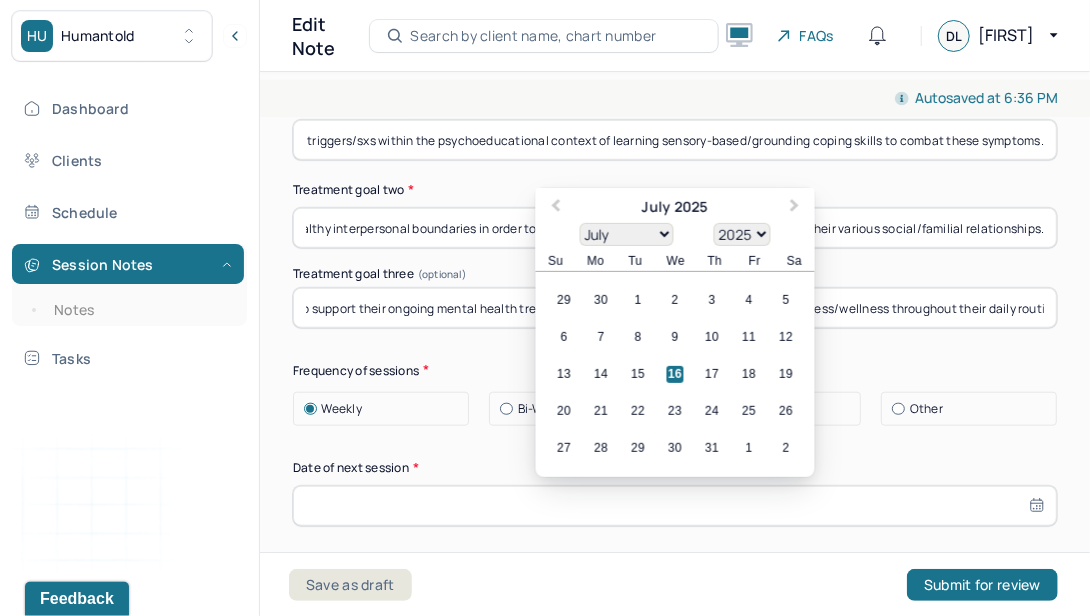 click on "20 21 22 23 24 25 26" at bounding box center (675, 411) 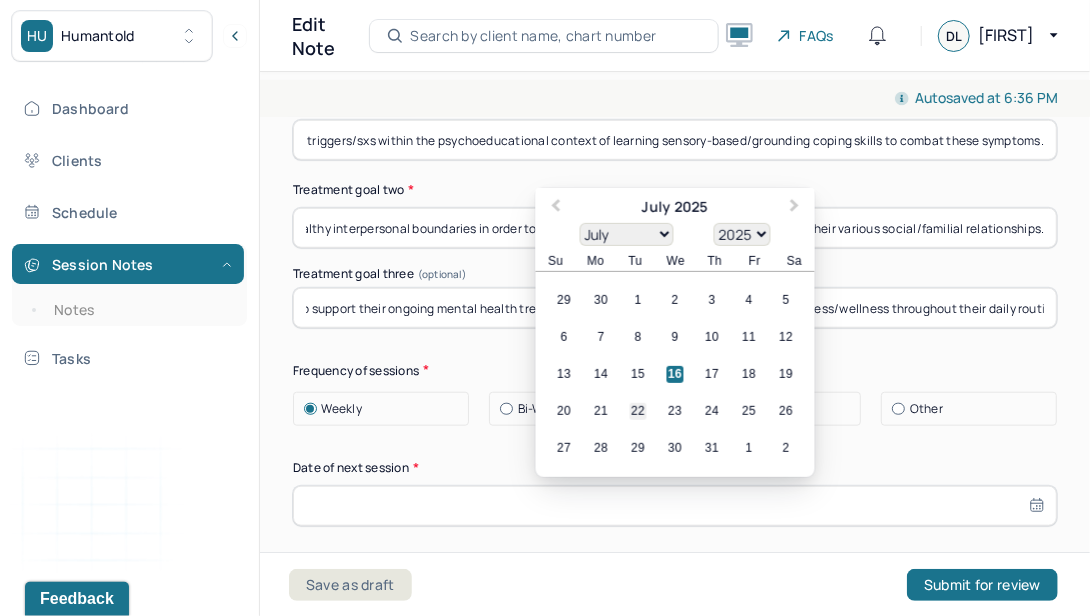 click on "22" at bounding box center (638, 411) 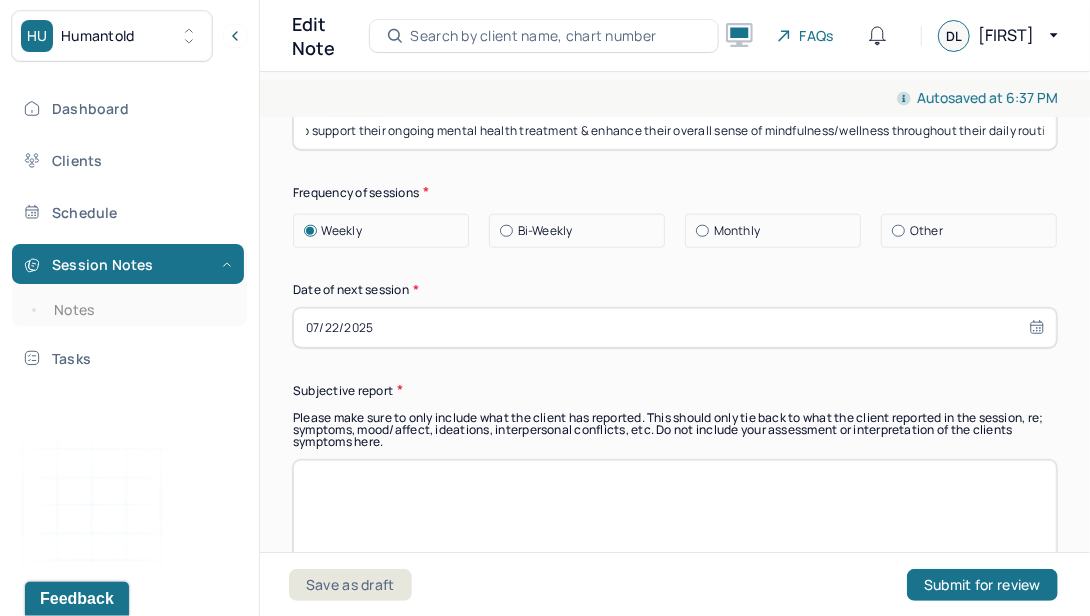 scroll, scrollTop: 13251, scrollLeft: 0, axis: vertical 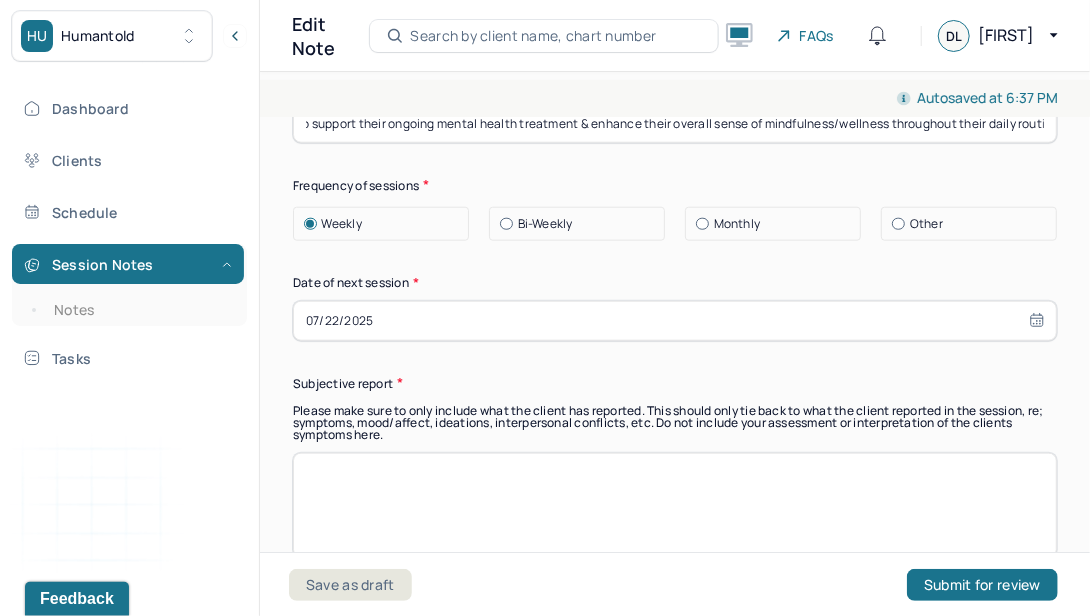 click at bounding box center [675, 505] 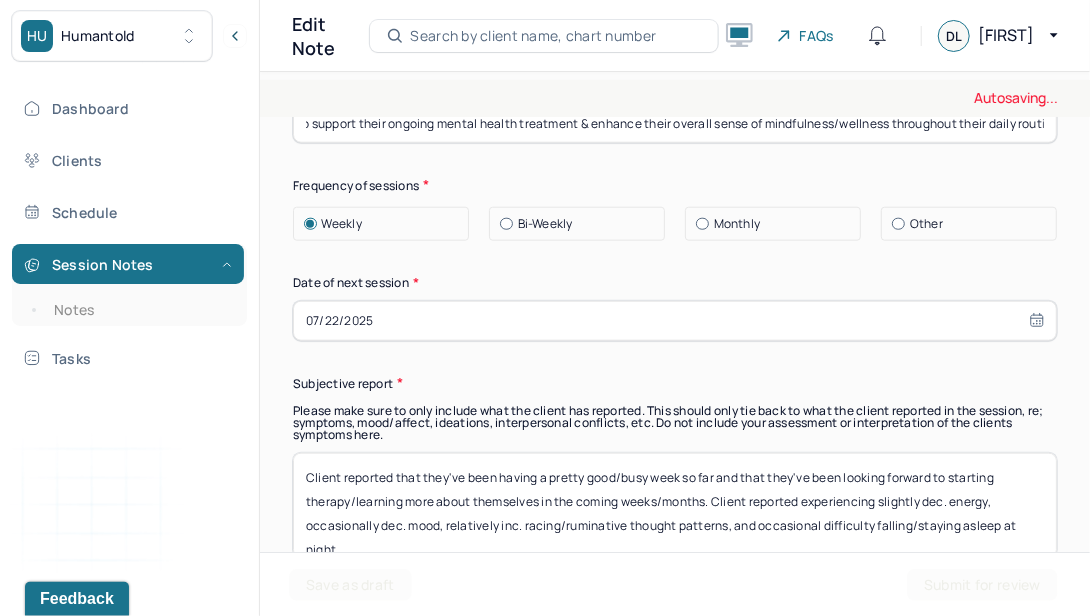 scroll, scrollTop: 16, scrollLeft: 0, axis: vertical 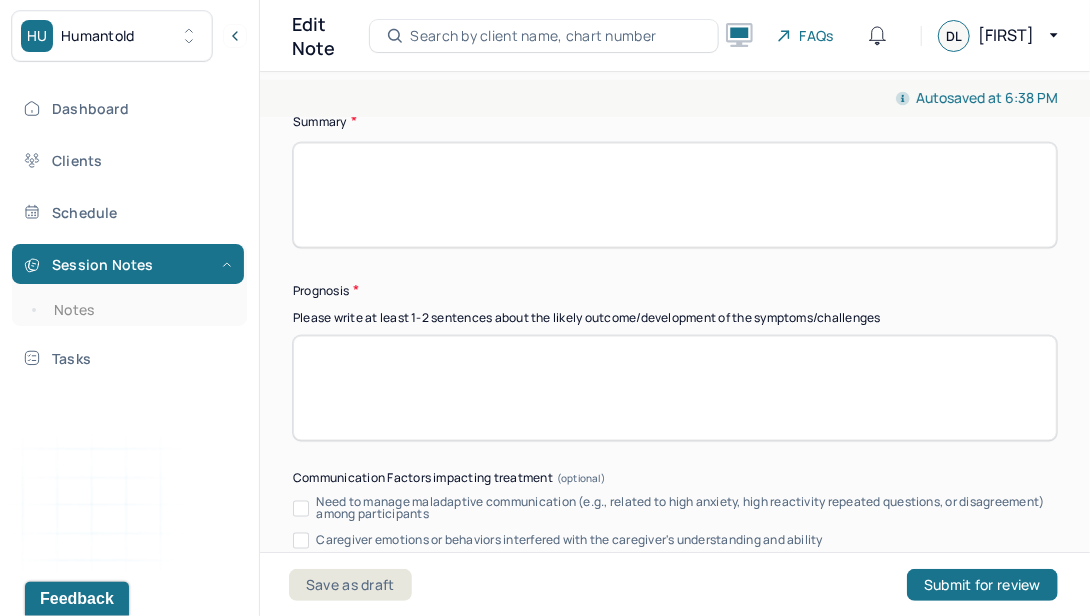 type on "Client reported that they've been having a pretty good/busy week so far and that they've been looking forward to starting therapy/learning more about themselves in the coming weeks/months. Client reported experiencing slightly dec. energy, occasionally dec. mood, relatively inc. racing/ruminative thought patterns, and occasional difficulty falling/staying asleep at night." 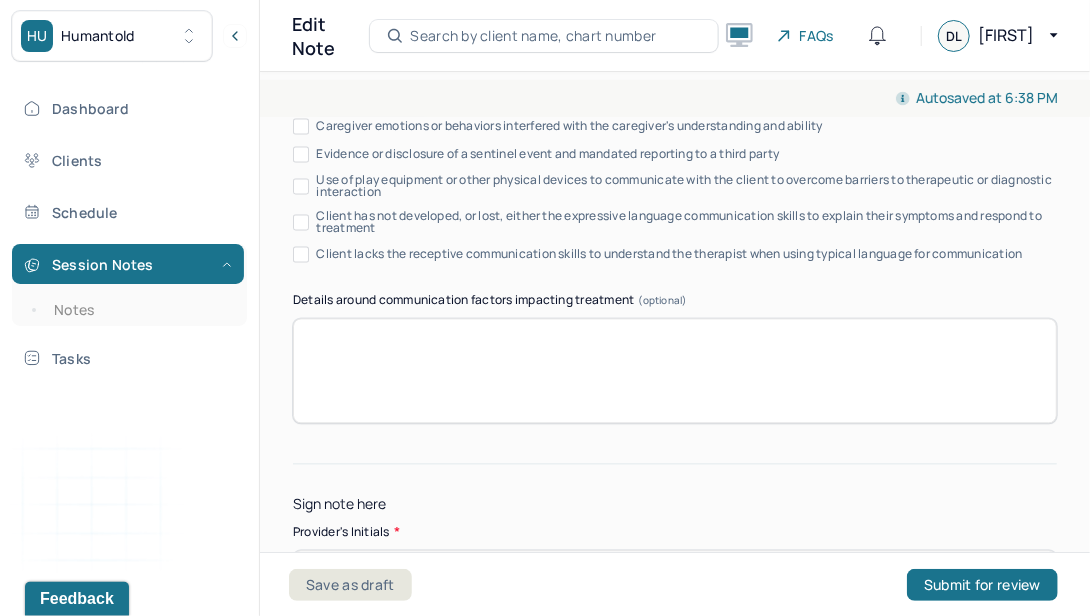 scroll, scrollTop: 14155, scrollLeft: 0, axis: vertical 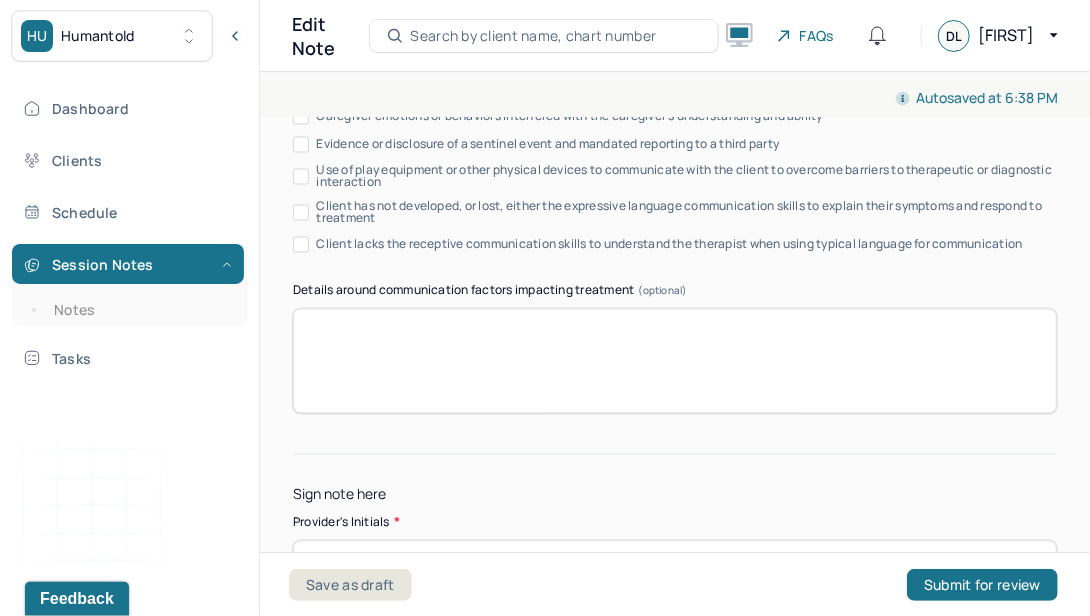 click at bounding box center [675, 360] 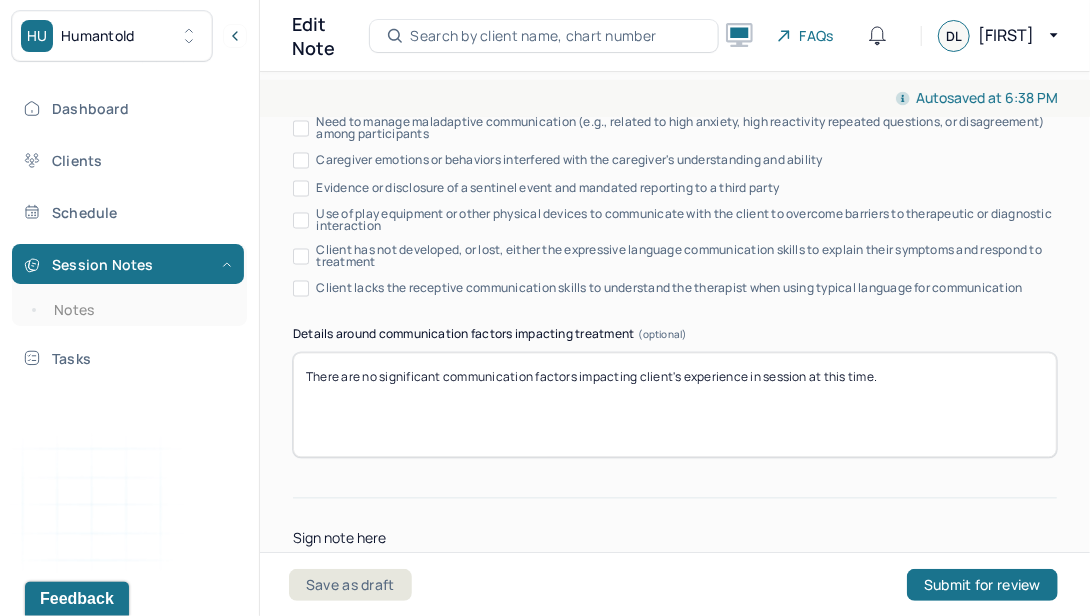 scroll, scrollTop: 13899, scrollLeft: 0, axis: vertical 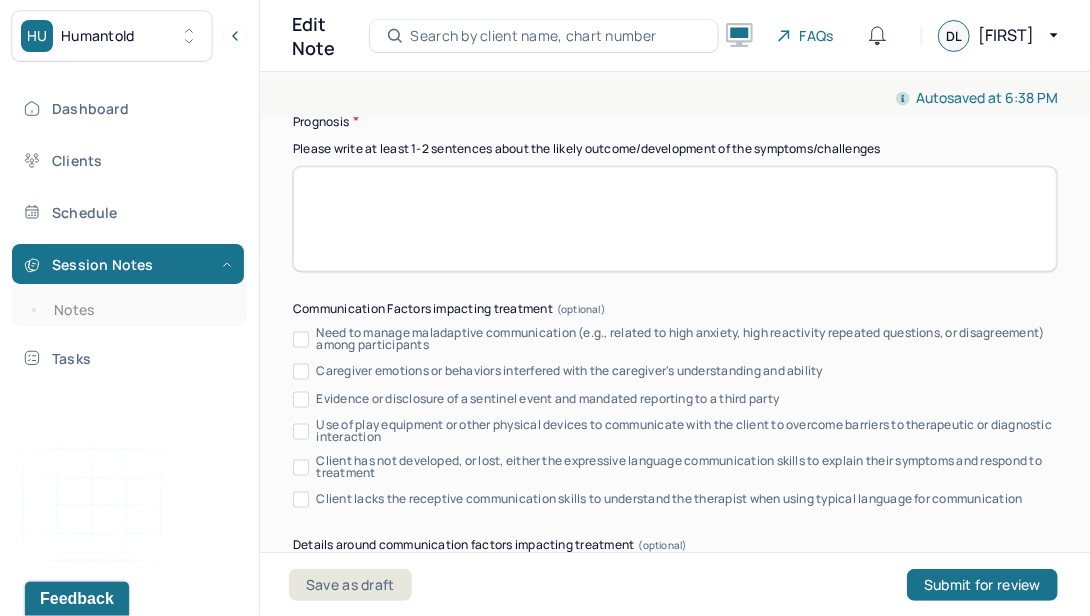 type on "There are no significant communication factors impacting client's experience in session at this time." 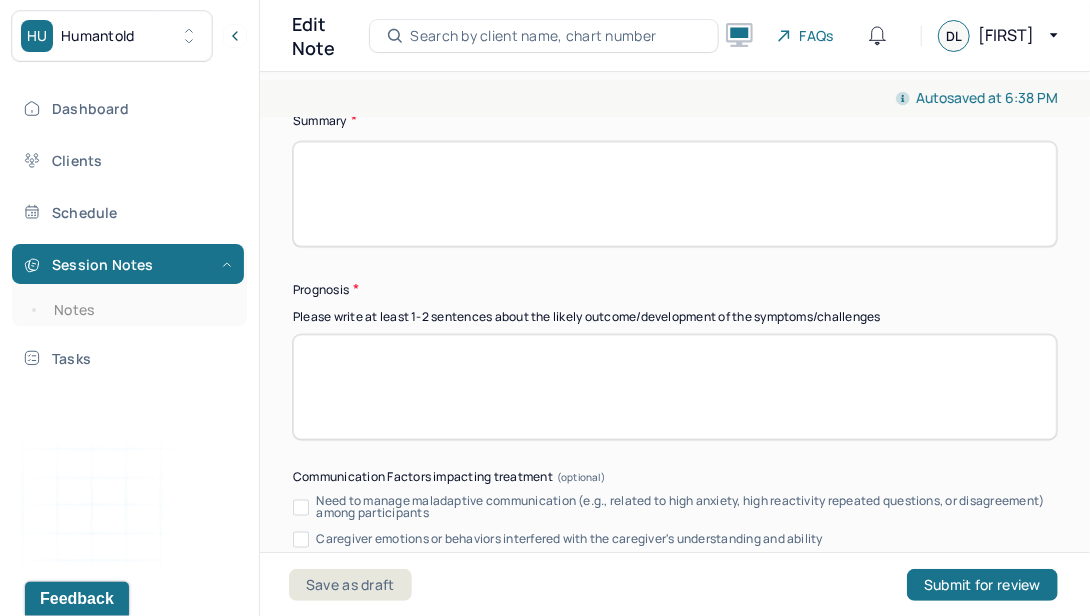 scroll, scrollTop: 13711, scrollLeft: 0, axis: vertical 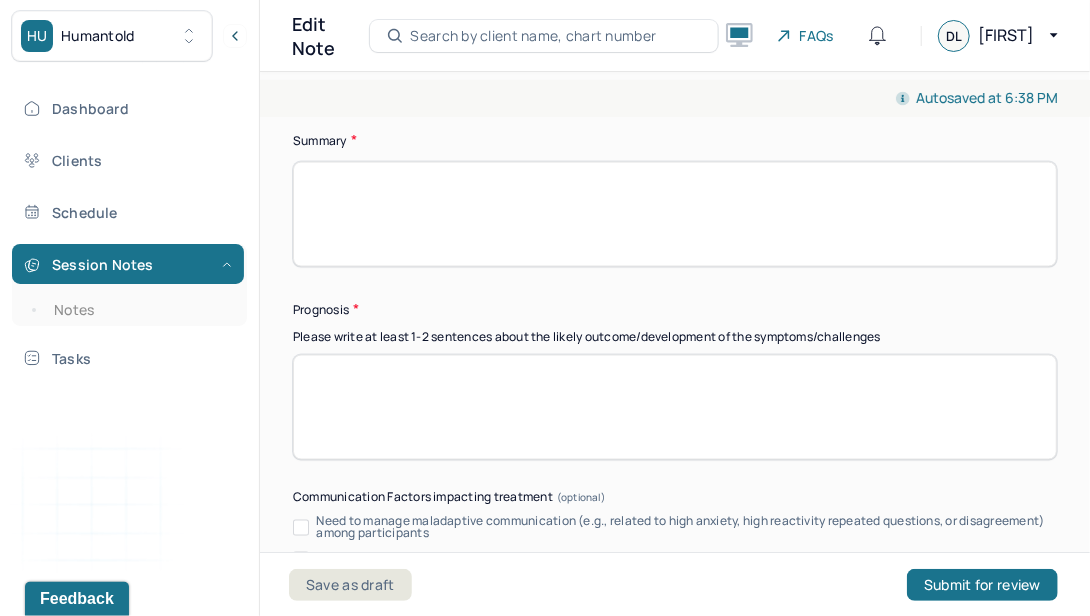 click at bounding box center (675, 407) 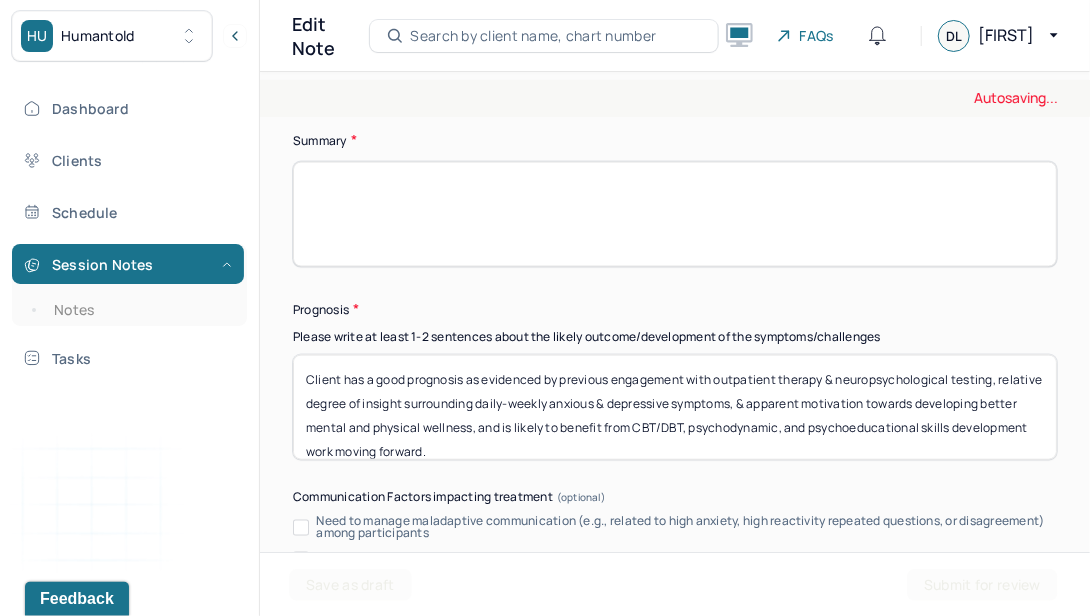 scroll, scrollTop: 16, scrollLeft: 0, axis: vertical 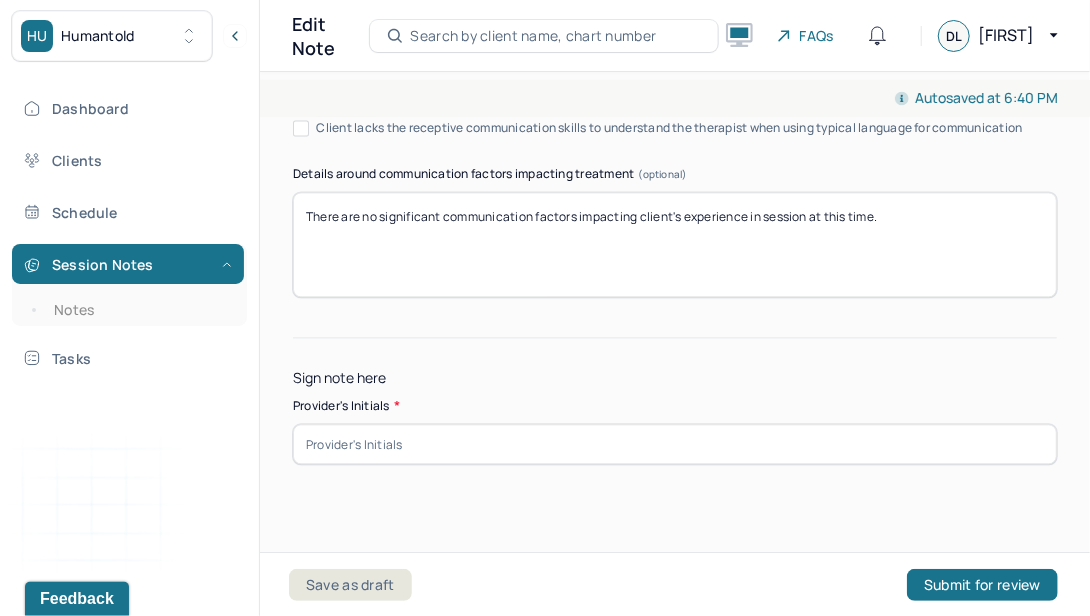 type on "Client has a good prognosis as evidenced by previous engagement with outpatient therapy & neuropsychological testing, relative degree of insight surrounding daily-weekly anxious & depressive symptoms, & apparent motivation towards developing better mental and physical wellness, and is likely to benefit from CBT/DBT, psychodynamic, and psychoeducational skills development work moving forward." 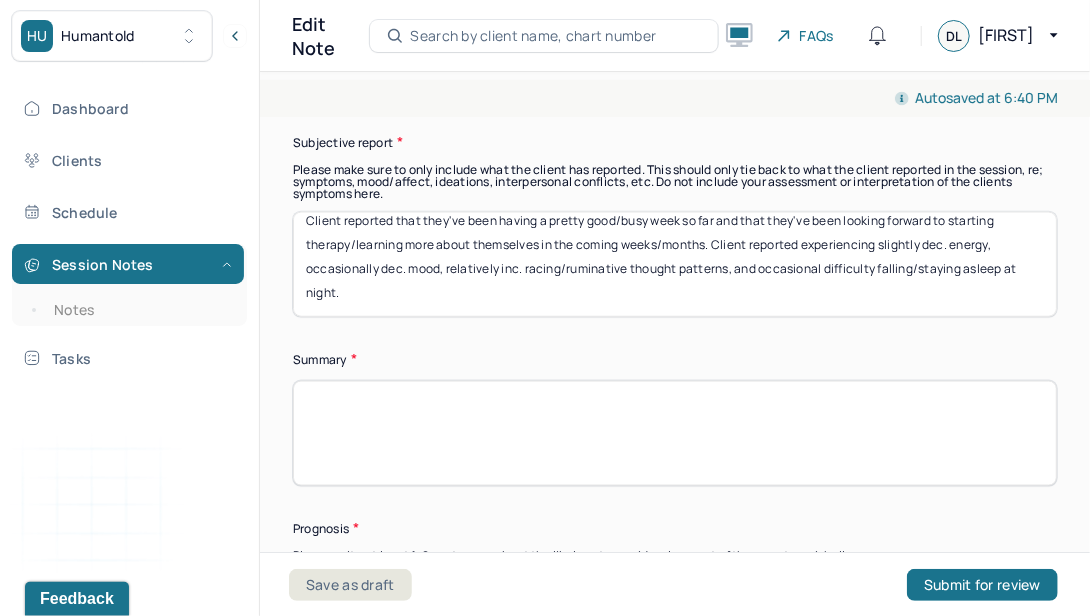 scroll, scrollTop: 13477, scrollLeft: 0, axis: vertical 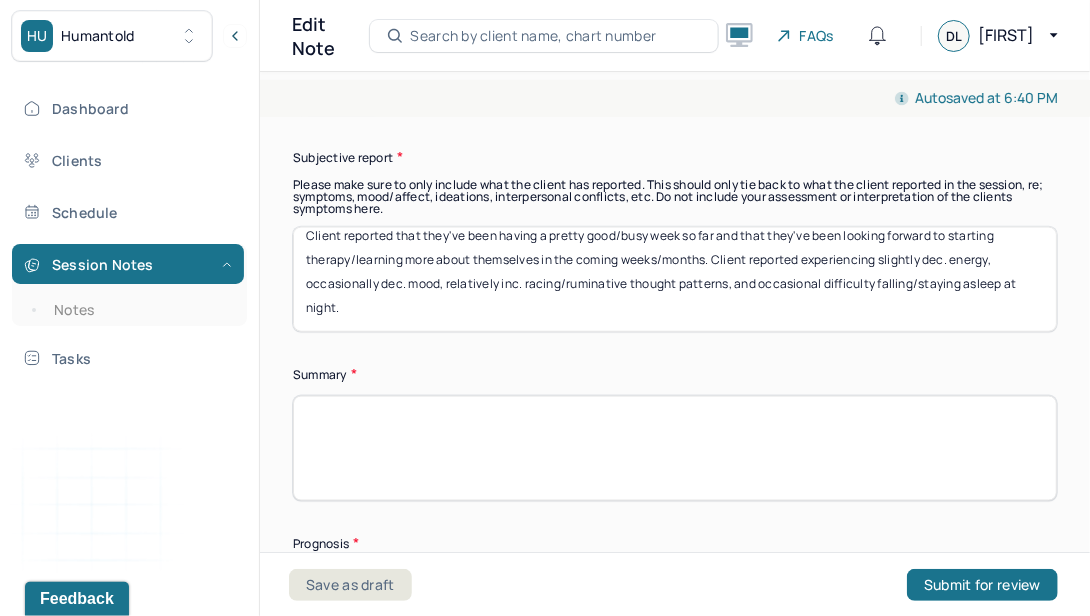 click at bounding box center (675, 448) 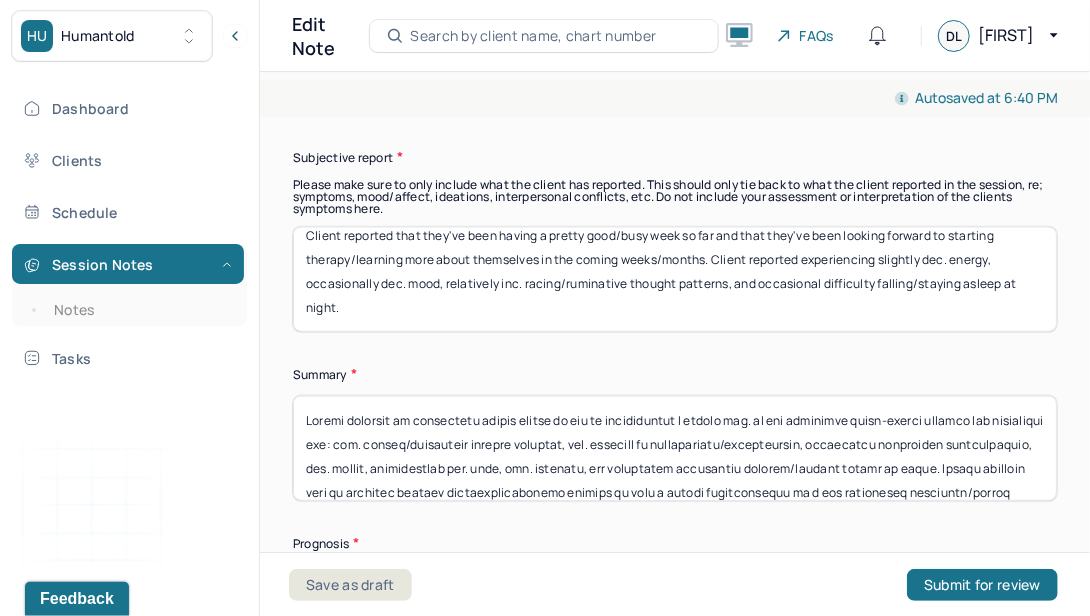 scroll, scrollTop: 193, scrollLeft: 0, axis: vertical 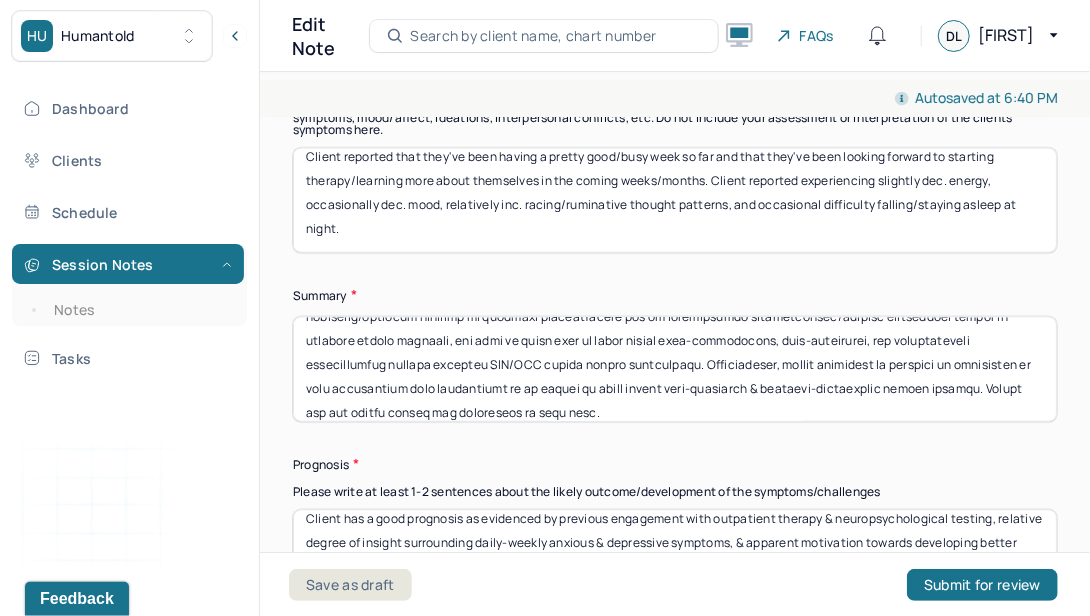 click at bounding box center [675, 369] 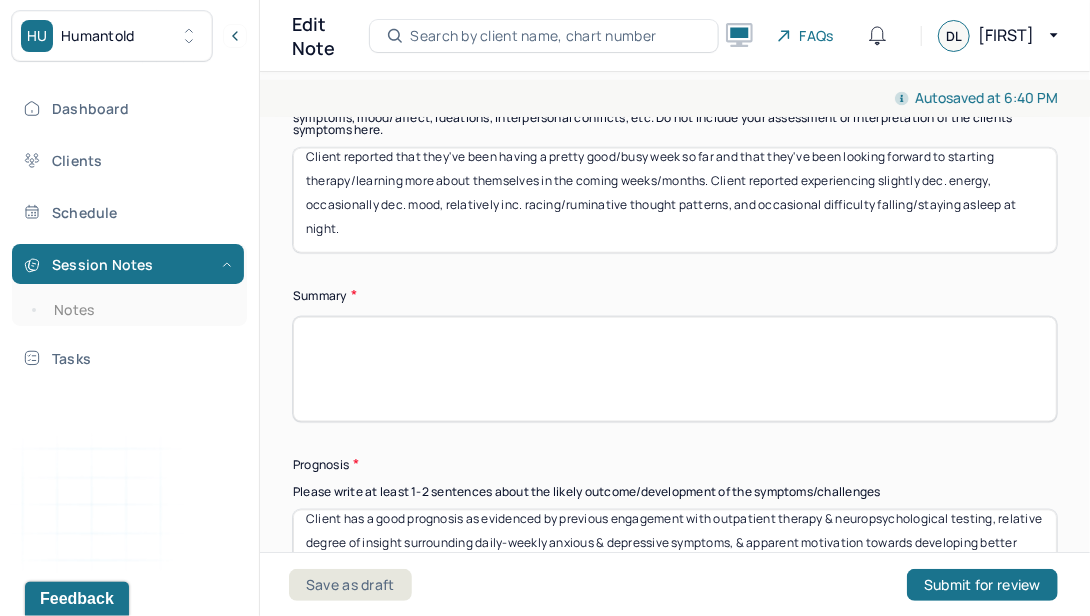 scroll, scrollTop: 0, scrollLeft: 0, axis: both 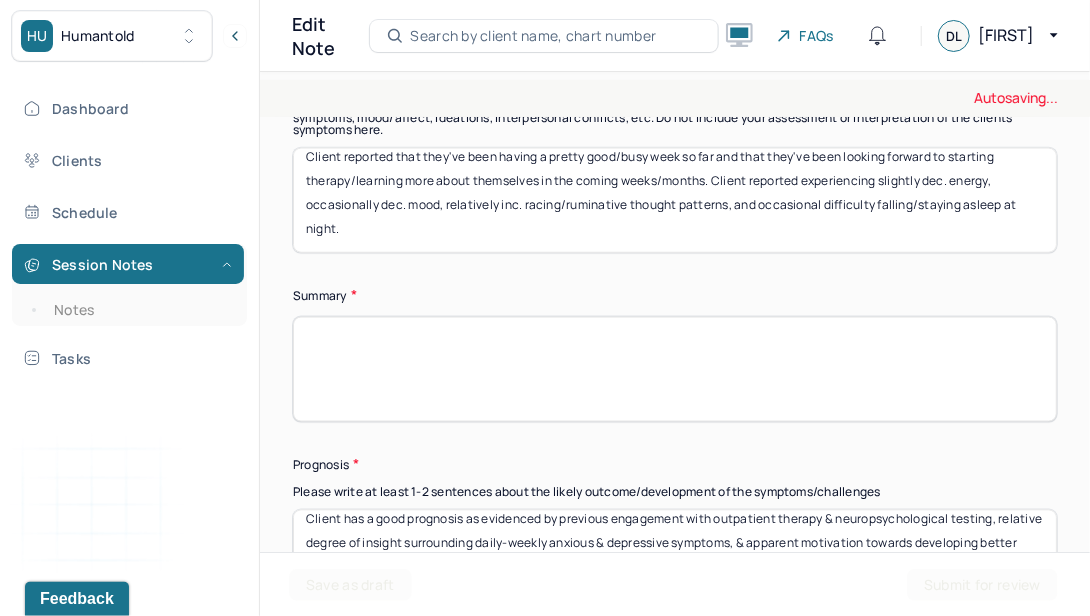 click on "Summary Present at session Patient Mother Stepfather Spouse Father Stepmother Partner Guardian Other Specify Other (optional) Type of treatment recommended Individual Family Group Collateral/Parenting Treatment Modality/Intervention(s) Cognitive/Behavioral Behavioral Modification Supportive Marital/Couples Therapy  Family Therapy Stress Management Psychodynamic Parent Training Crisis Intervention Other Specify other treatment/modality (optional) Treatment goals Treatment goal one * Client will identify anxious & depressive triggers/sxs within the psychoeducational context of learning sensory-based/grounding coping skills to combat these symptoms. Treatment goal two * Client will develop emotionally-assertive communication skills and healthy interpersonal boundaries in order to develop more confidence/comfortability within their various social/familial relationships. Treatment goal three (optional) Frequency of sessions Weekly Bi-Weekly Monthly Other Date of next session * [DATE] Subjective report Summary" at bounding box center (675, -95) 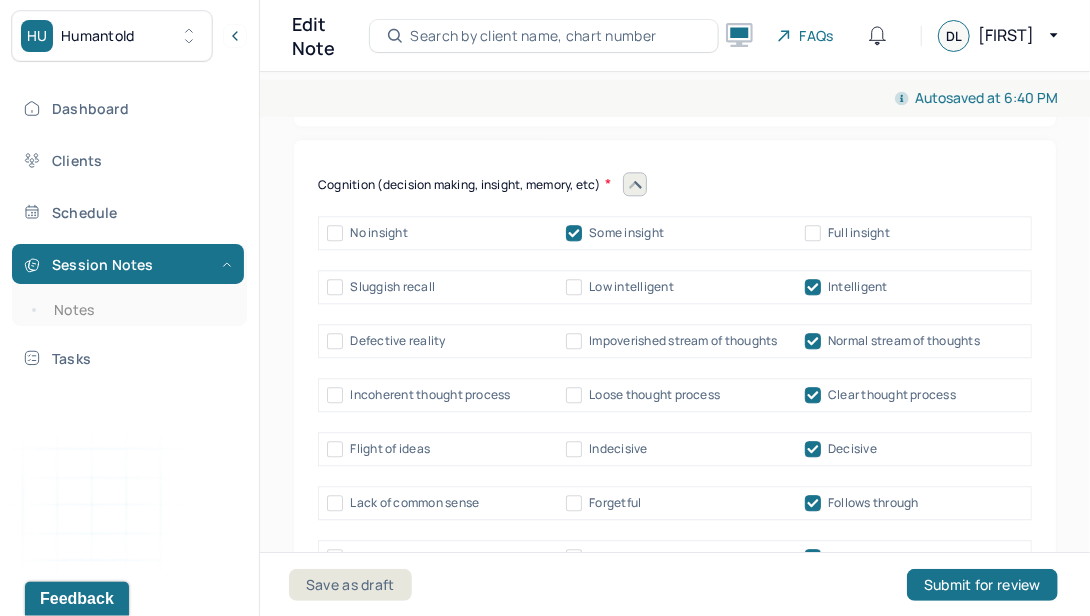 scroll, scrollTop: 10086, scrollLeft: 0, axis: vertical 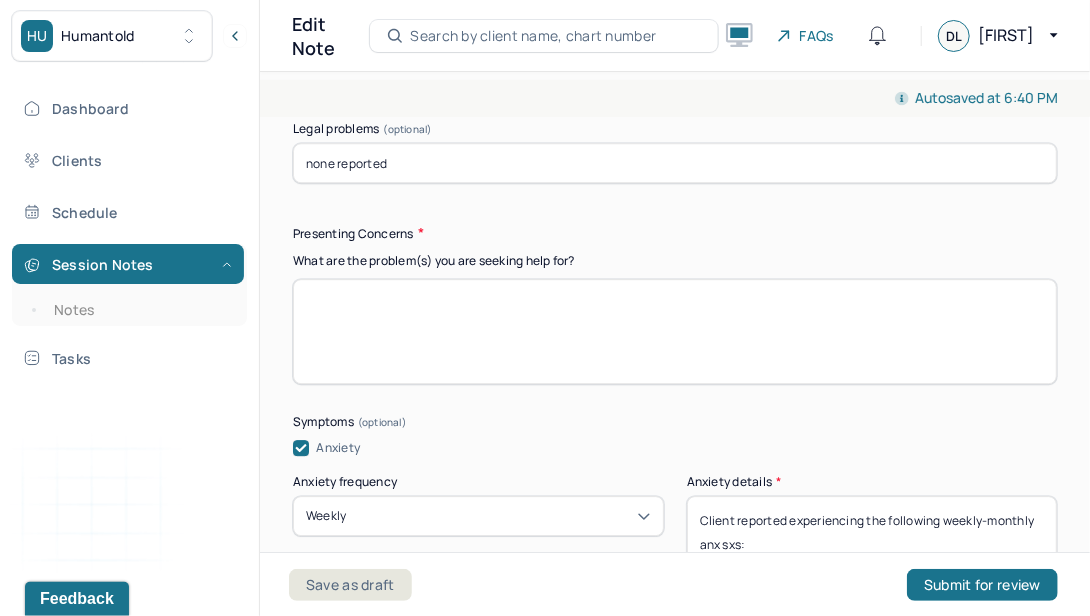 click at bounding box center [675, 331] 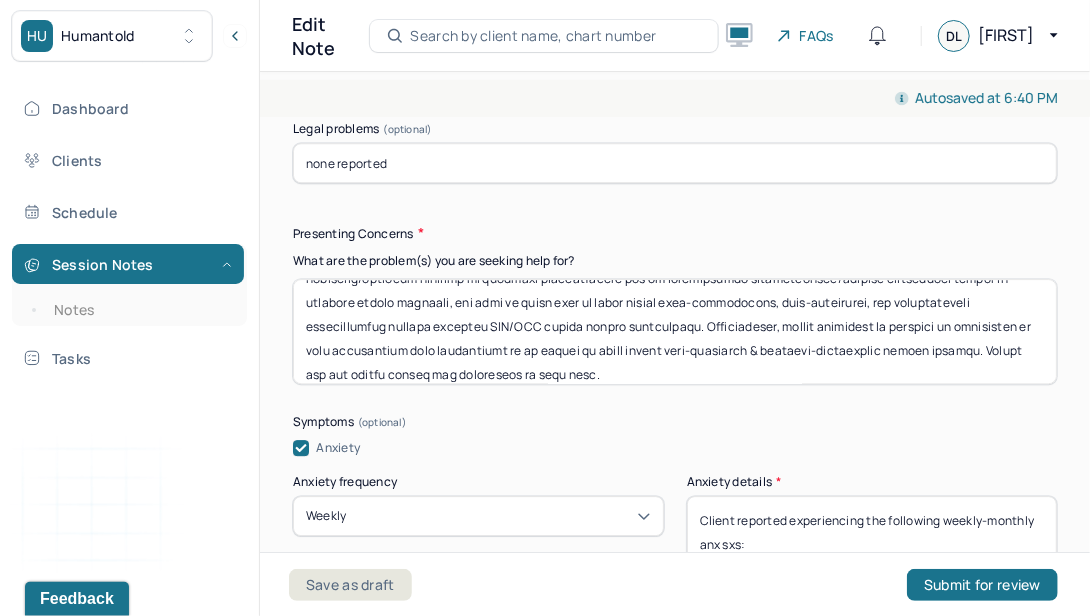 scroll, scrollTop: 208, scrollLeft: 0, axis: vertical 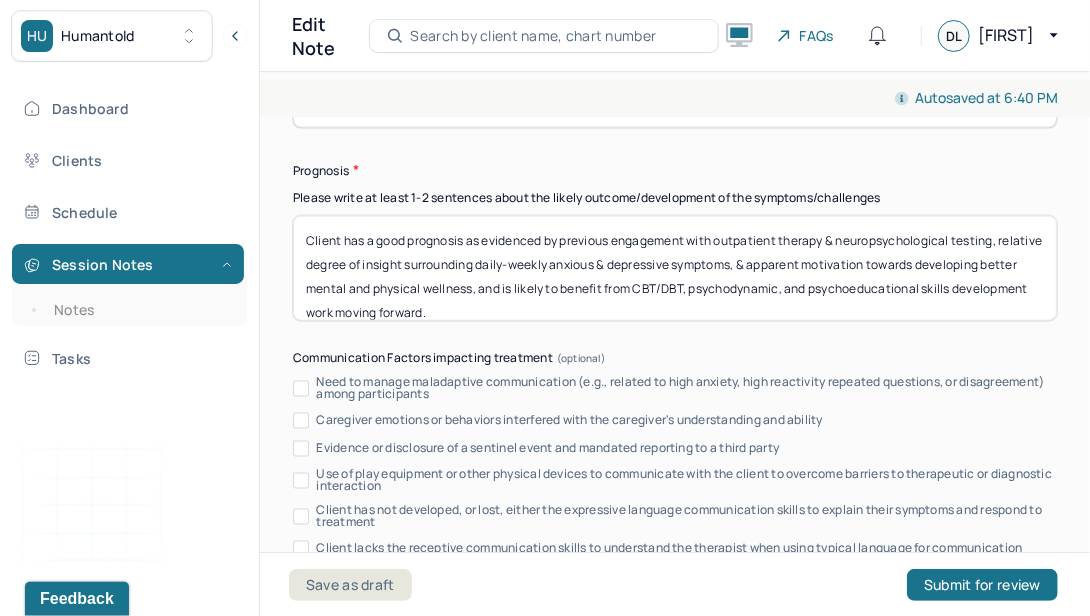 type on "Client presents to outpatient mental health tx due to experiencing a recent inc. in the following daily-weekly anxious and depressive sxs: inc. racing/ruminative thought patterns, inc. feelings of irritability/restlessness, occasional difficulty concentrating, dec. energy, occasionally dec. mood, dec. interest, and occasional difficulty falling/staying asleep at night. Client reported that he recently pursued neuropsychological testing to gain a better understanding of a few identified cognitive/social deficits he's experienced hx, and subsequently confirmed a positive ASD dx; client reported that while the news was slightly overwhelming at first, he has felt generally positive/hopeful about the new dx, and would like to build better psychoeducational awareness surrounding a personal cluster of symptomatic experiences. Client reported that he has struggled particularly with emotional/physical intimacy in previous relationships due to difficulties communicating/feeling comfortable enough to initiate sexual ..." 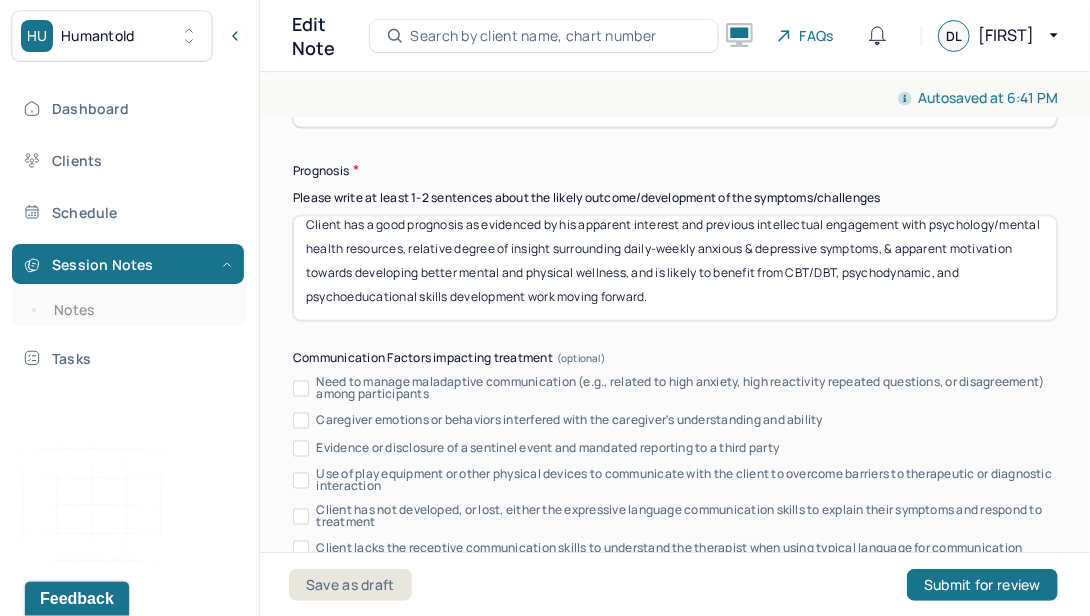 scroll, scrollTop: 0, scrollLeft: 0, axis: both 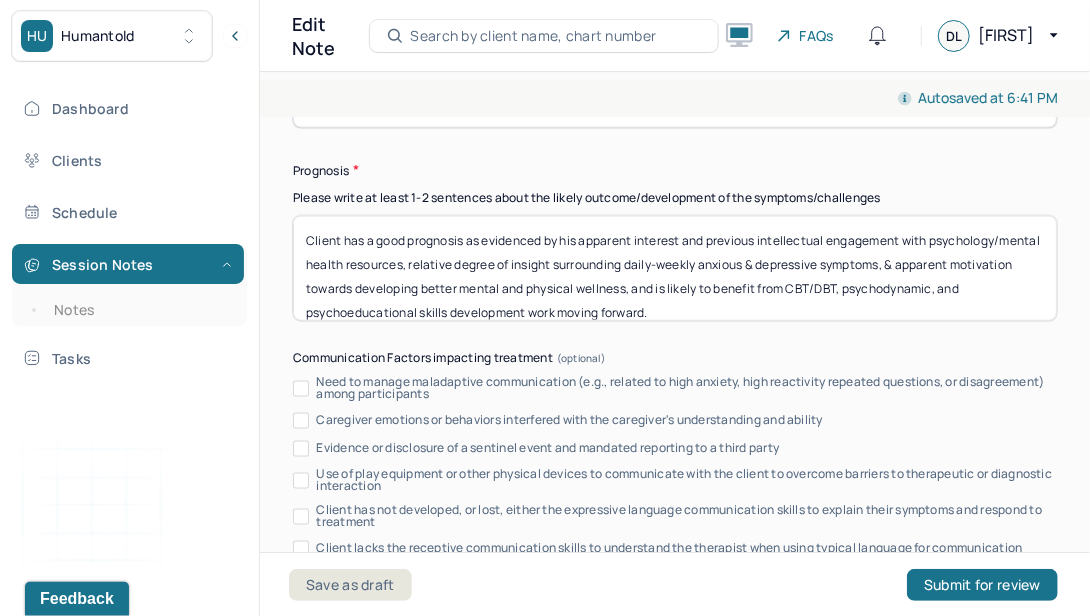 type on "Client has a good prognosis as evidenced by his apparent interest and previous intellectual engagement with psychology/mental health resources, relative degree of insight surrounding daily-weekly anxious & depressive symptoms, & apparent motivation towards developing better mental and physical wellness, and is likely to benefit from CBT/DBT, psychodynamic, and psychoeducational skills development work moving forward." 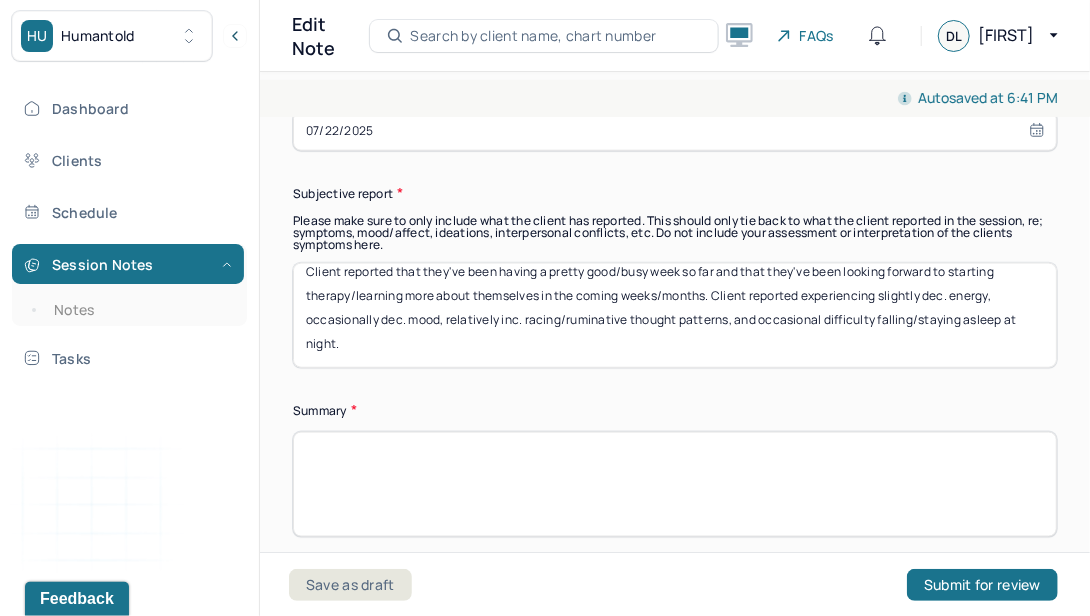 scroll, scrollTop: 13372, scrollLeft: 0, axis: vertical 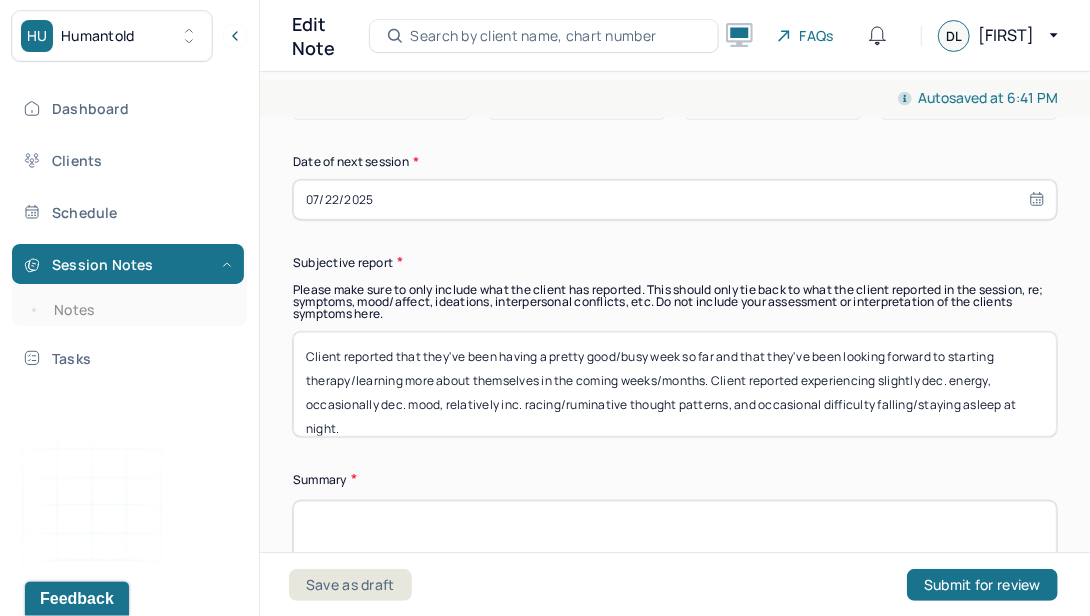 click on "Client reported that they've been having a pretty good/busy week so far and that they've been looking forward to starting therapy/learning more about themselves in the coming weeks/months. Client reported experiencing slightly dec. energy, occasionally dec. mood, relatively inc. racing/ruminative thought patterns, and occasional difficulty falling/staying asleep at night." at bounding box center [675, 384] 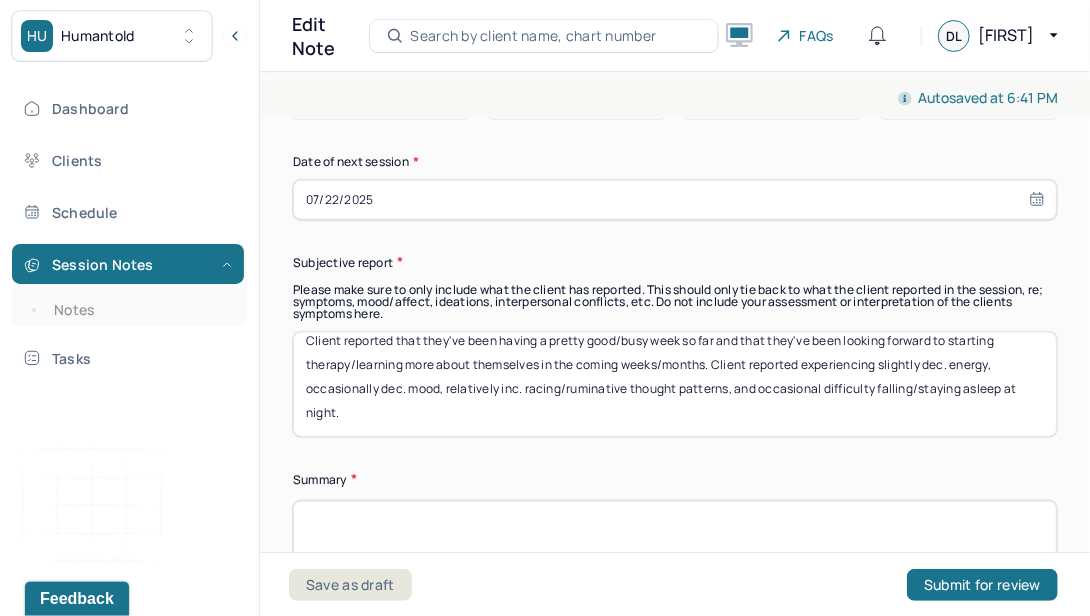 scroll, scrollTop: 0, scrollLeft: 0, axis: both 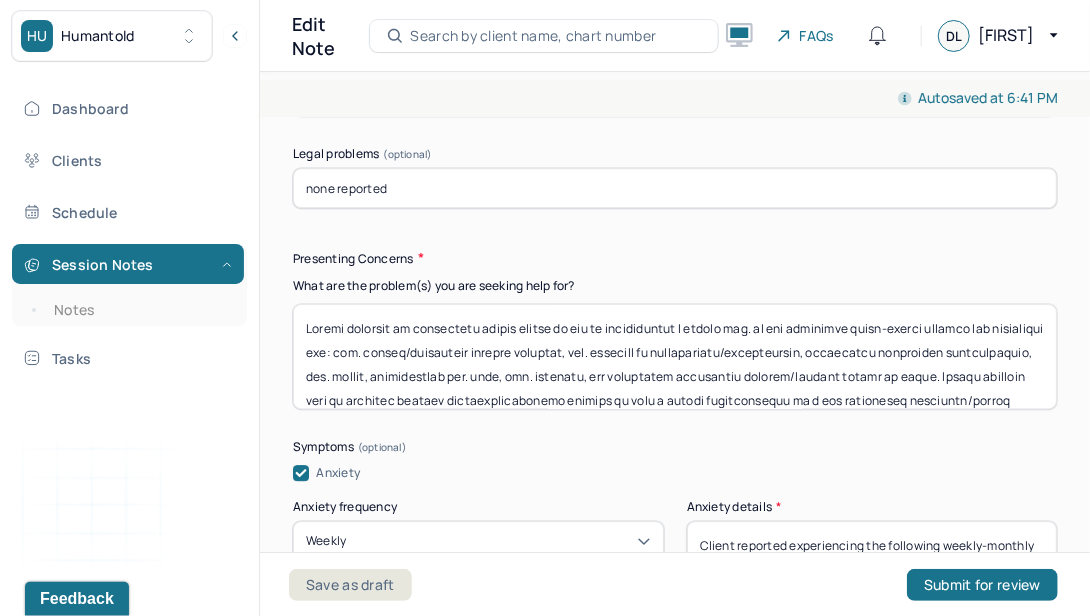 click at bounding box center (675, 356) 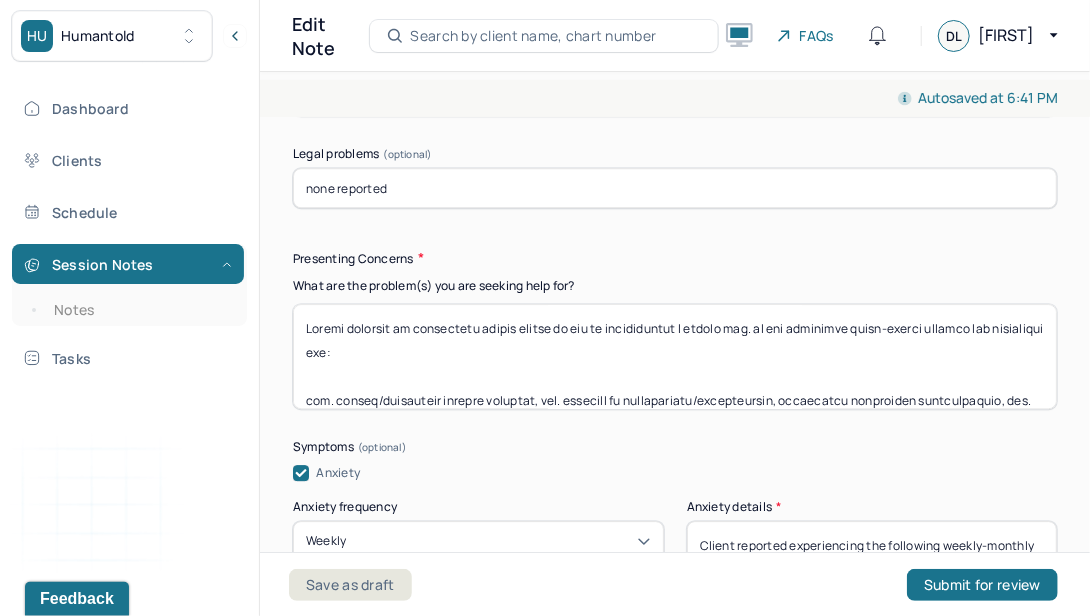 scroll, scrollTop: 0, scrollLeft: 0, axis: both 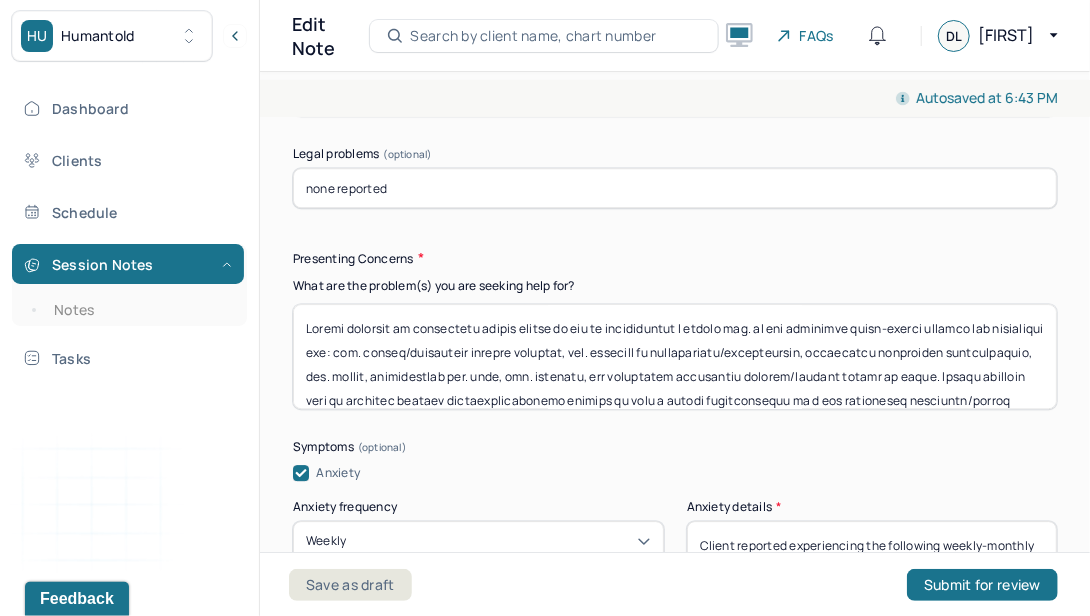 click at bounding box center (675, 356) 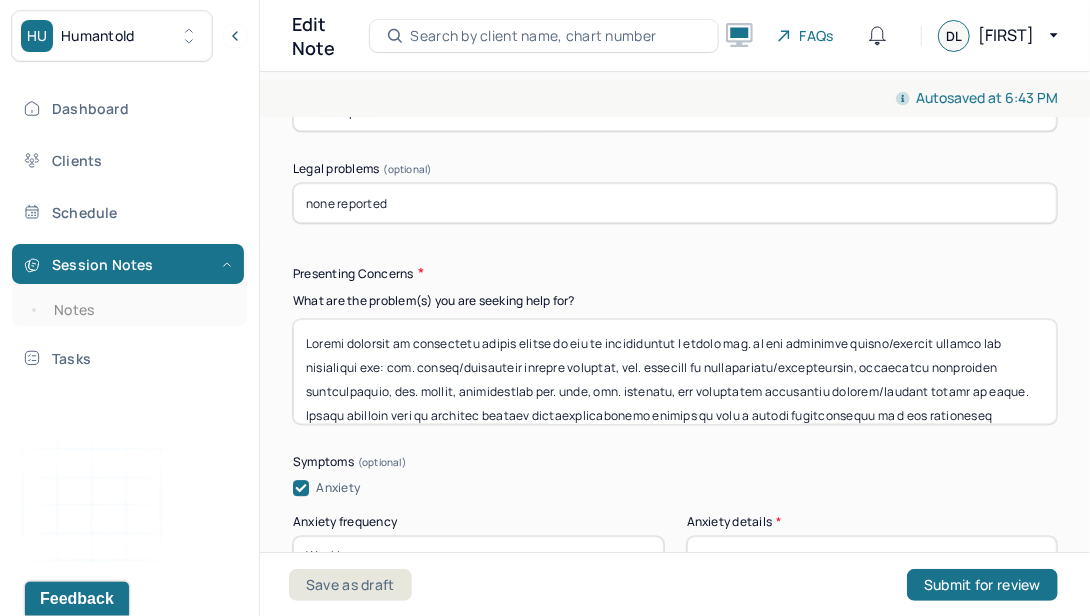 scroll, scrollTop: 2262, scrollLeft: 0, axis: vertical 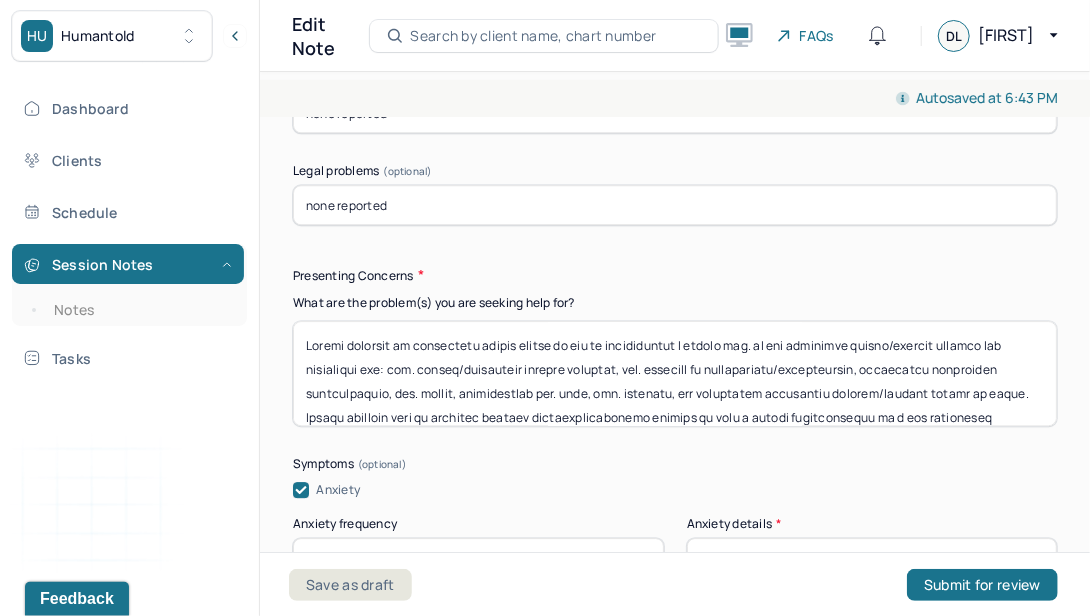 click at bounding box center [675, 373] 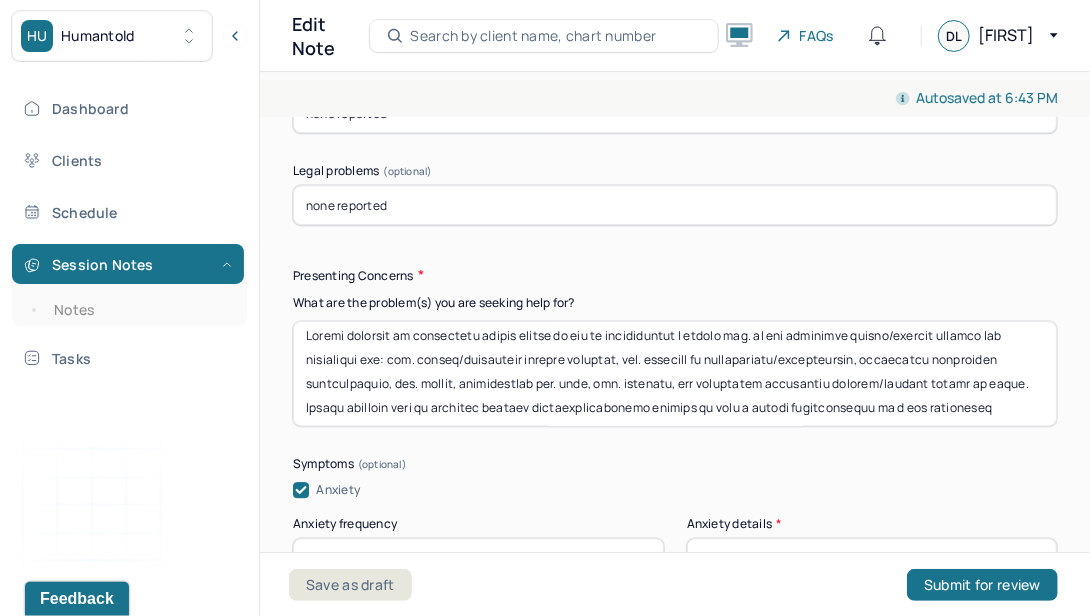 scroll, scrollTop: 14, scrollLeft: 0, axis: vertical 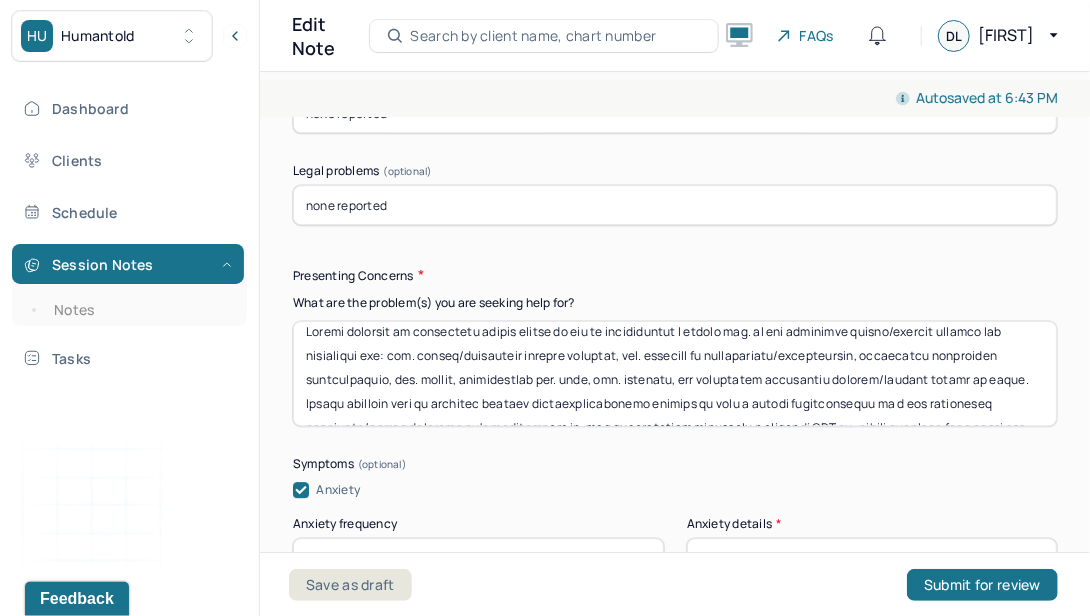 click at bounding box center (675, 373) 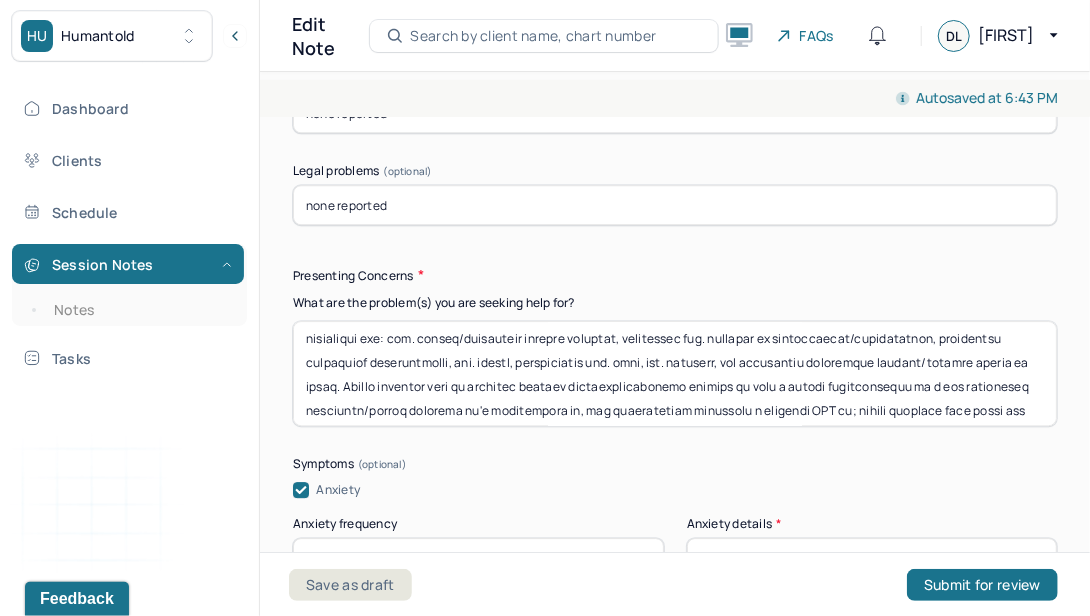 scroll, scrollTop: 33, scrollLeft: 0, axis: vertical 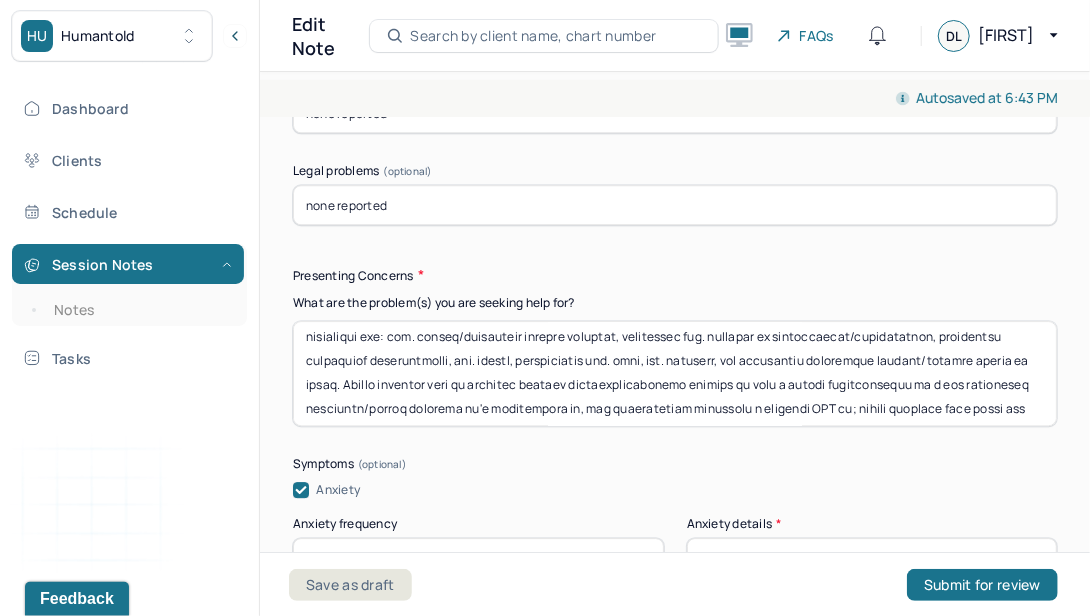 click at bounding box center (675, 373) 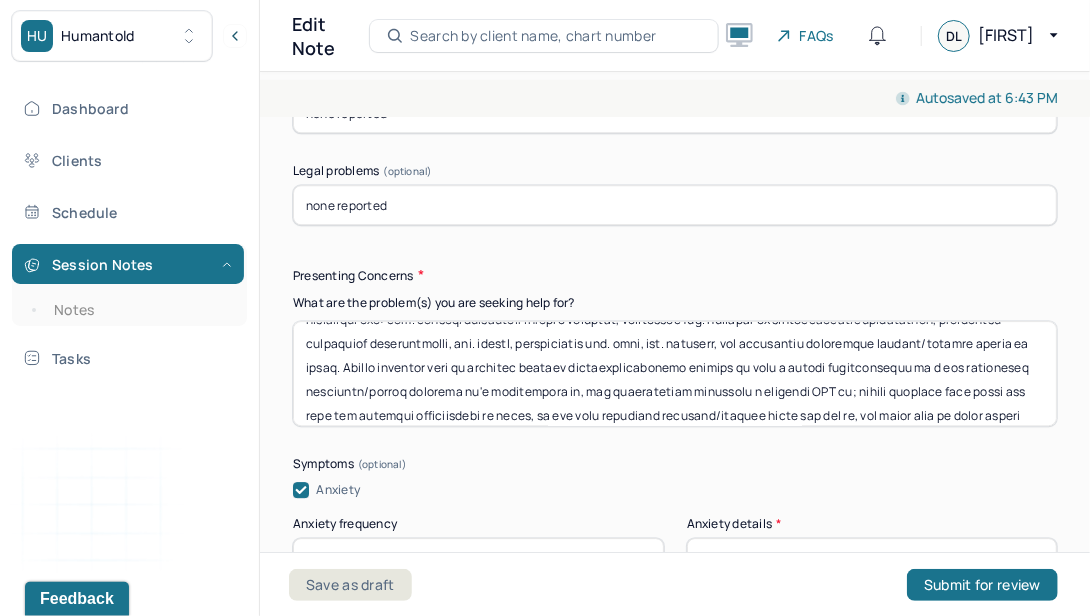 scroll, scrollTop: 52, scrollLeft: 0, axis: vertical 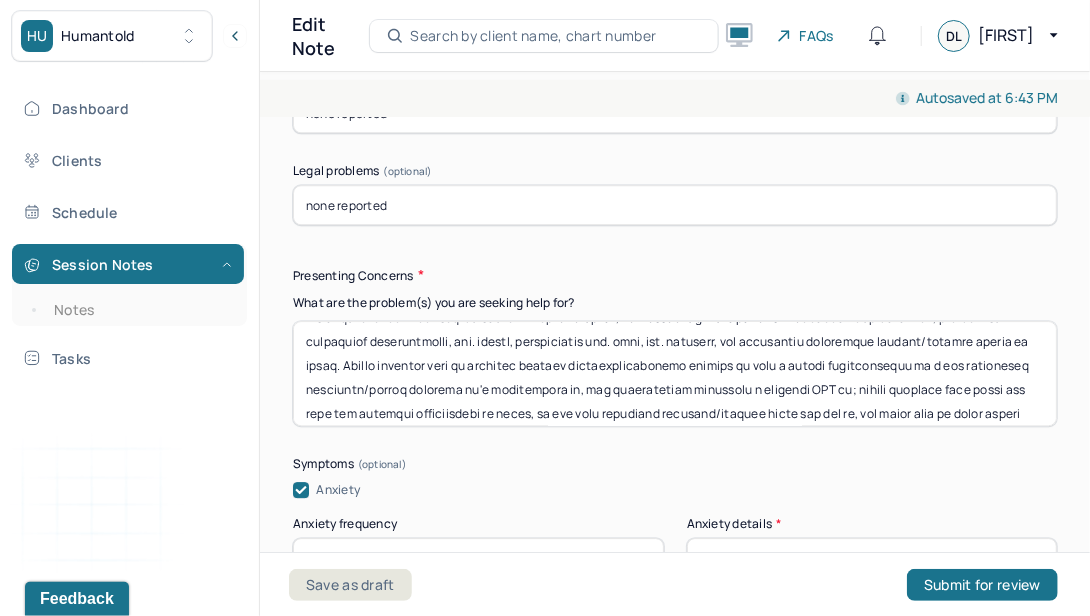 click at bounding box center (675, 373) 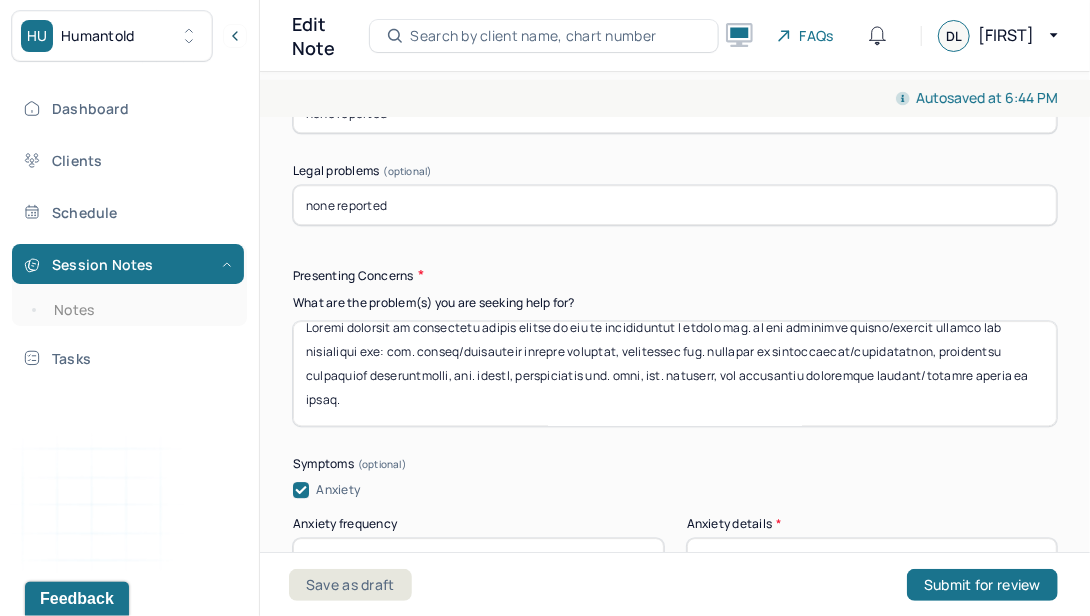 scroll, scrollTop: 16, scrollLeft: 0, axis: vertical 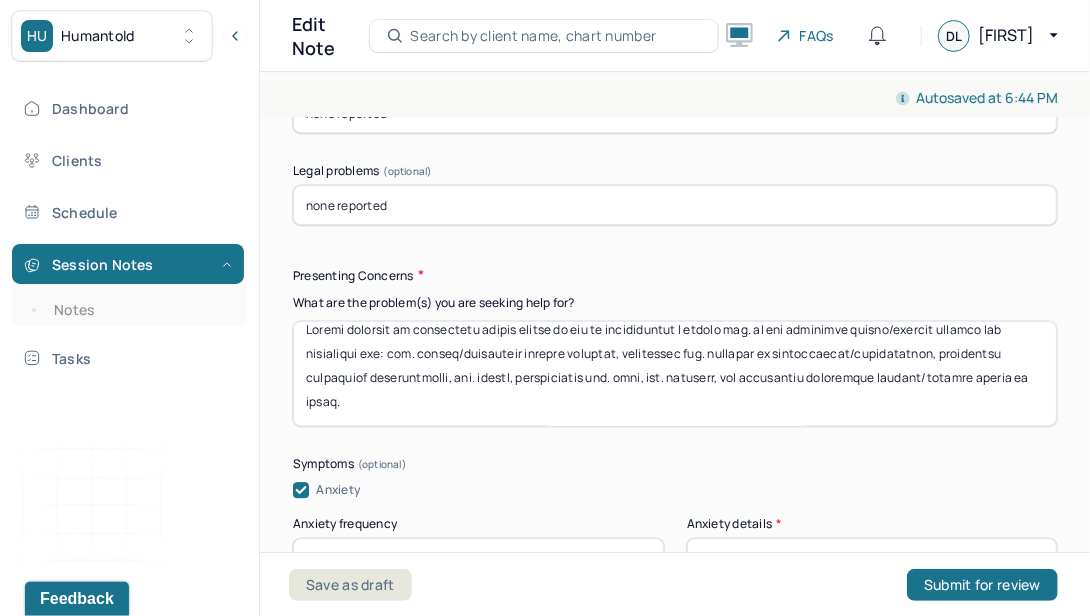 drag, startPoint x: 1016, startPoint y: 372, endPoint x: 393, endPoint y: 367, distance: 623.0201 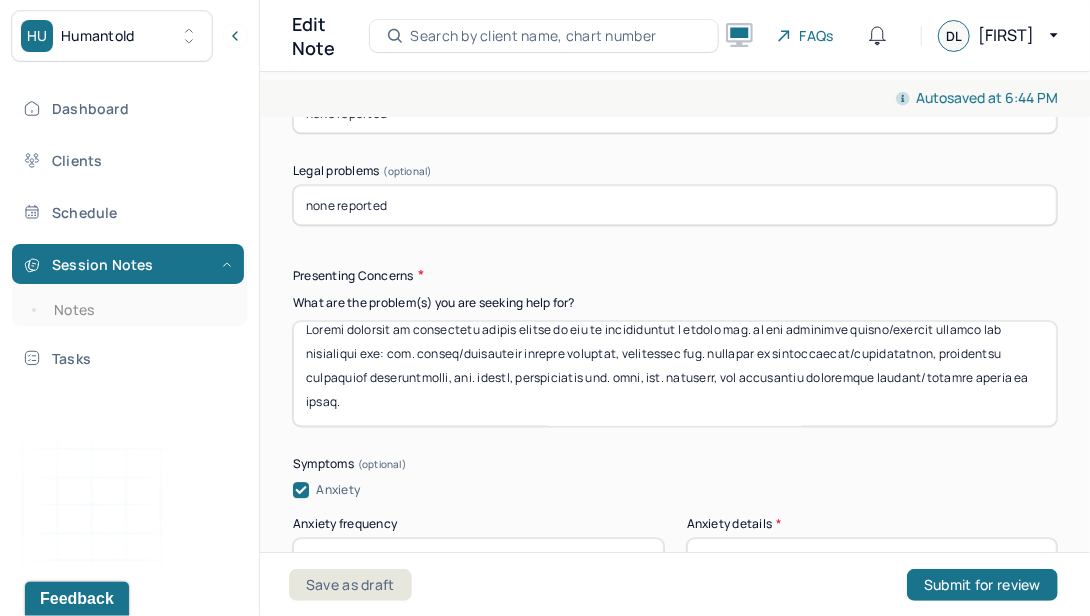 click at bounding box center (675, 373) 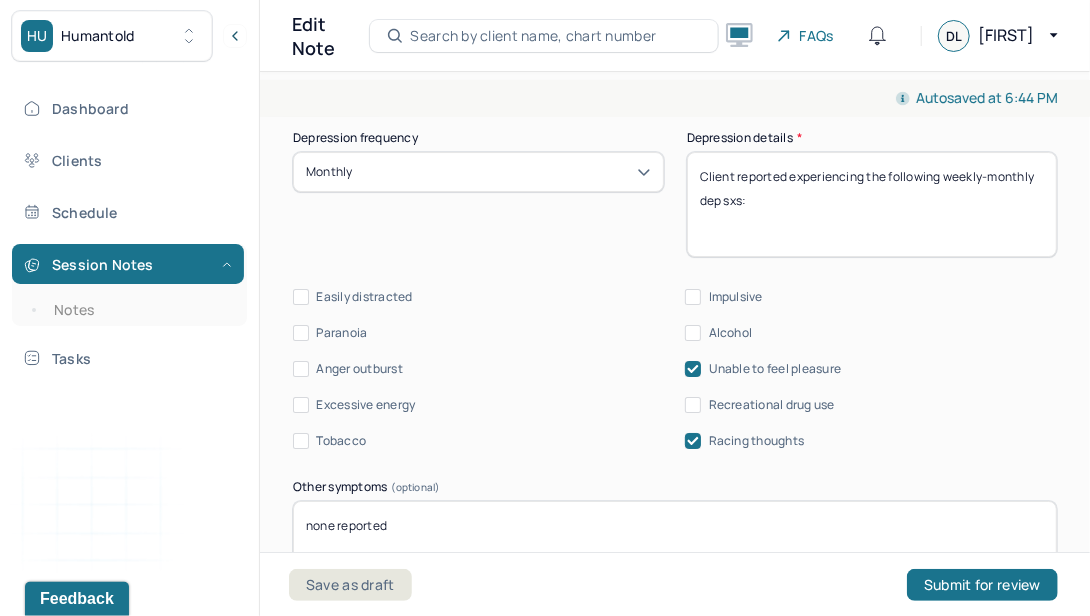 scroll, scrollTop: 2779, scrollLeft: 0, axis: vertical 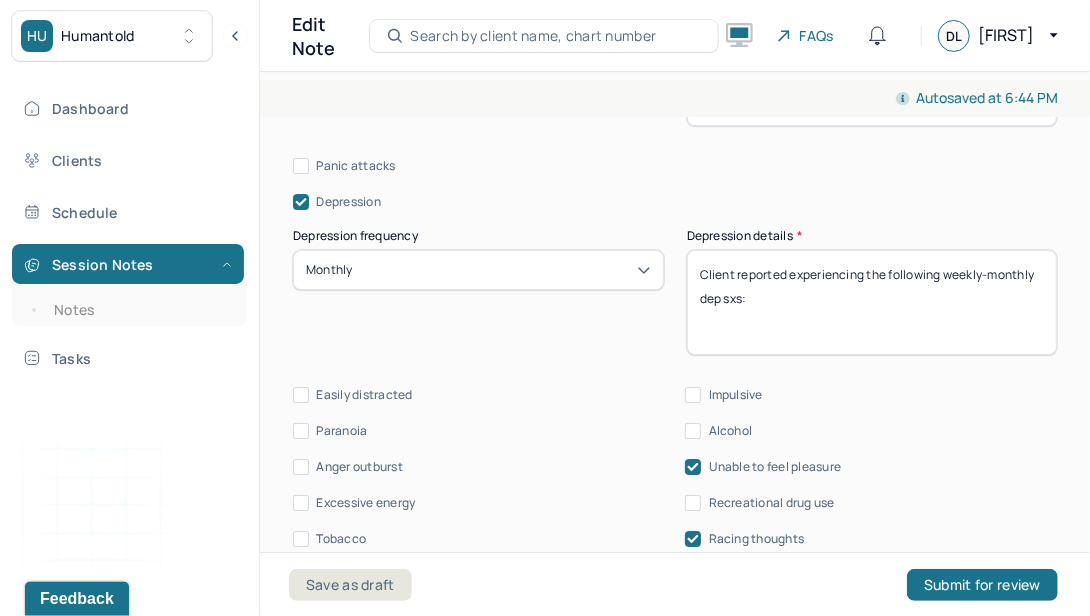 type on "Client presents to outpatient mental health tx due to experiencing a recent inc. in the following weekly/monthly anxious and depressive sxs: inc. racing/ruminative thought patterns, occasional inc. feelings of irritability/restlessness, occasional difficulty concentrating, dec. energy, occasionally dec. mood, dec. interest, and occasional difficulty falling/staying asleep at night.
Client reported that he recently pursued neuropsychological testing to gain a better understanding of a few identified cognitive/social deficits he's experienced hx, and subsequently confirmed a positive ASD dx; client reported that while the news was slightly overwhelming at first, he has felt generally positive/hopeful about the new dx, and would like to build better psychoeducational awareness surrounding a personal cluster of symptomatic experiences. Client reported that he has struggled particularly with emotional/physical intimacy in previous relationships due to difficulties communicating/feeling comfortable enough to i..." 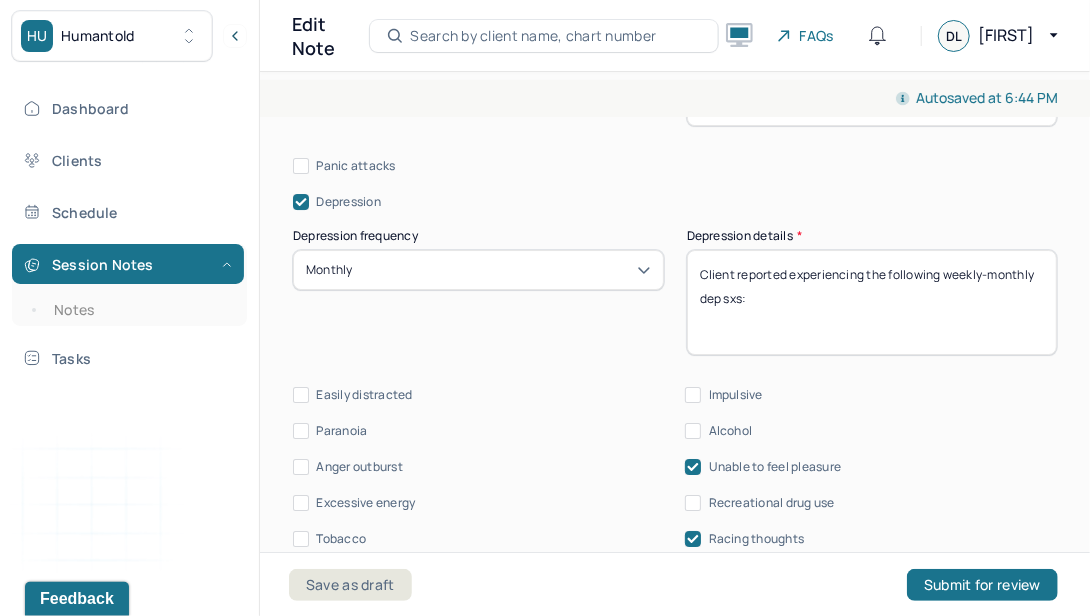paste on "dec. energy, occasionally dec. mood, dec. interest, and occasional difficulty falling/staying asleep at night." 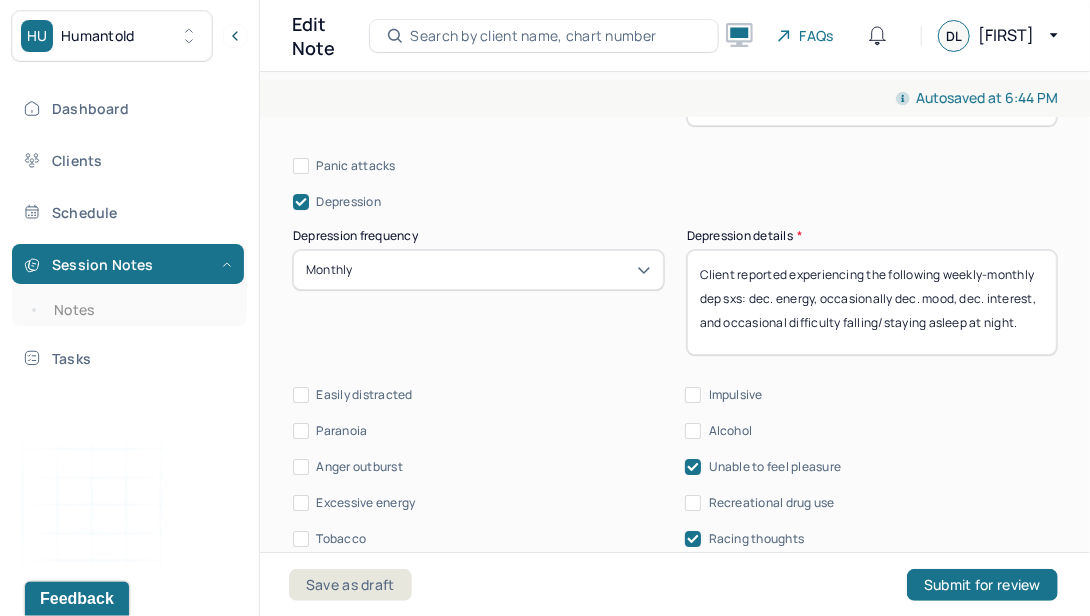 click on "Client reported experiencing the following weekly-monthly dep sxs: dec. energy, occasionally dec. mood, dec. interest, and occasional difficulty falling/staying asleep at night." at bounding box center [872, 302] 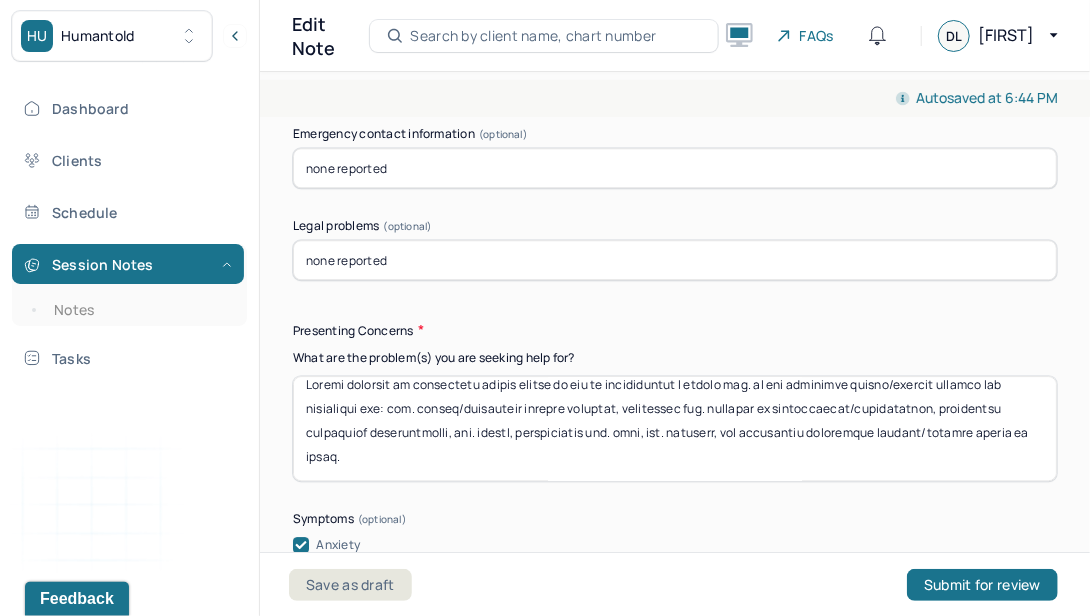 scroll, scrollTop: 2270, scrollLeft: 0, axis: vertical 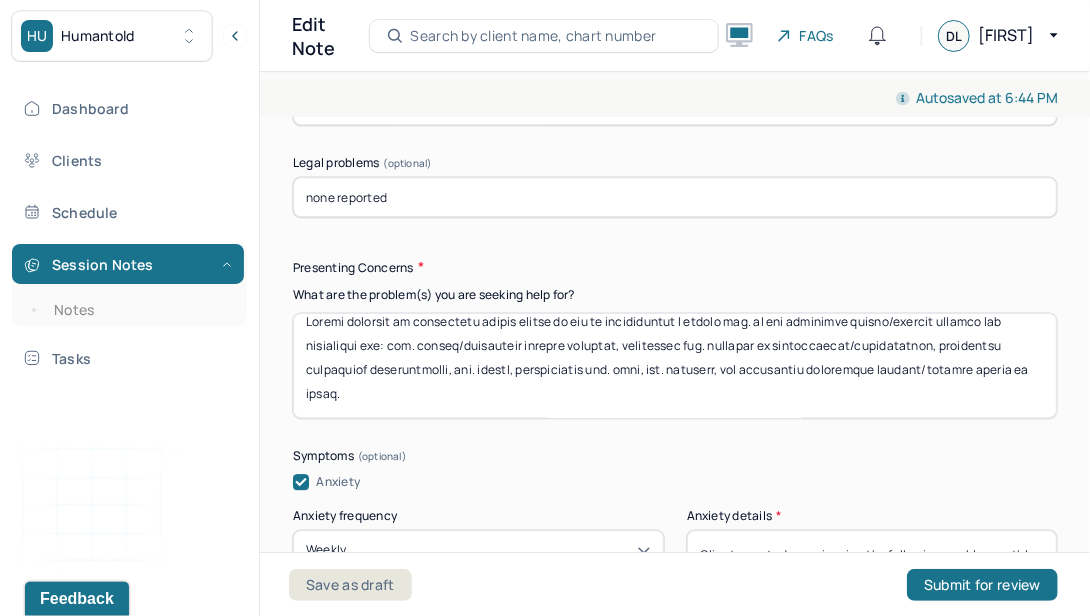 type on "Client reported experiencing the following weekly-monthly dep sxs: dec. energy, occasionally dec. mood, dec. interest, and occasional difficulty falling/staying asleep at night." 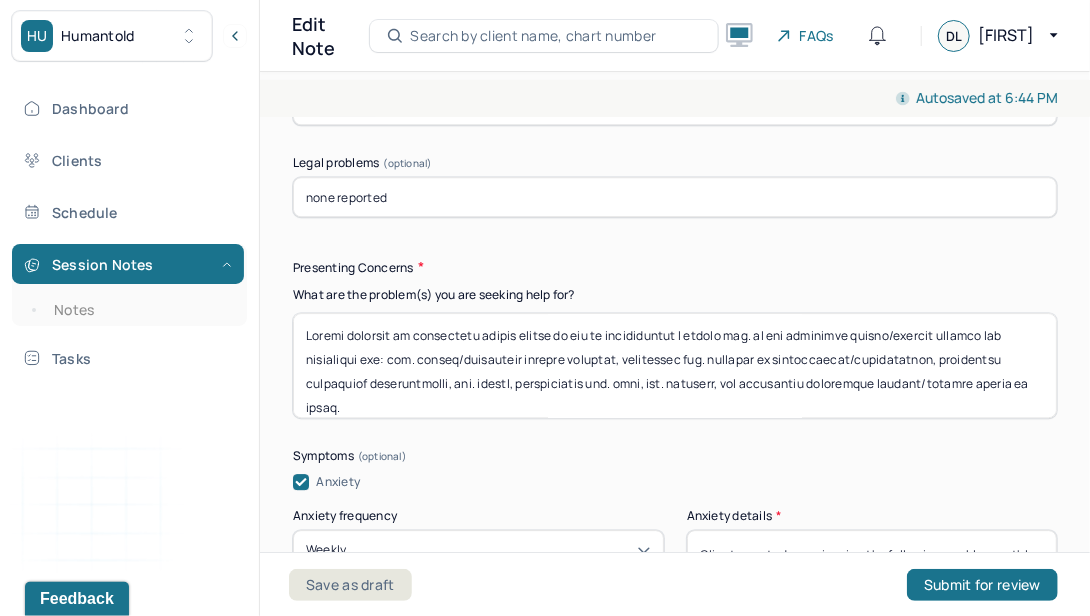 scroll, scrollTop: 0, scrollLeft: 0, axis: both 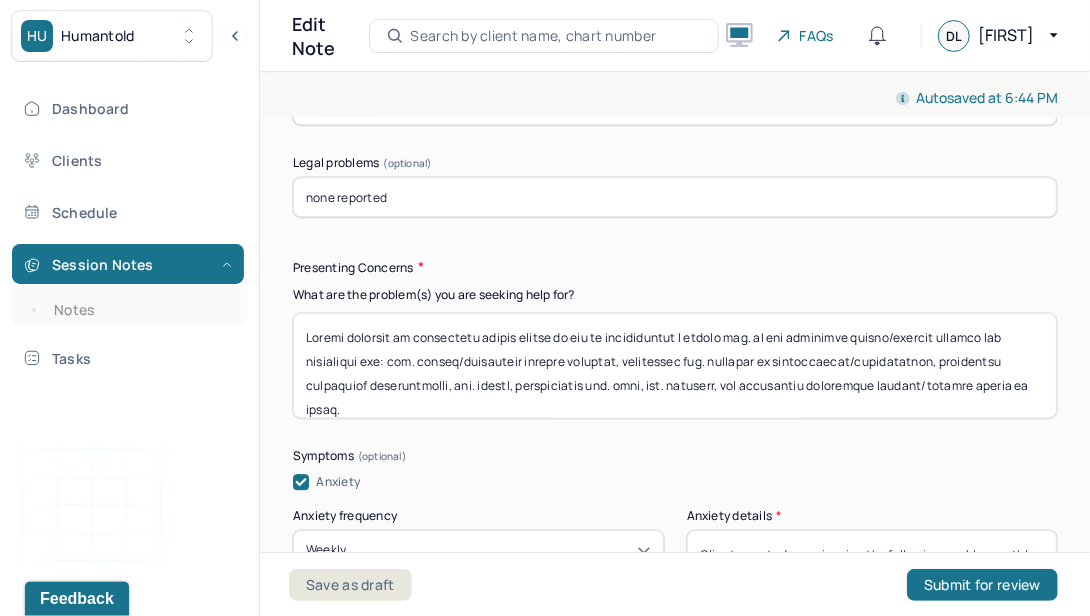 drag, startPoint x: 396, startPoint y: 356, endPoint x: 390, endPoint y: 387, distance: 31.575306 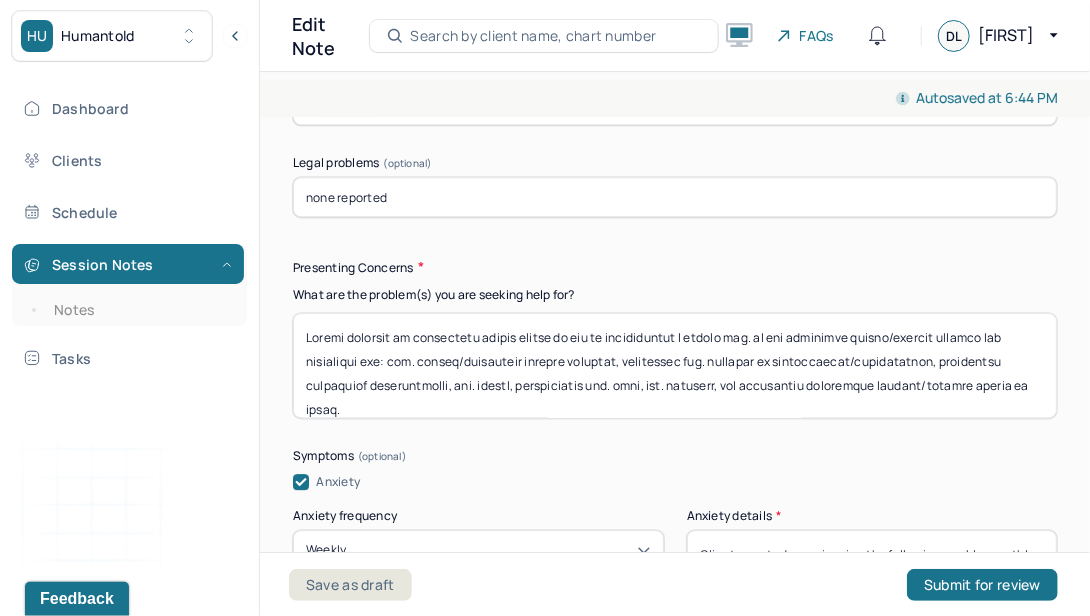 click at bounding box center [675, 365] 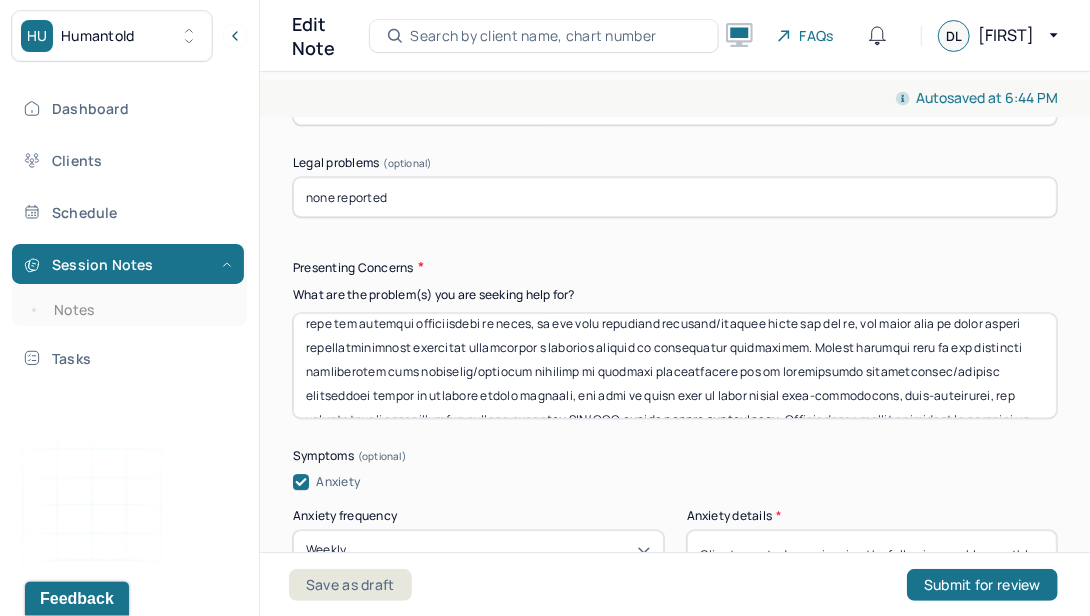 scroll, scrollTop: 232, scrollLeft: 0, axis: vertical 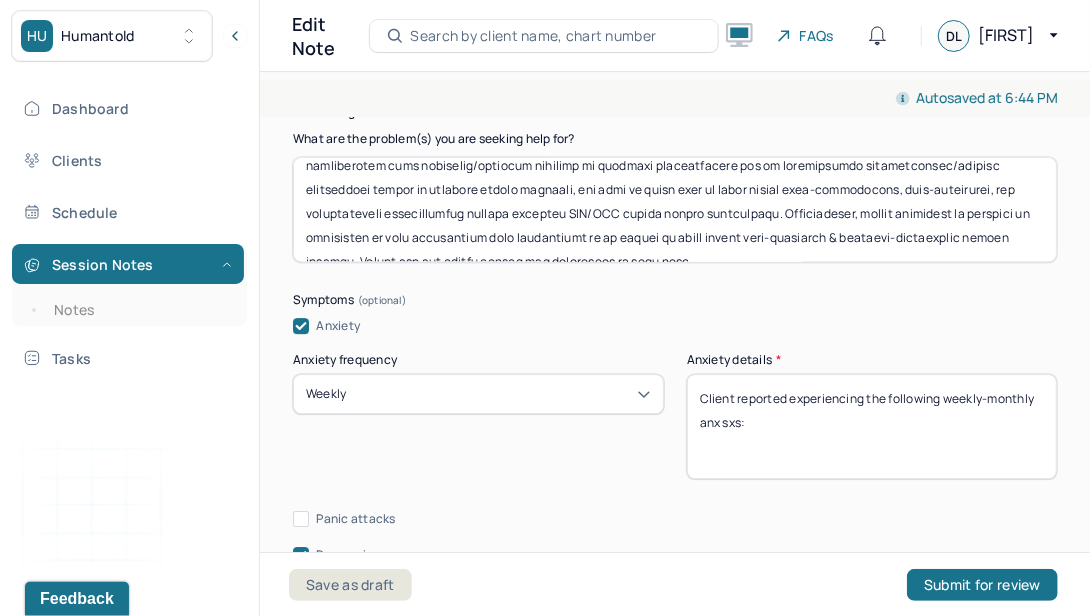 click on "Client reported experiencing the following weekly-monthly anx sxs:" at bounding box center [872, 426] 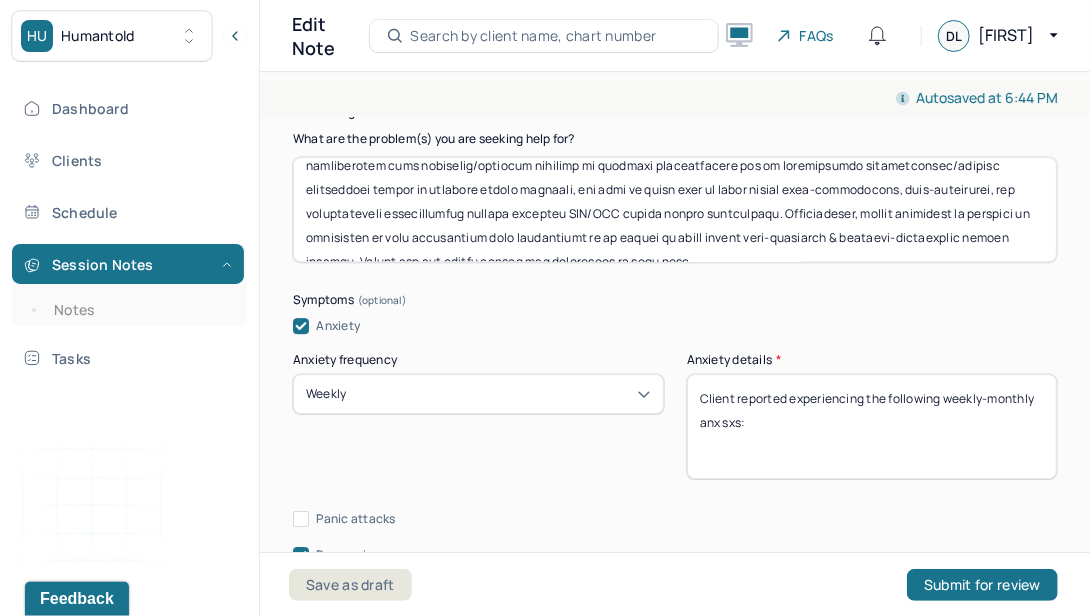 paste on "inc. racing/ruminative thought patterns, occasional inc. feelings of irritability/restlessness, occasional difficulty concentrating," 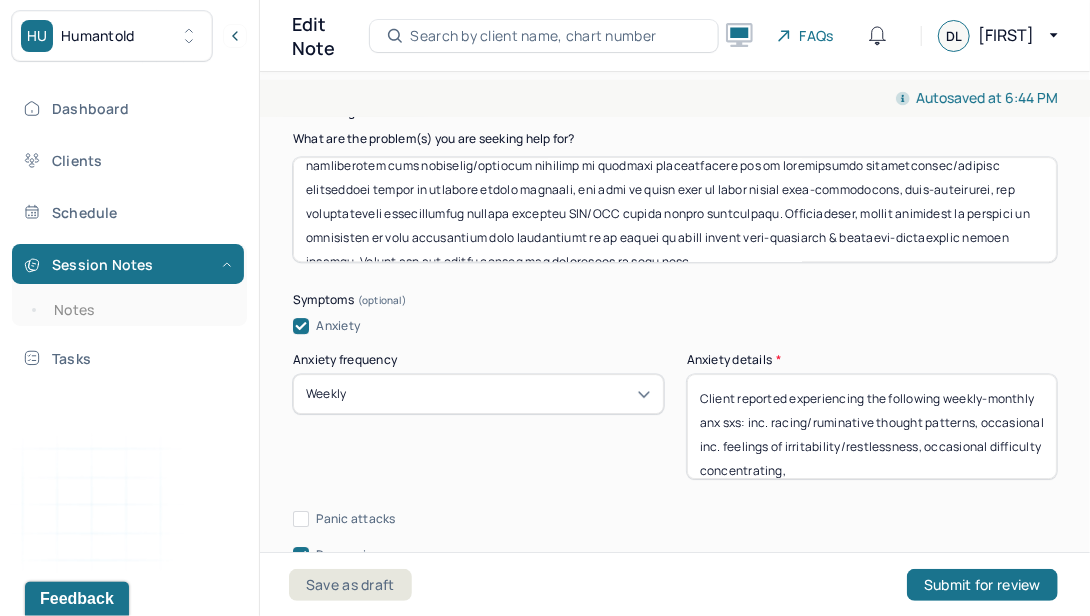 scroll, scrollTop: 16, scrollLeft: 0, axis: vertical 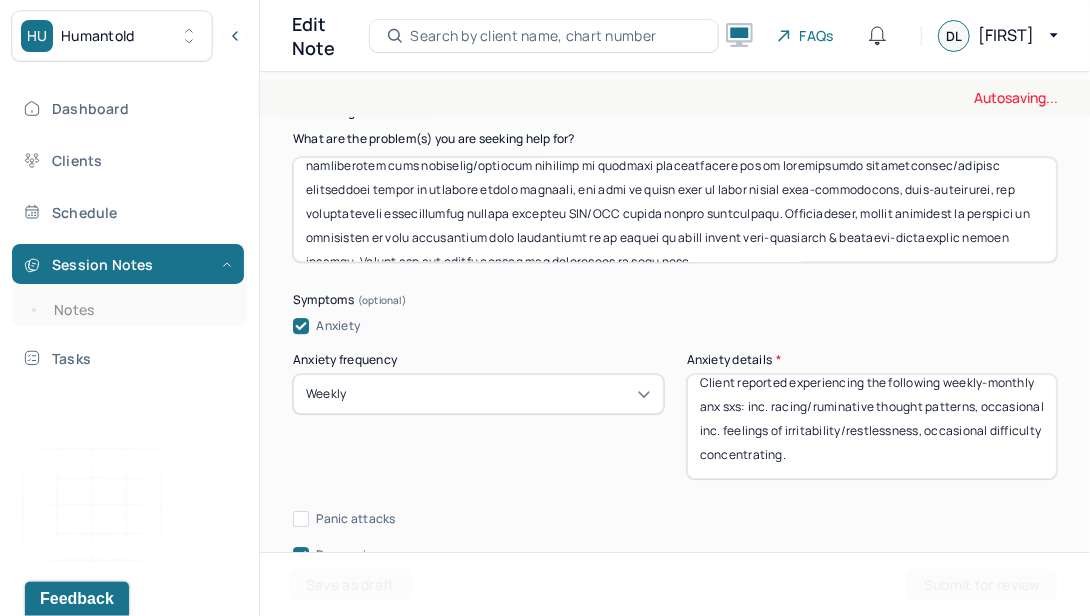 click on "Client reported experiencing the following weekly-monthly anx sxs: inc. racing/ruminative thought patterns, occasional inc. feelings of irritability/restlessness, occasional difficulty concentrating," at bounding box center [872, 426] 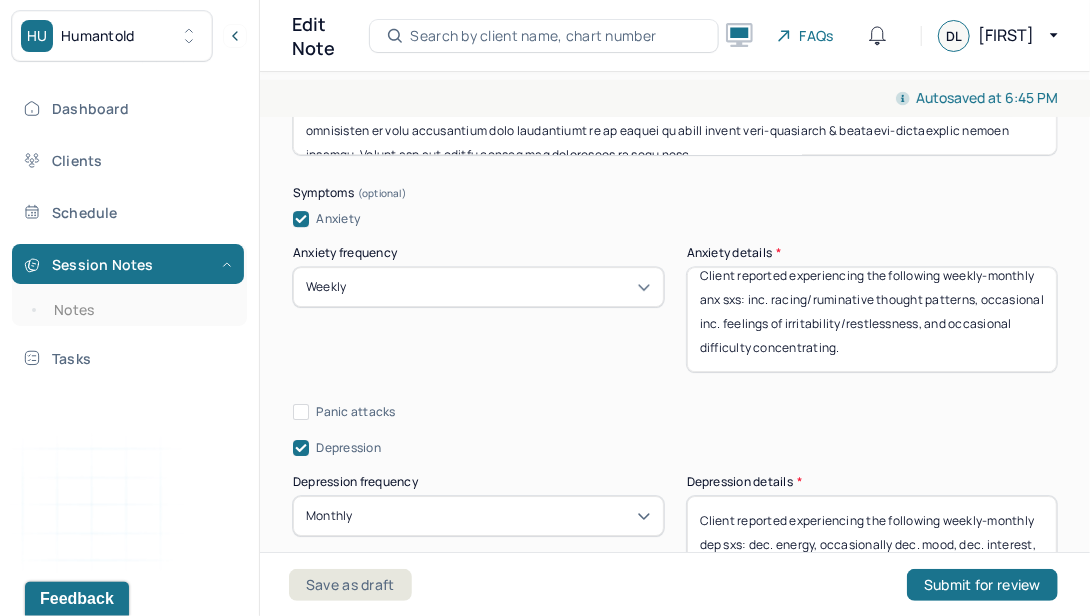 scroll, scrollTop: 2525, scrollLeft: 0, axis: vertical 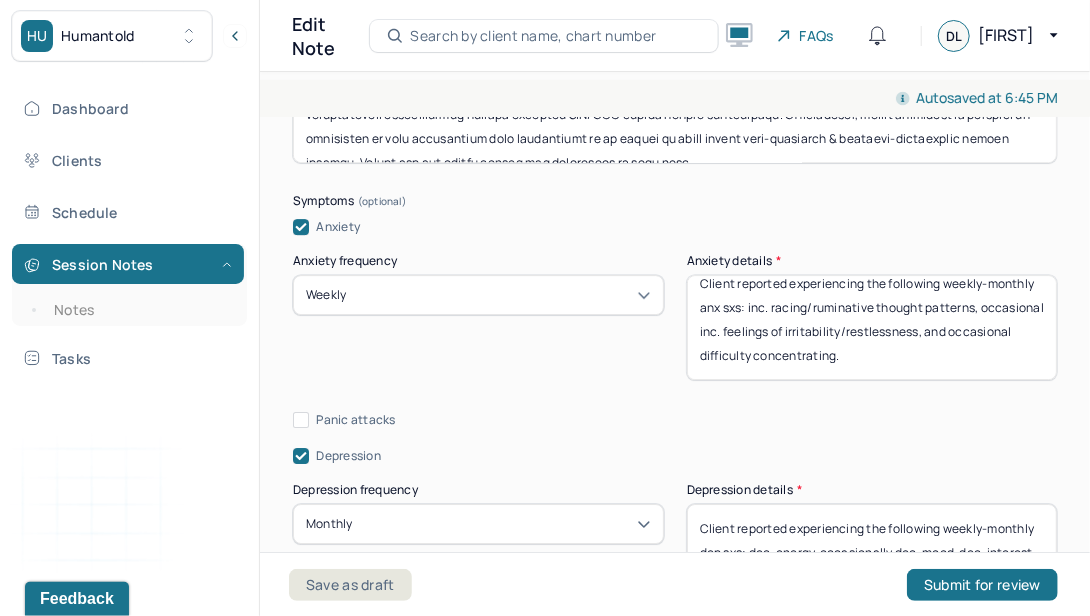 click on "Client reported experiencing the following weekly-monthly anx sxs: inc. racing/ruminative thought patterns, occasional inc. feelings of irritability/restlessness, and occasional difficulty concentrating." at bounding box center (872, 327) 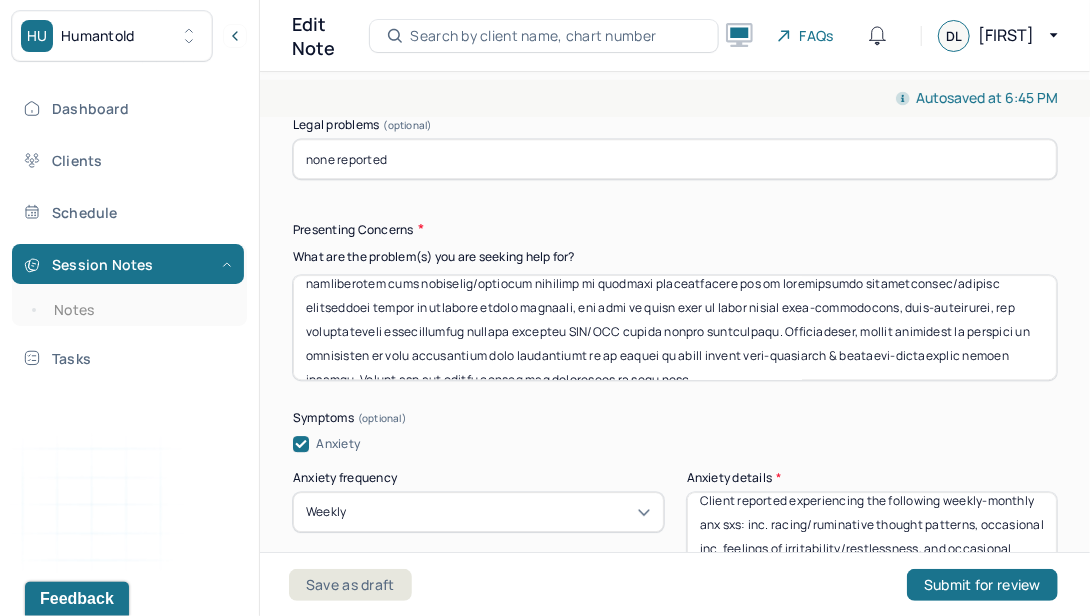 scroll, scrollTop: 2252, scrollLeft: 0, axis: vertical 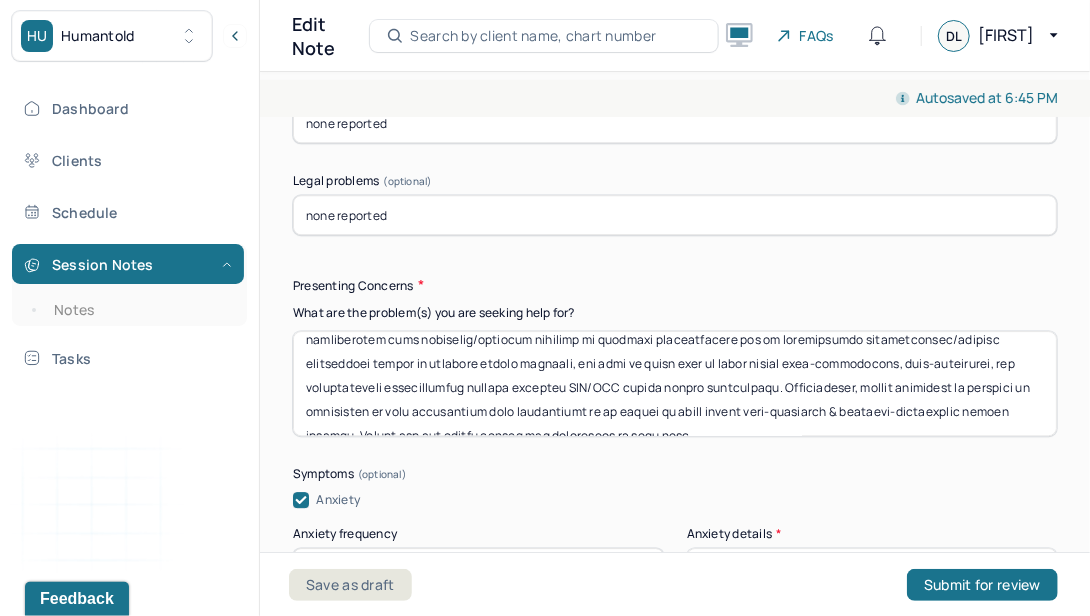 type on "Client reported experiencing the following weekly-monthly anx sxs: inc. racing/ruminative thought patterns, occasional inc. feelings of irritability/restlessness, and occasional difficulty concentrating." 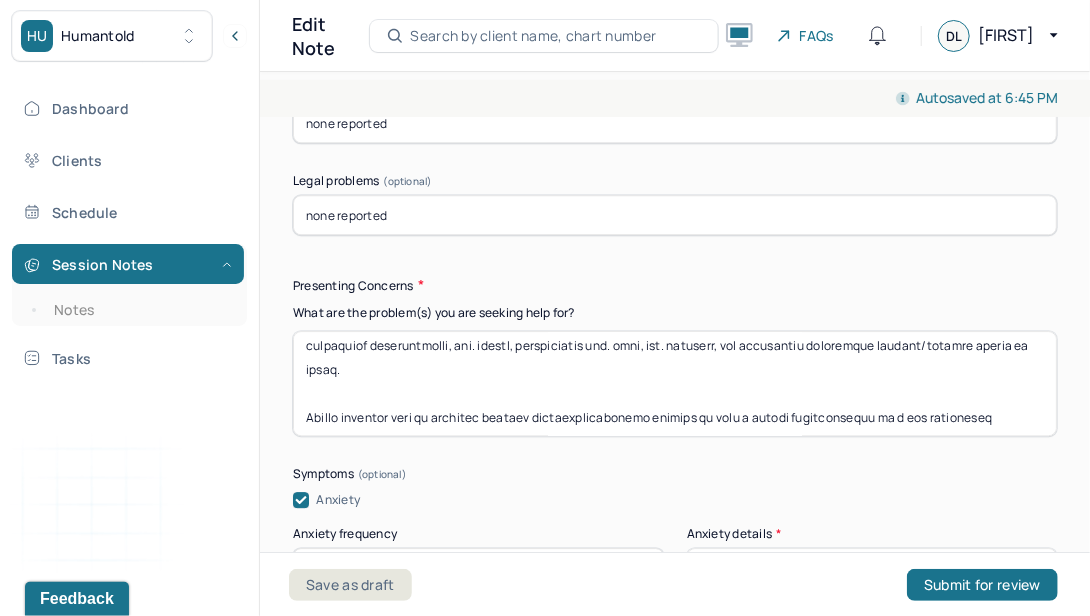 scroll, scrollTop: 59, scrollLeft: 0, axis: vertical 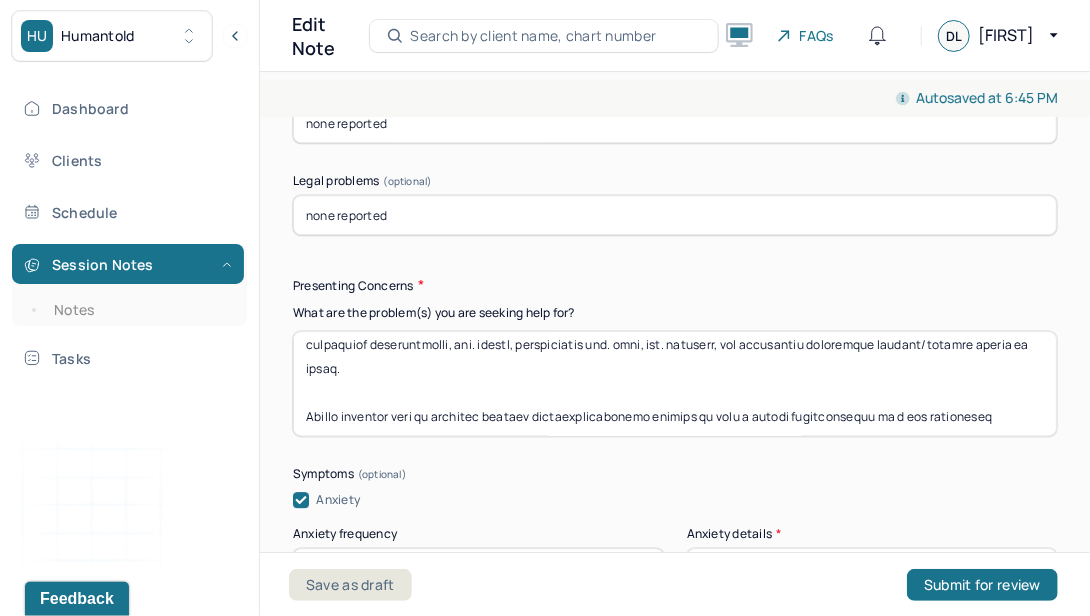 click at bounding box center [675, 383] 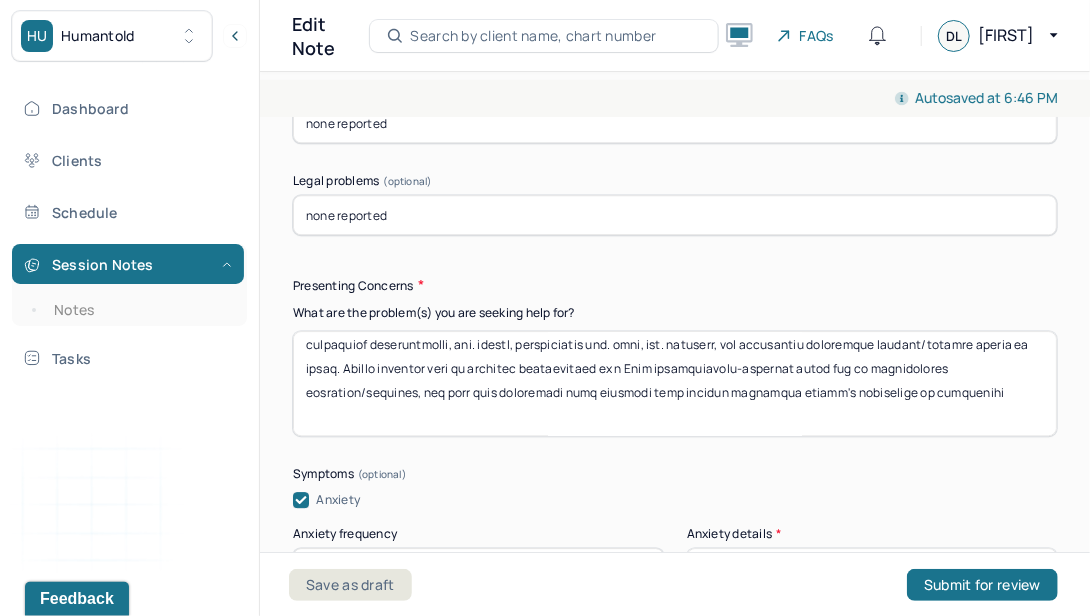 click at bounding box center (675, 383) 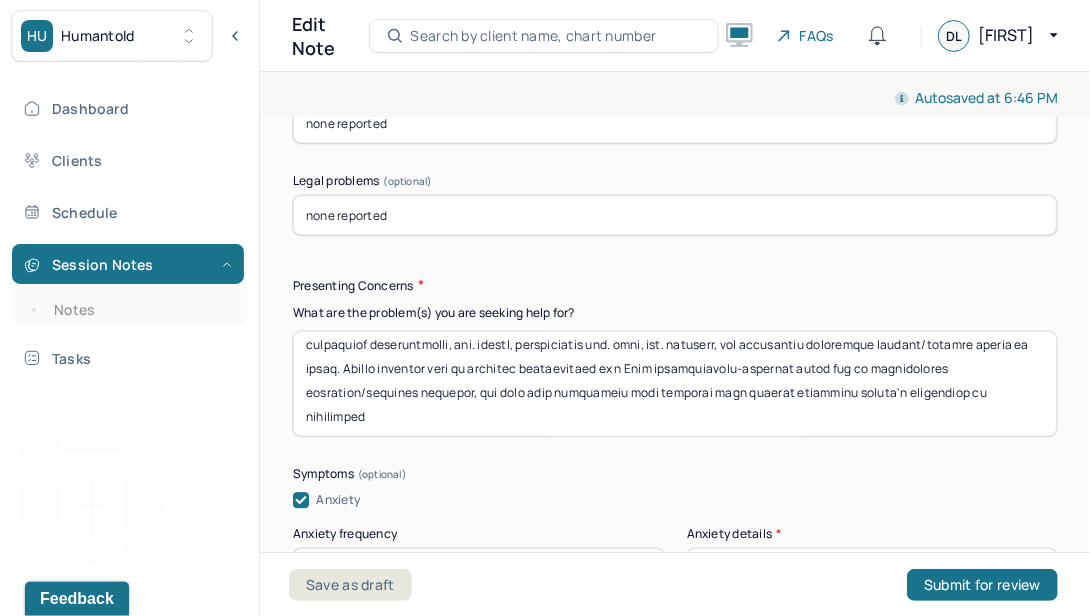 click at bounding box center (675, 383) 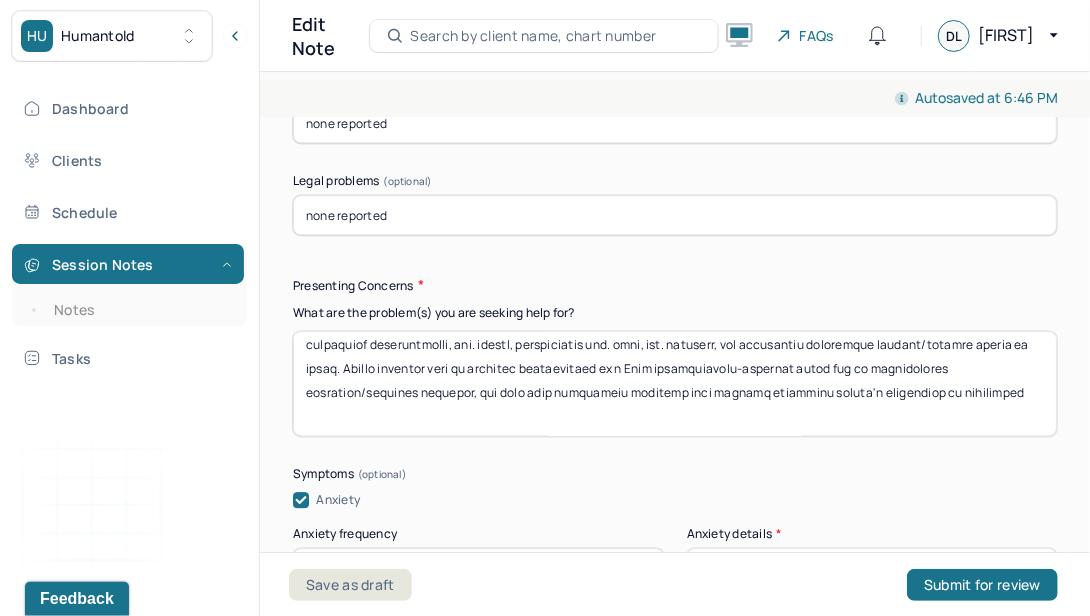 click at bounding box center (675, 383) 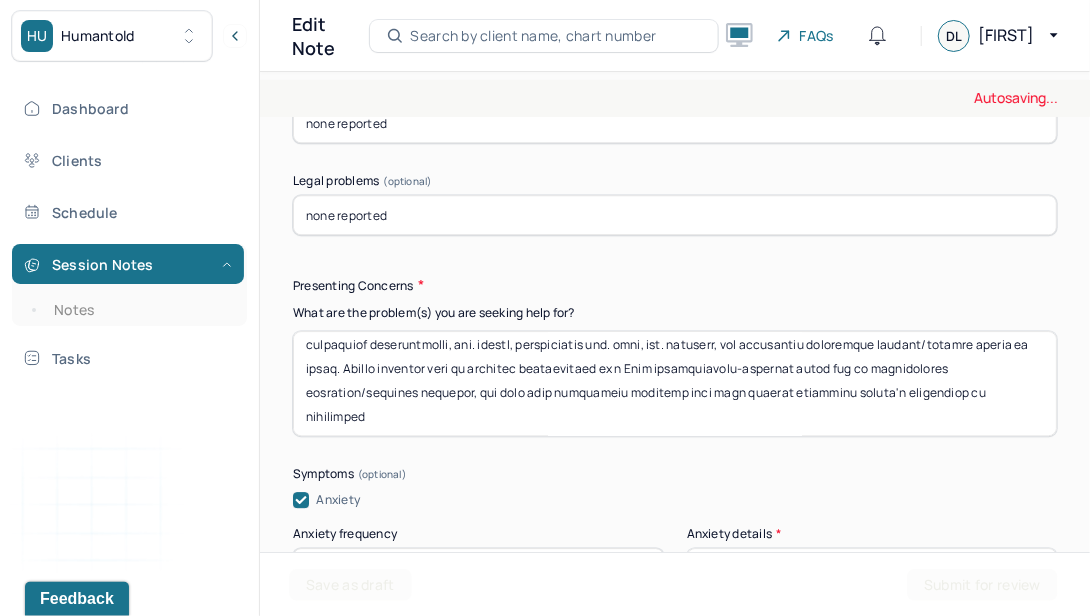 click at bounding box center (675, 383) 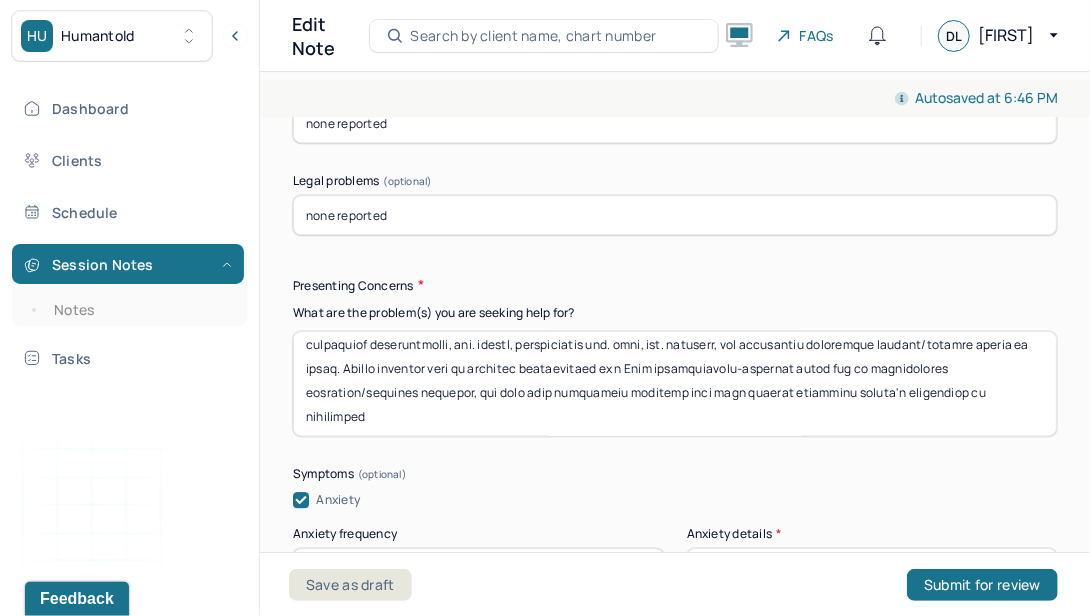 click at bounding box center (675, 383) 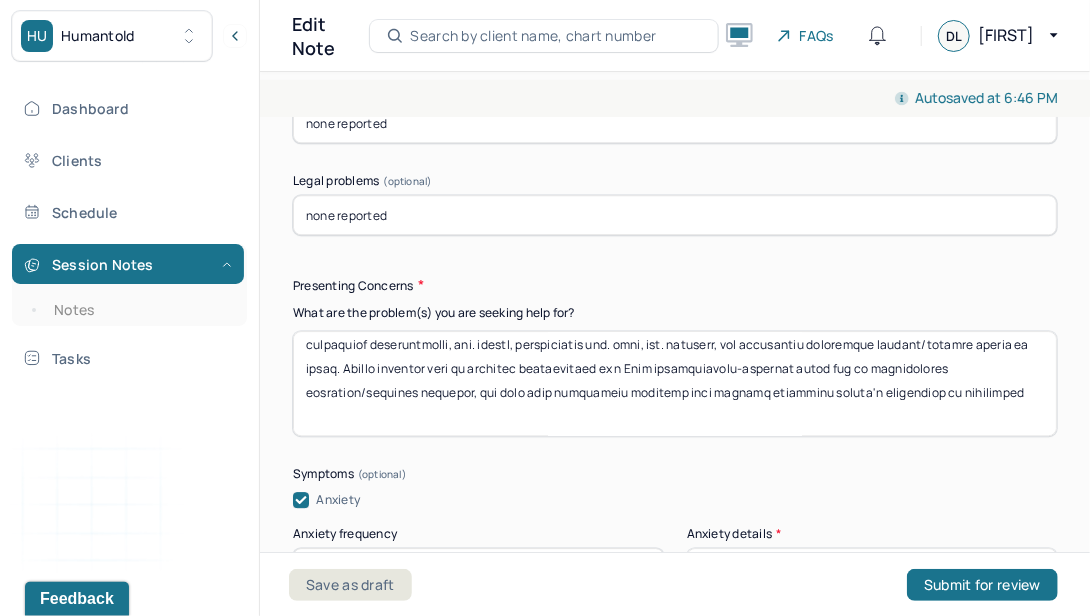 click at bounding box center (675, 383) 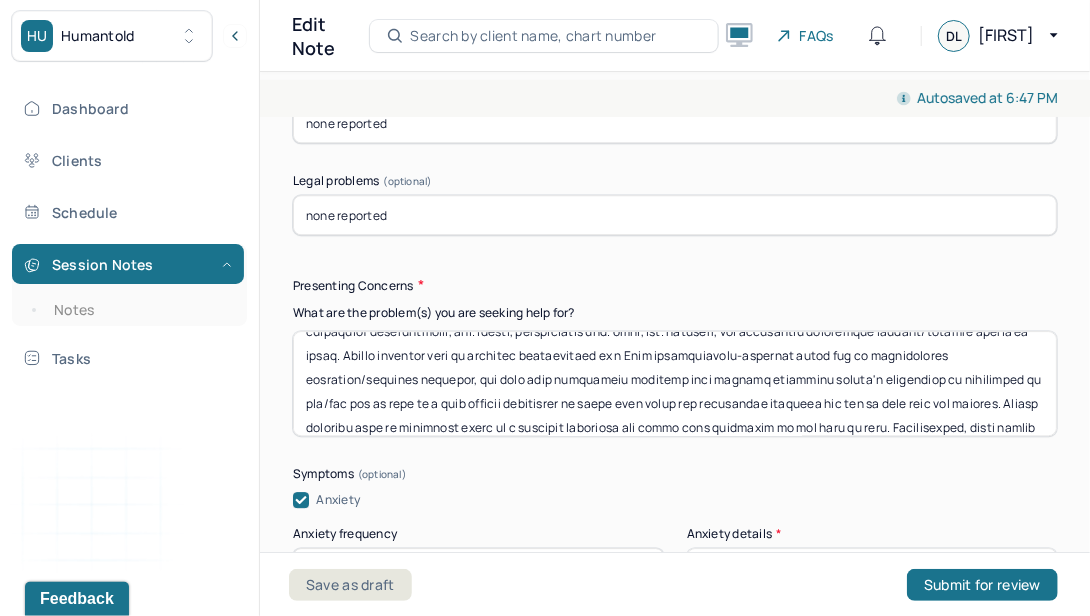 scroll, scrollTop: 96, scrollLeft: 0, axis: vertical 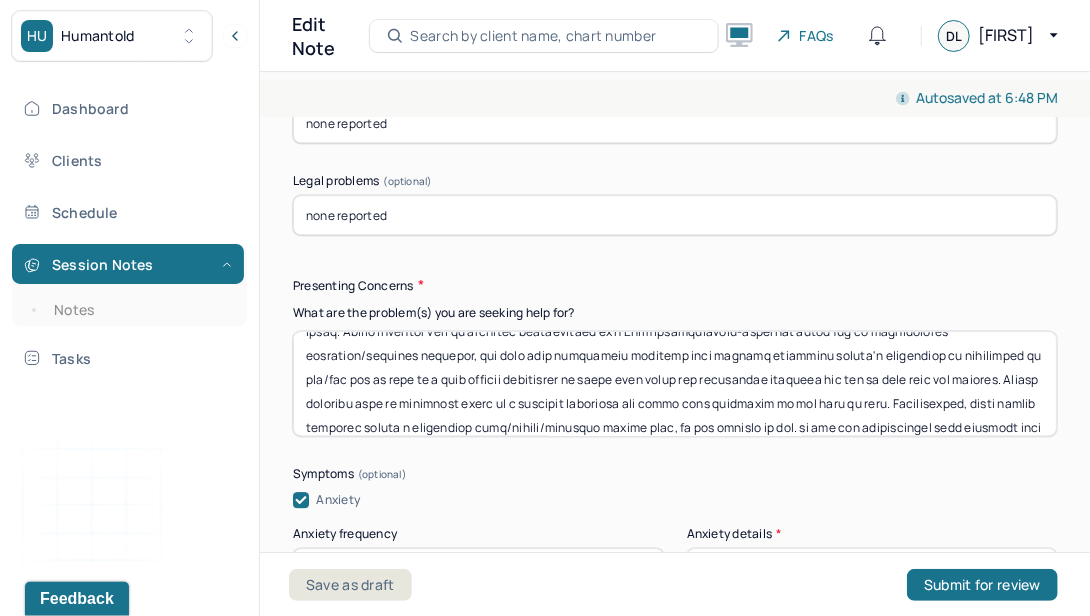 click at bounding box center (675, 383) 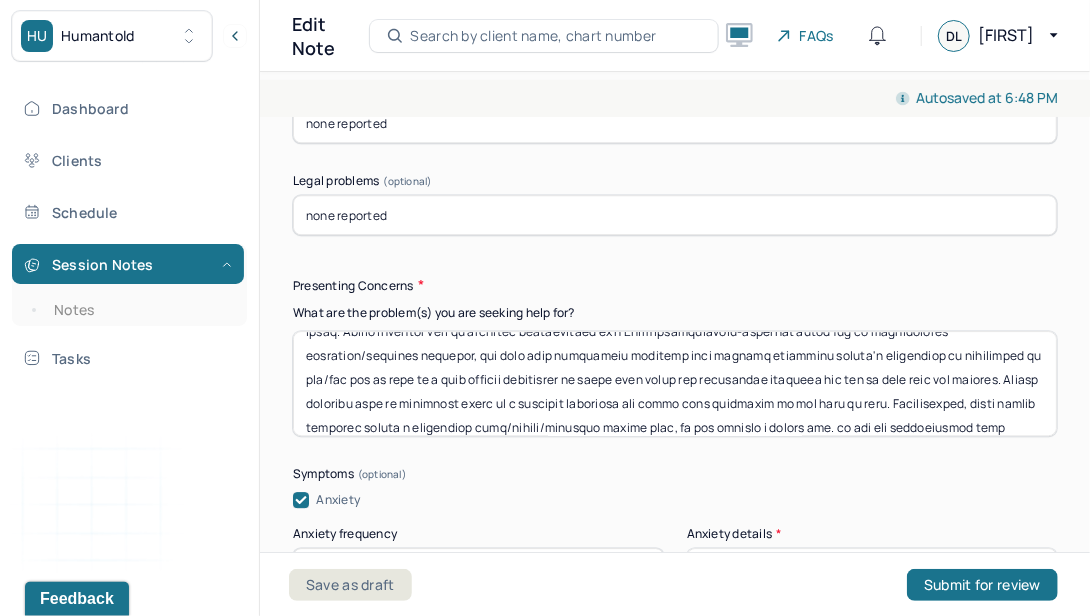 click at bounding box center [675, 383] 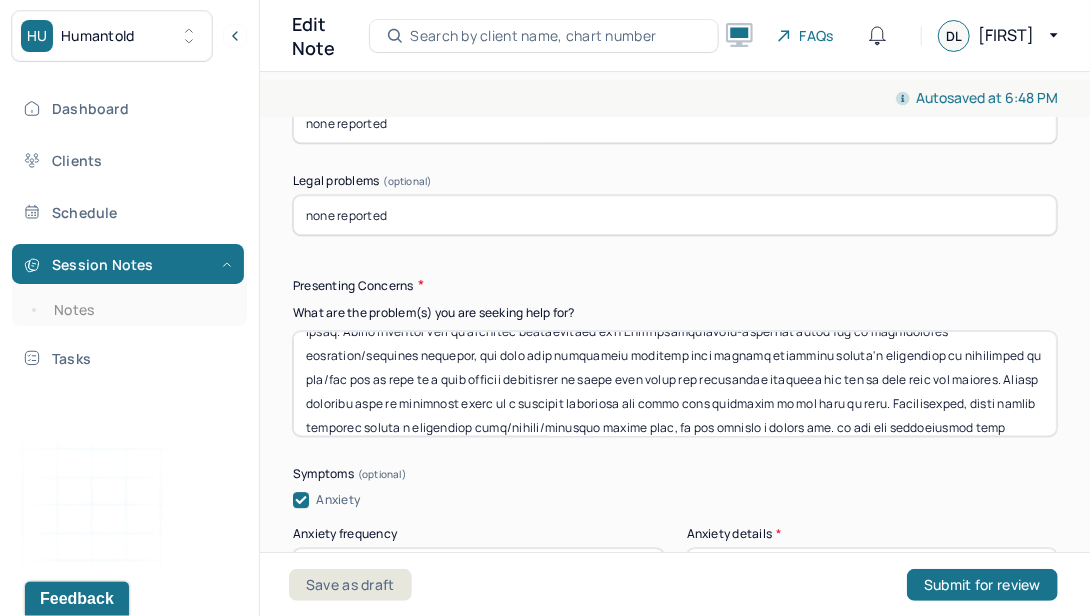 scroll, scrollTop: 121, scrollLeft: 0, axis: vertical 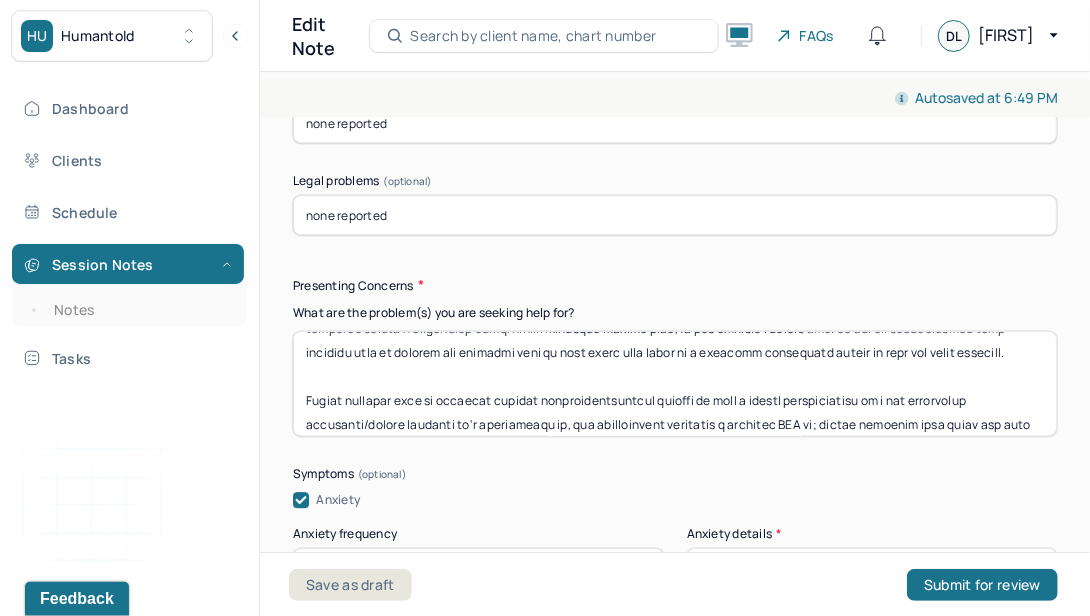 drag, startPoint x: 519, startPoint y: 354, endPoint x: 296, endPoint y: 400, distance: 227.69498 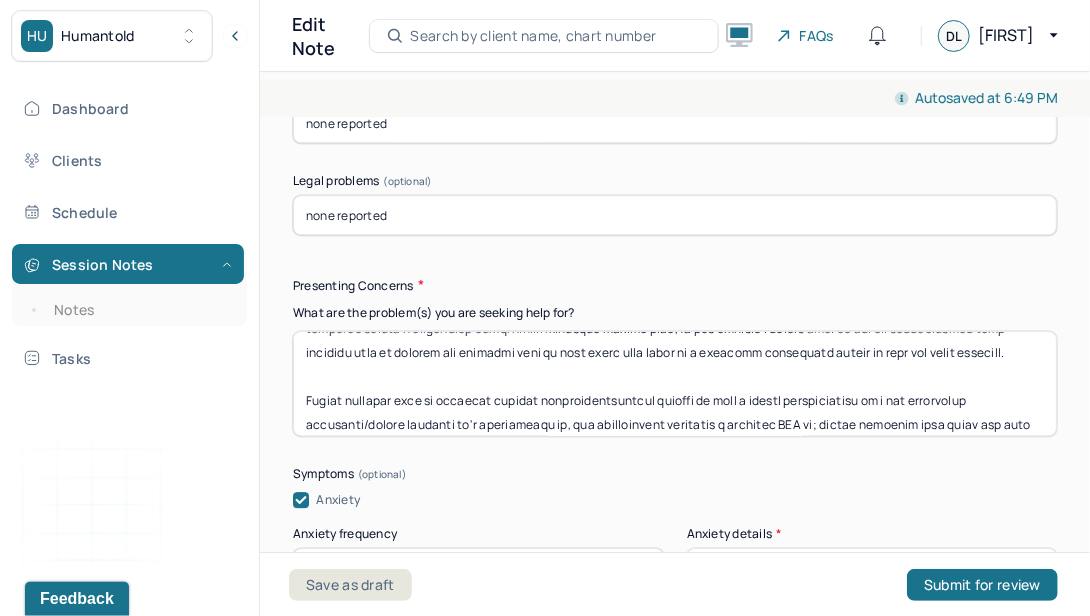 click at bounding box center (675, 383) 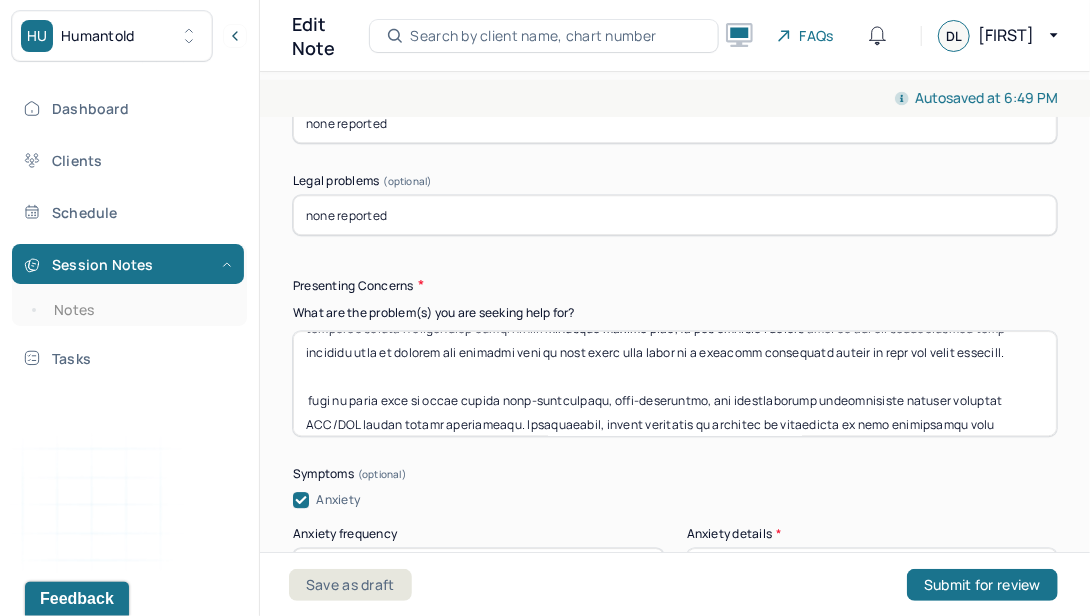 click at bounding box center [675, 383] 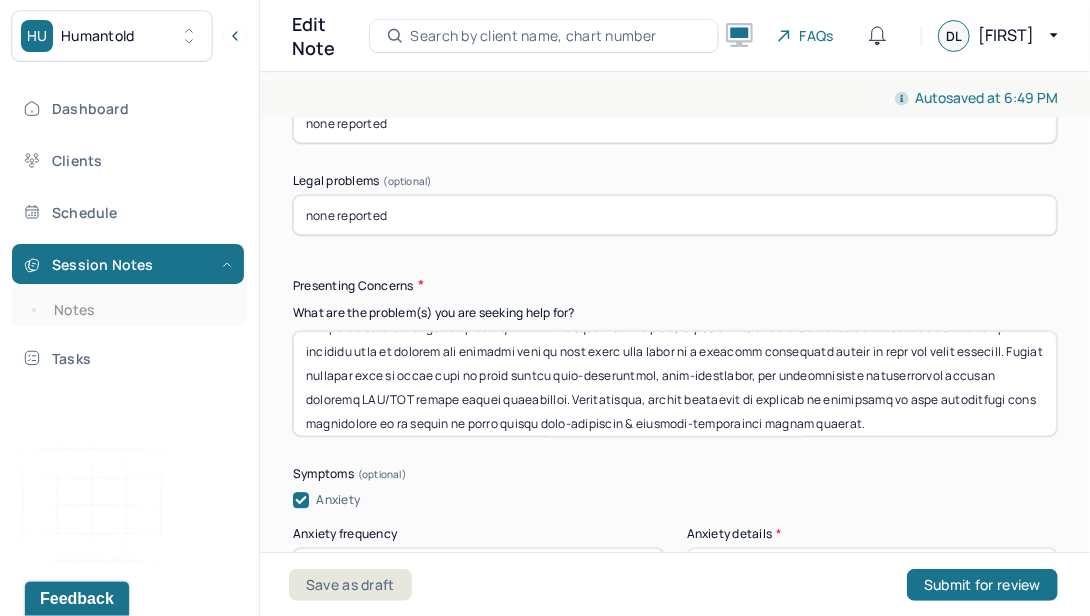 scroll, scrollTop: 200, scrollLeft: 0, axis: vertical 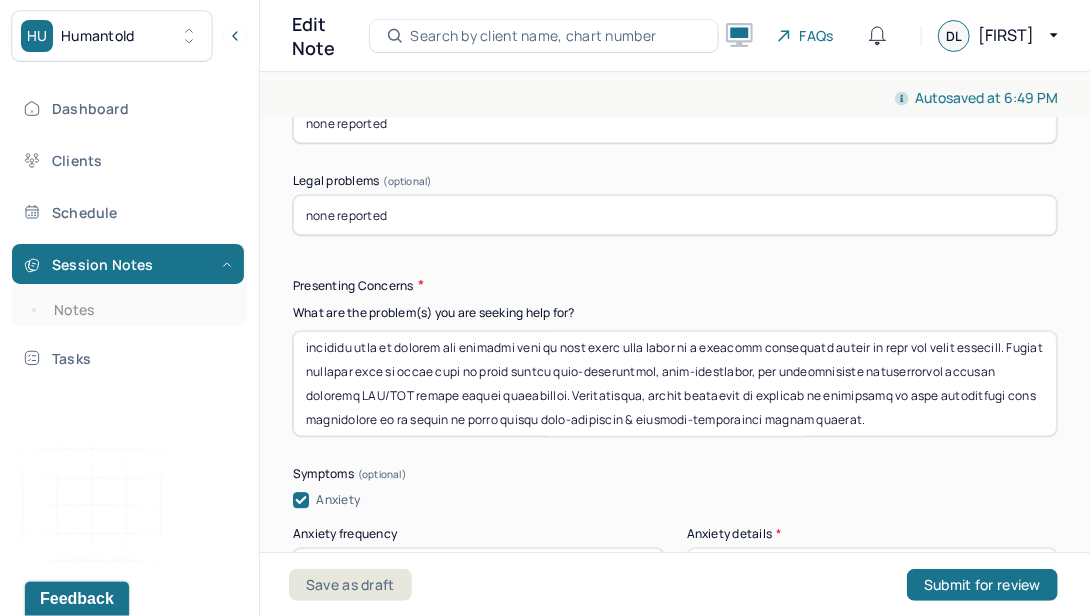 click at bounding box center (675, 383) 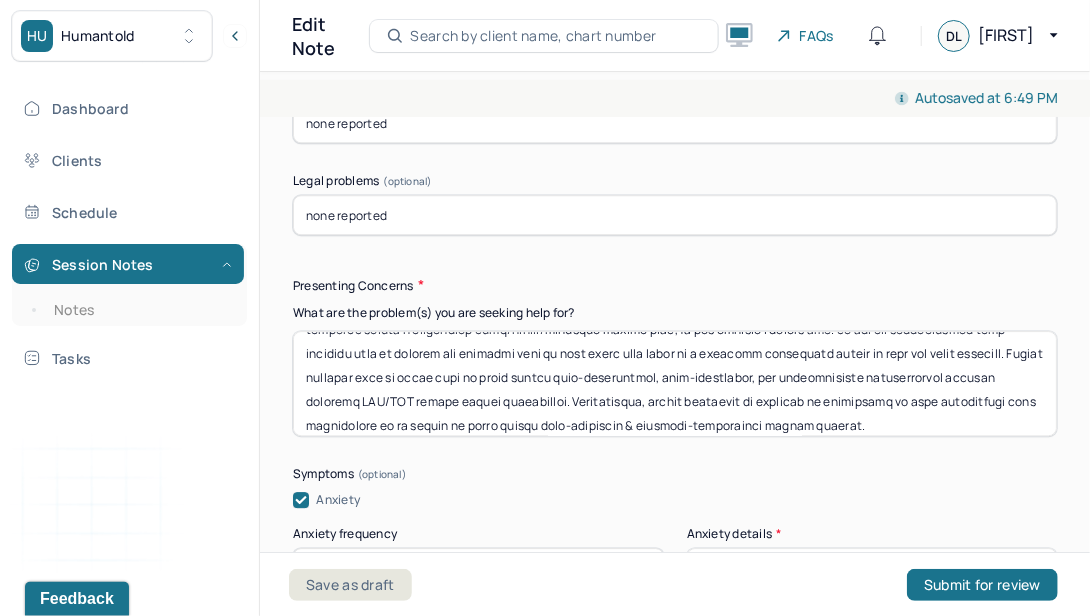 scroll, scrollTop: 184, scrollLeft: 0, axis: vertical 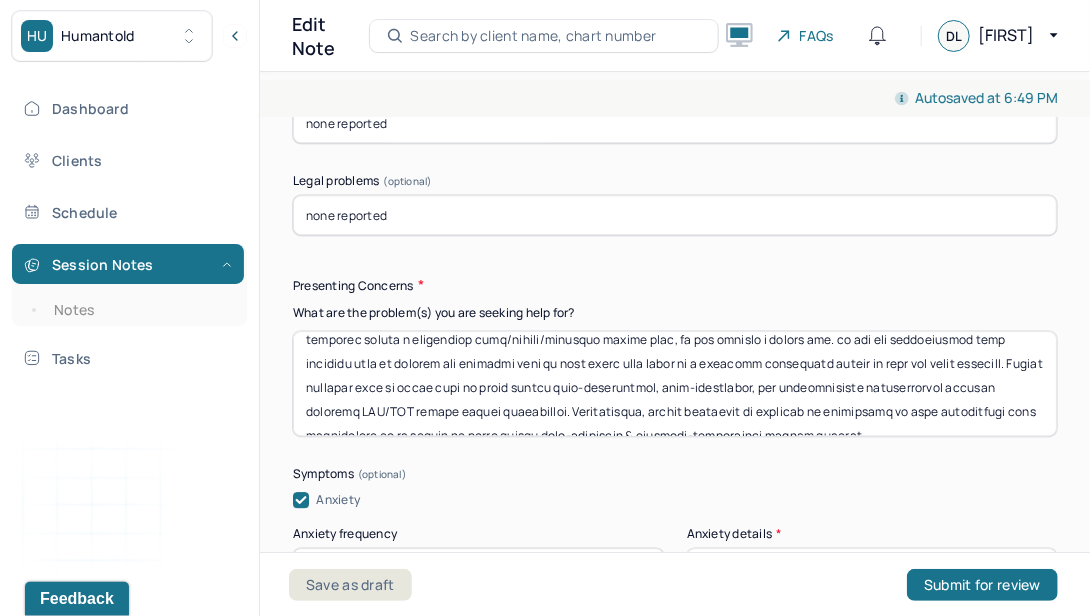 click at bounding box center (675, 383) 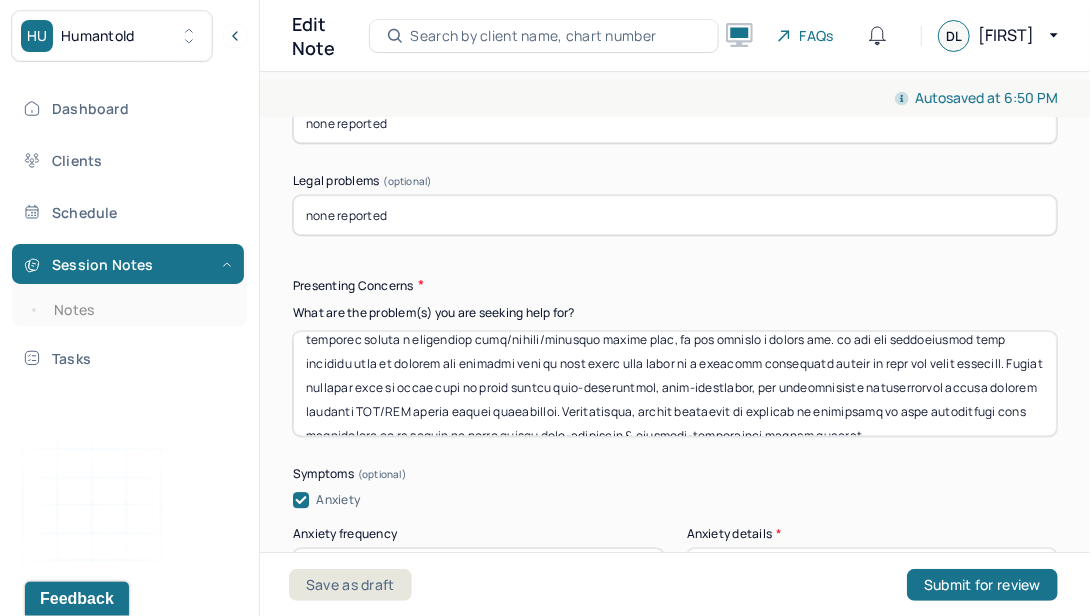 click at bounding box center (675, 383) 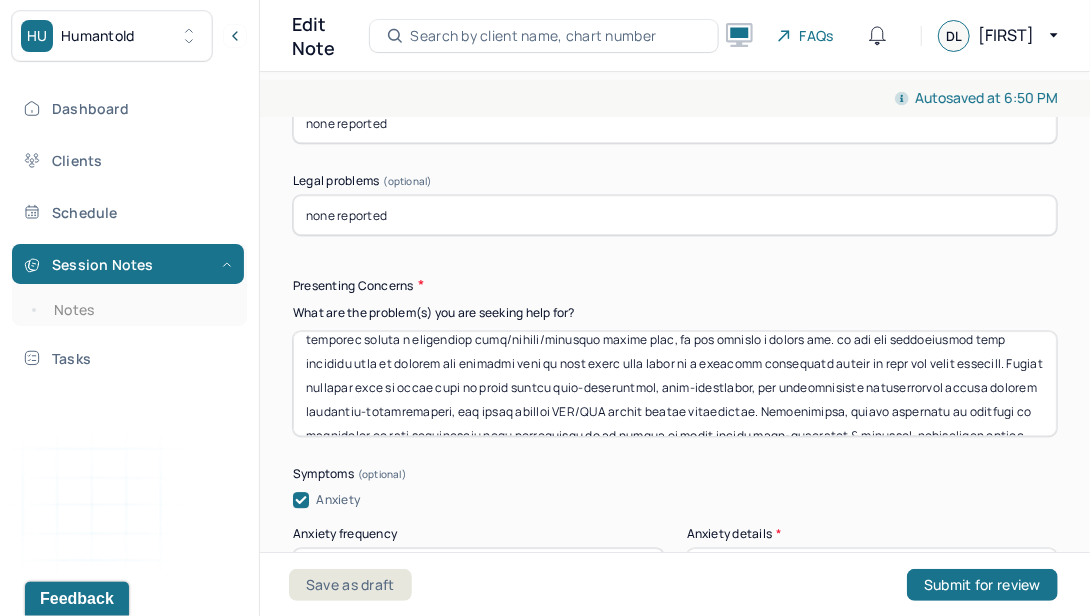 click at bounding box center (675, 383) 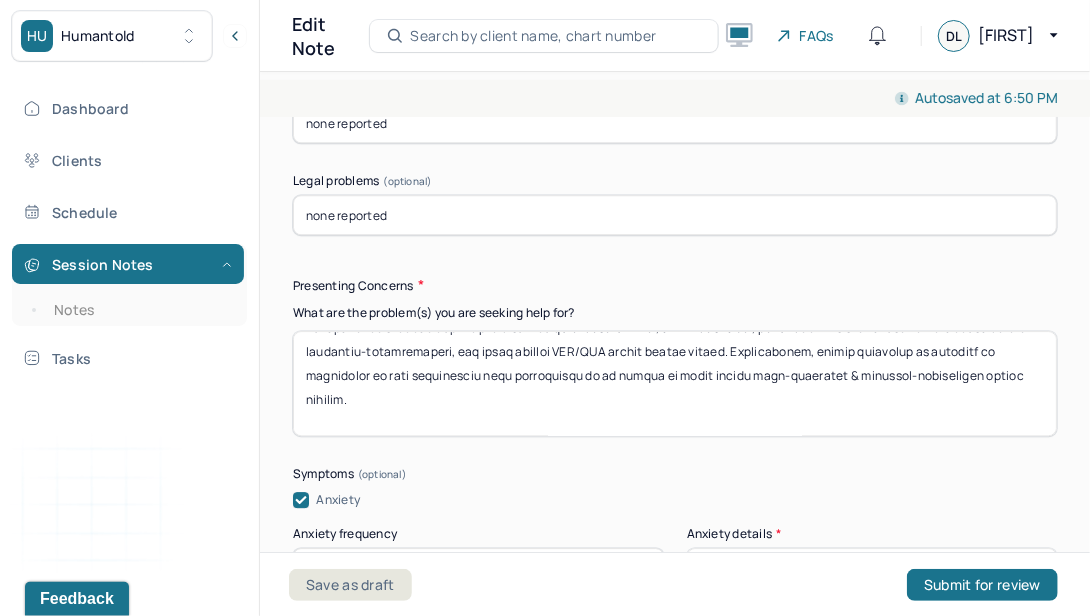 scroll, scrollTop: 246, scrollLeft: 0, axis: vertical 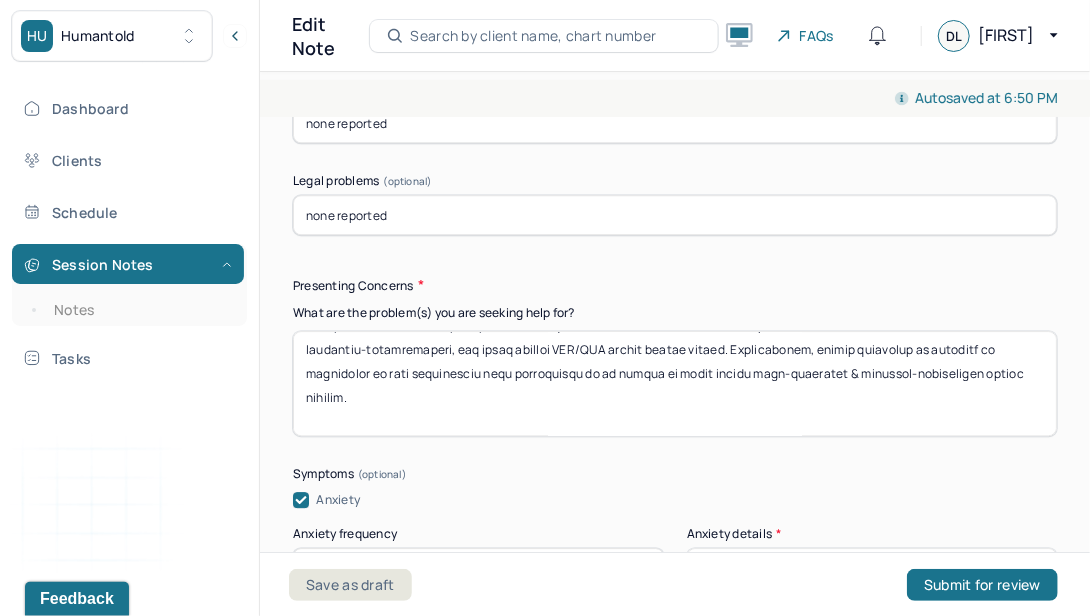 click at bounding box center (675, 383) 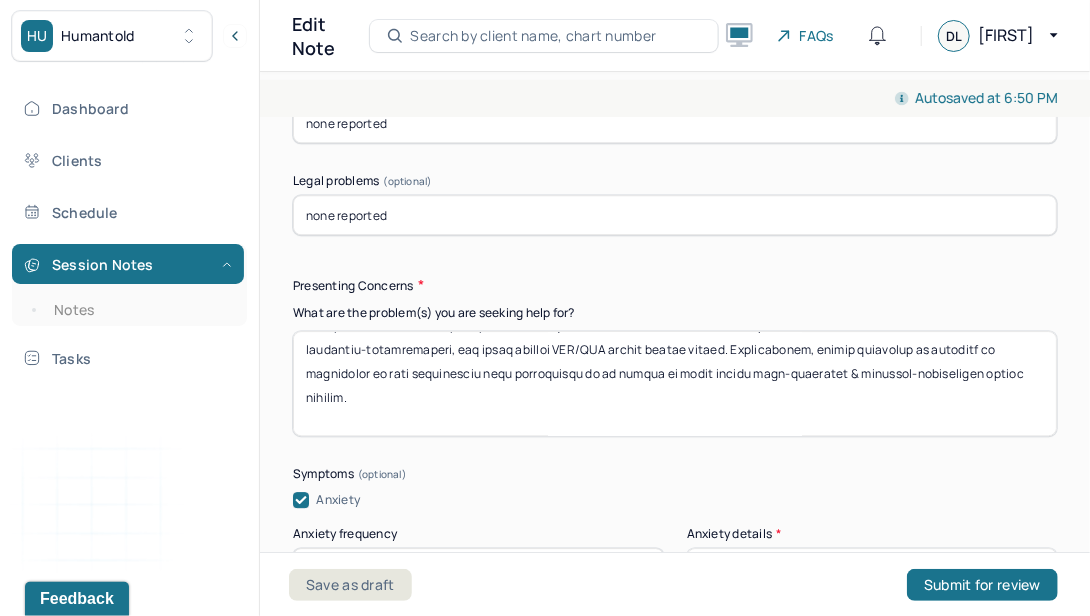 scroll, scrollTop: 256, scrollLeft: 0, axis: vertical 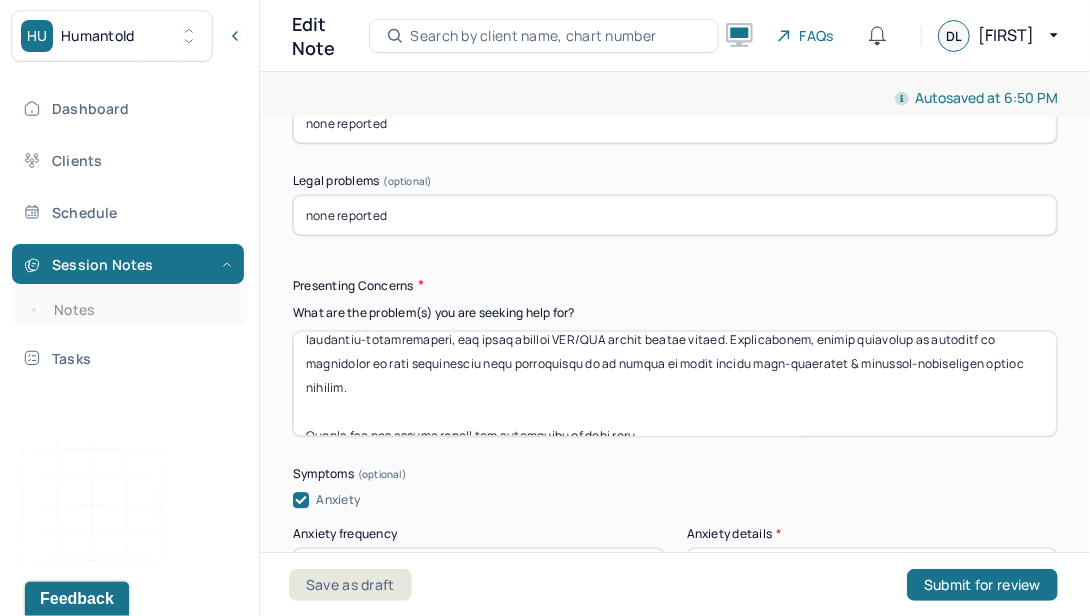 click at bounding box center (675, 383) 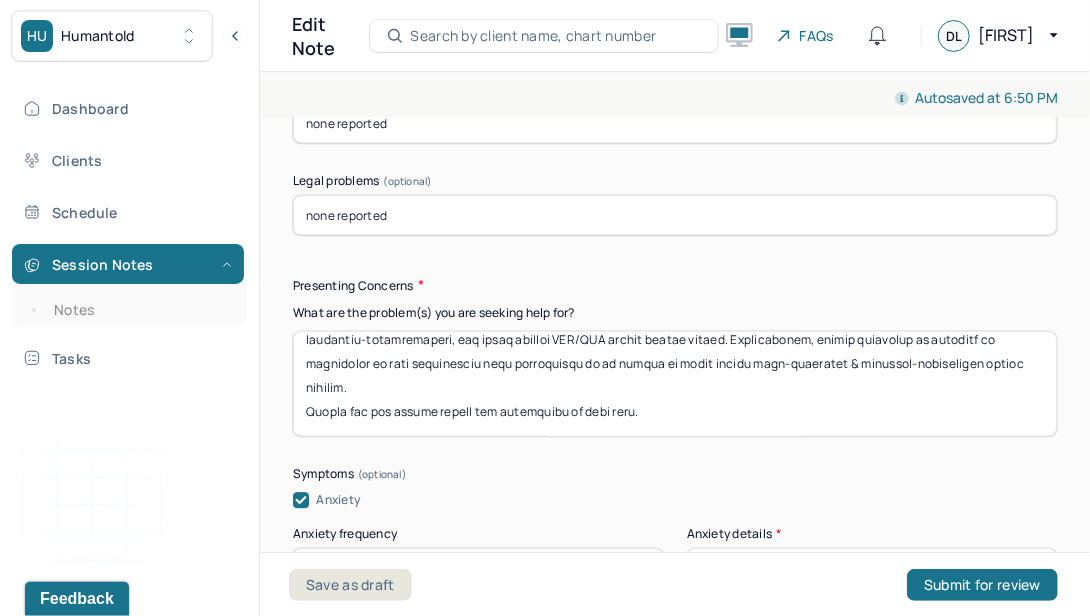 scroll, scrollTop: 232, scrollLeft: 0, axis: vertical 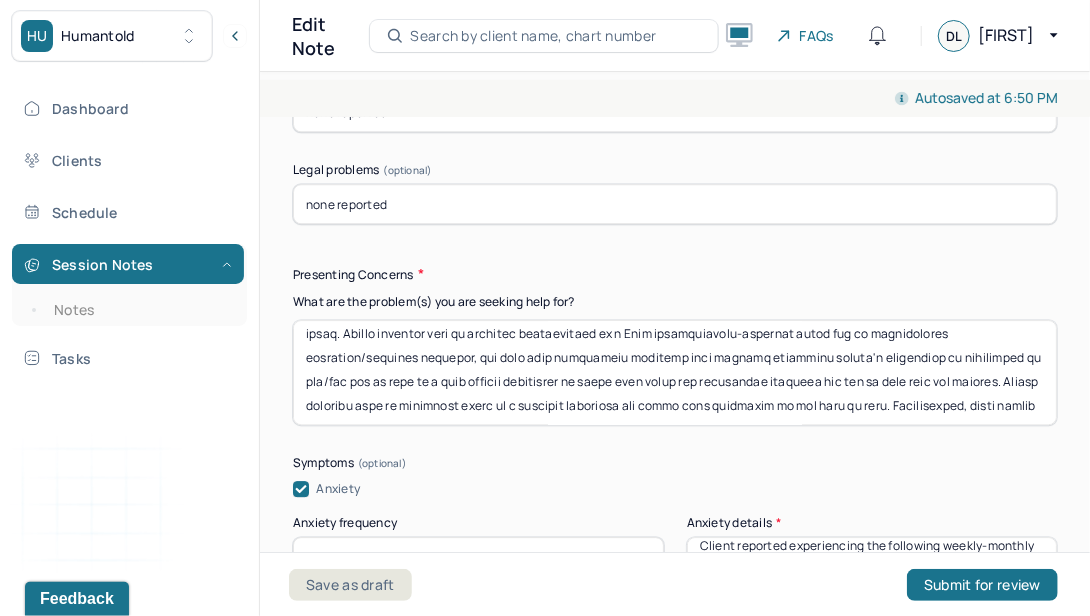 click at bounding box center (675, 372) 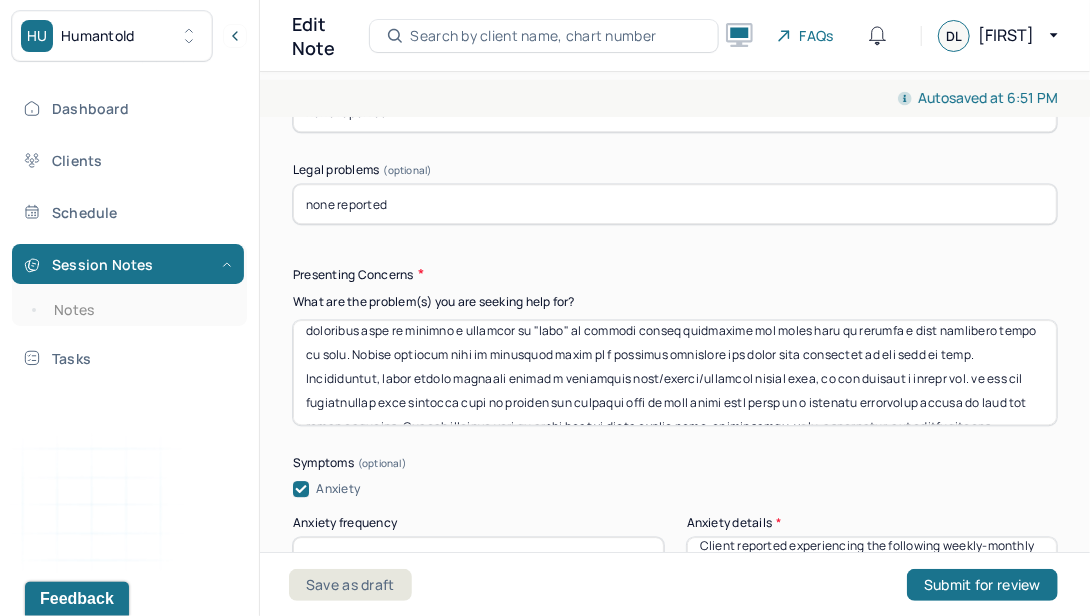 scroll, scrollTop: 163, scrollLeft: 0, axis: vertical 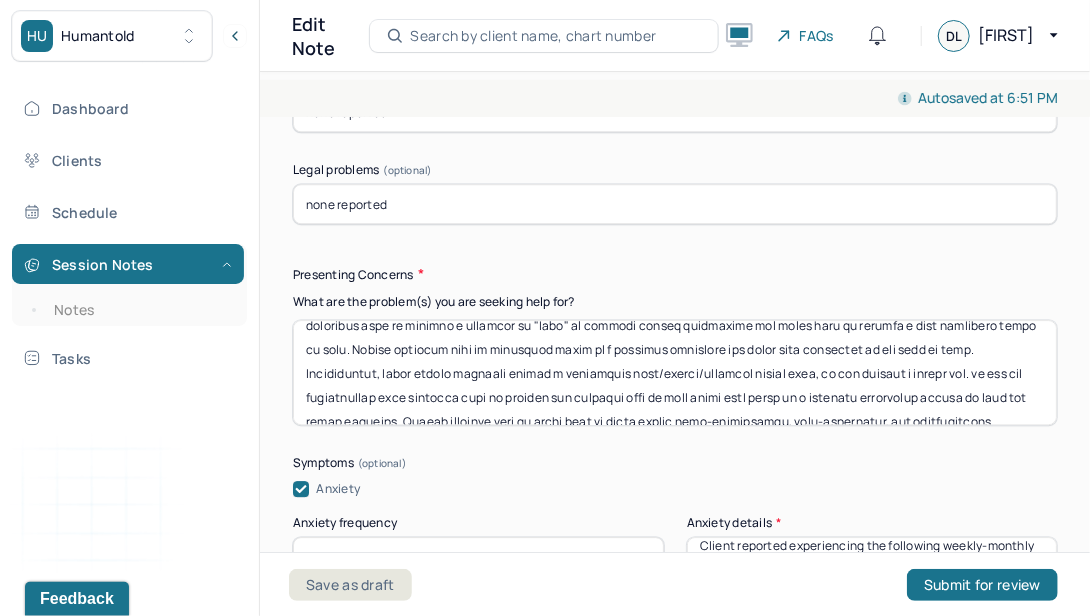 click at bounding box center (675, 372) 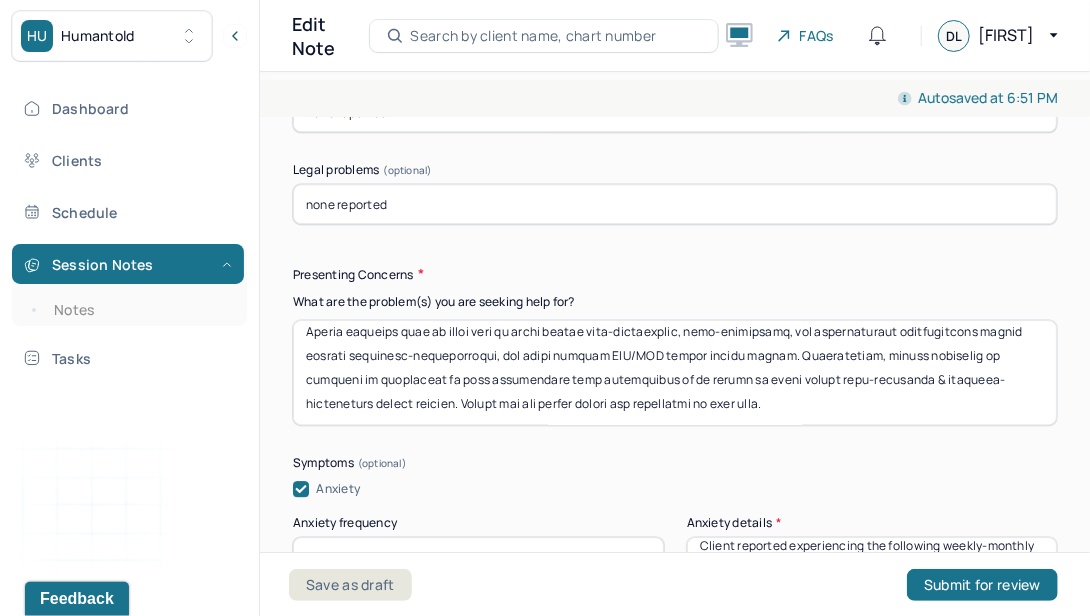 scroll, scrollTop: 256, scrollLeft: 0, axis: vertical 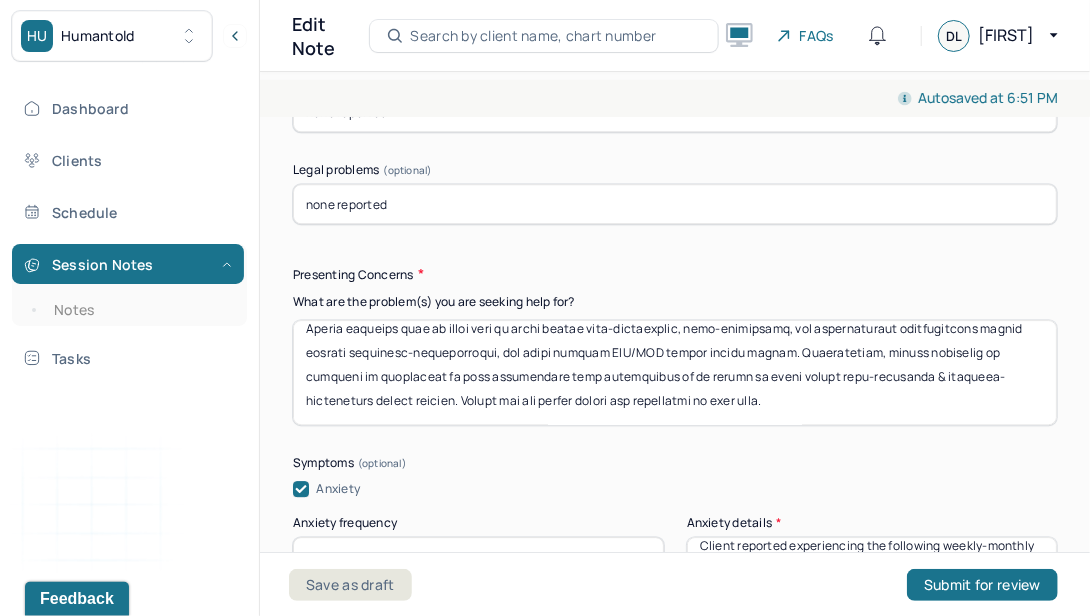 click at bounding box center (675, 372) 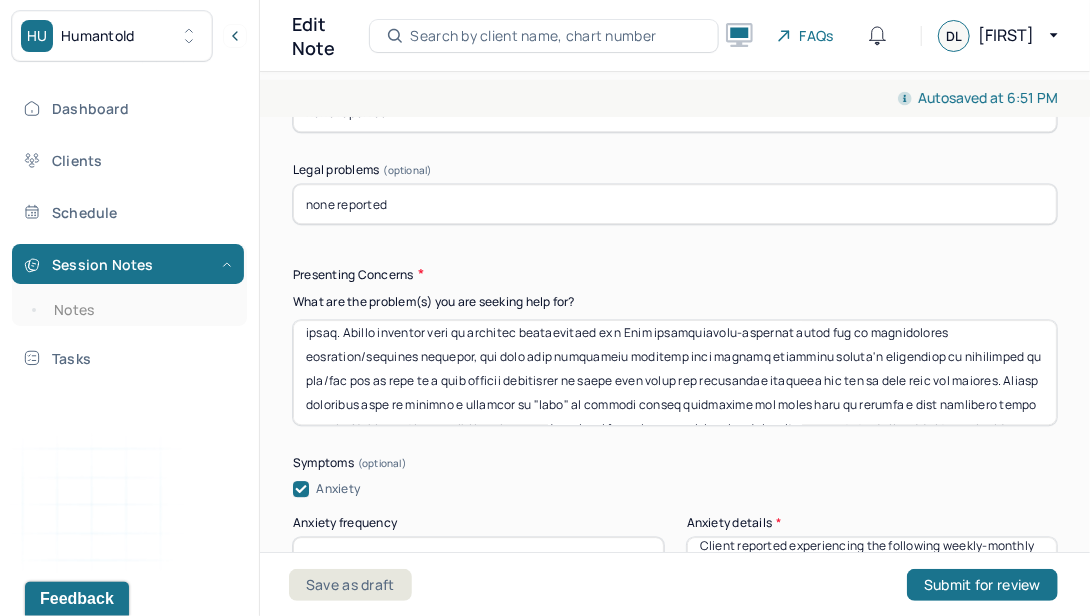 scroll, scrollTop: 0, scrollLeft: 0, axis: both 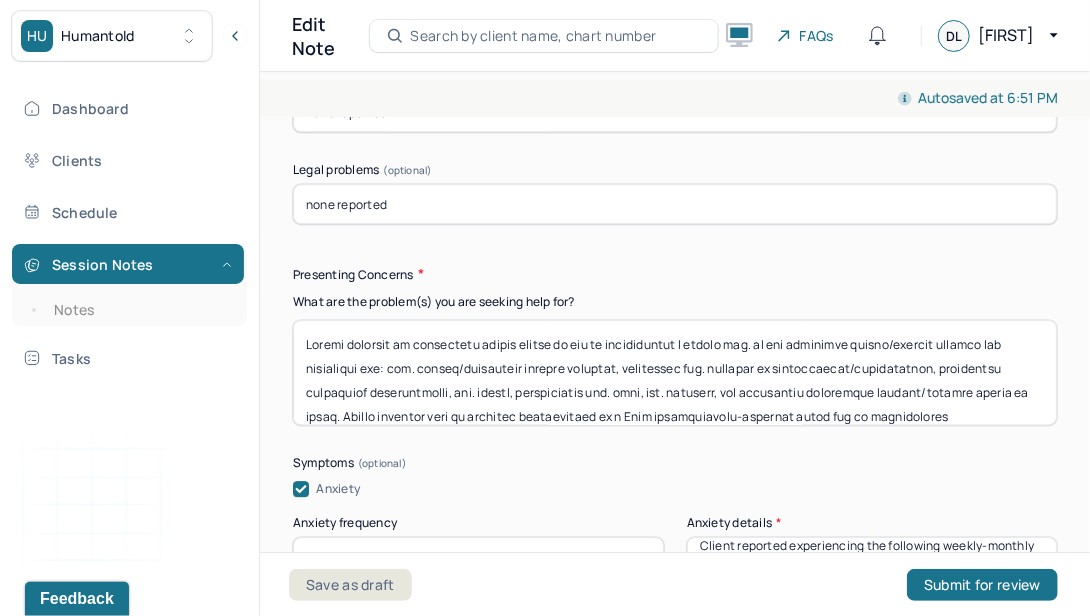 type on "Client presents to outpatient mental health tx due to experiencing a recent inc. in the following weekly/monthly anxious and depressive sxs: inc. racing/ruminative thought patterns, occasional inc. feelings of irritability/restlessness, occasional difficulty concentrating, dec. energy, occasionally dec. mood, dec. interest, and occasional difficulty falling/staying asleep at night. Client reported that he recently participated in a Yale psychological-research study out of intellectual curiosity/personal interest, and that this experience provided both insight regarding client's identified hx experience of anx/dep sxs as well as a more focused motivation to learn more about his particular symptoms and how to best care for himself. Client mentioned that he noticed a tendency to "mask" in various social situations and would like to develop a more authentic sense of self. Client reported that he currently works as a physical therapist and feels very fulfilled in his line of work. While client reported having a..." 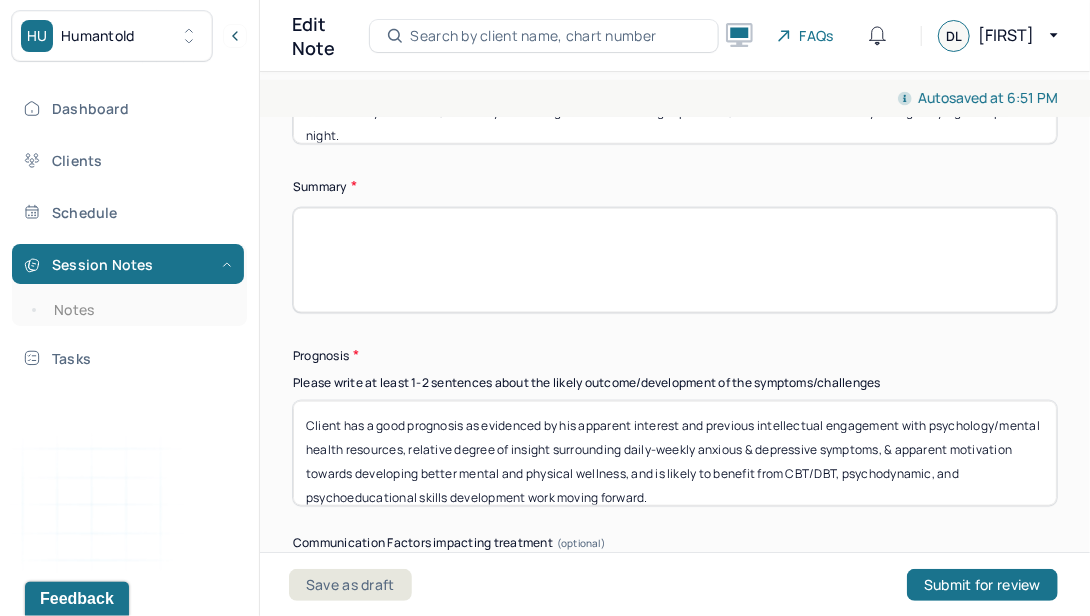 scroll, scrollTop: 13642, scrollLeft: 0, axis: vertical 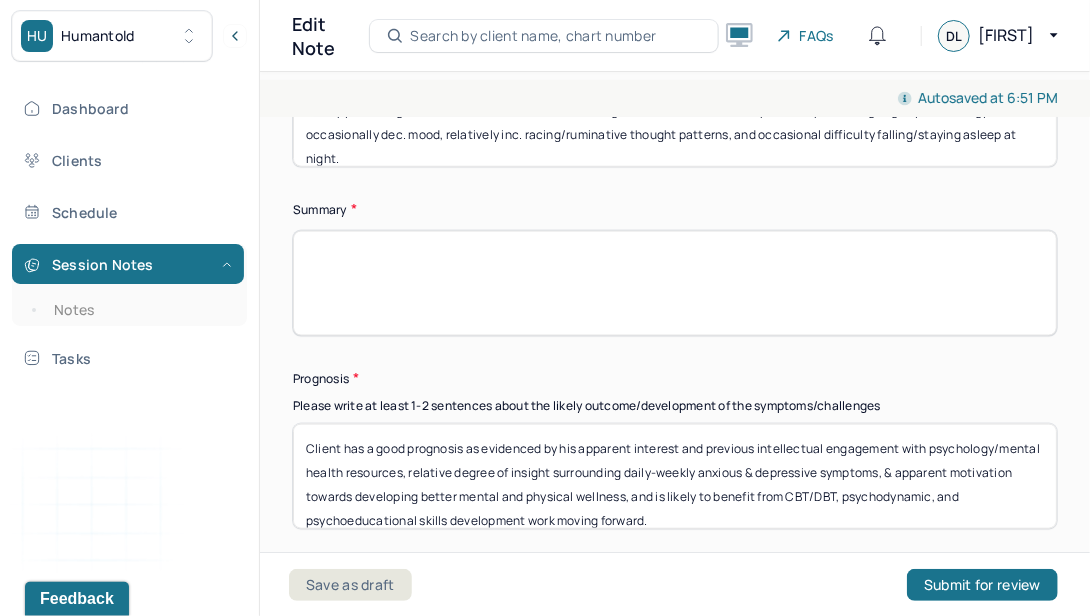 click at bounding box center (675, 283) 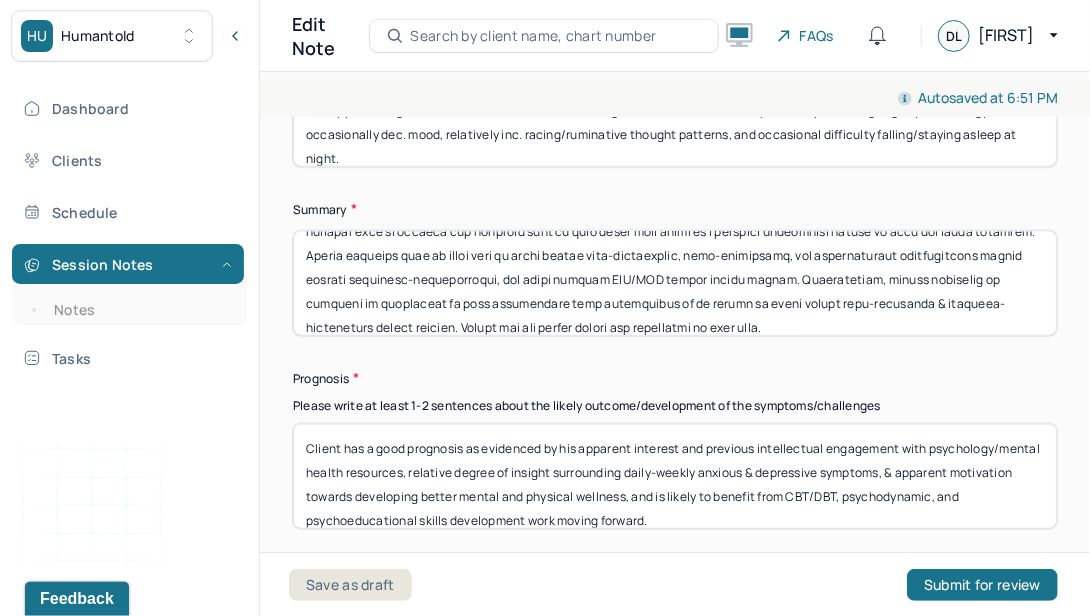 scroll, scrollTop: 256, scrollLeft: 0, axis: vertical 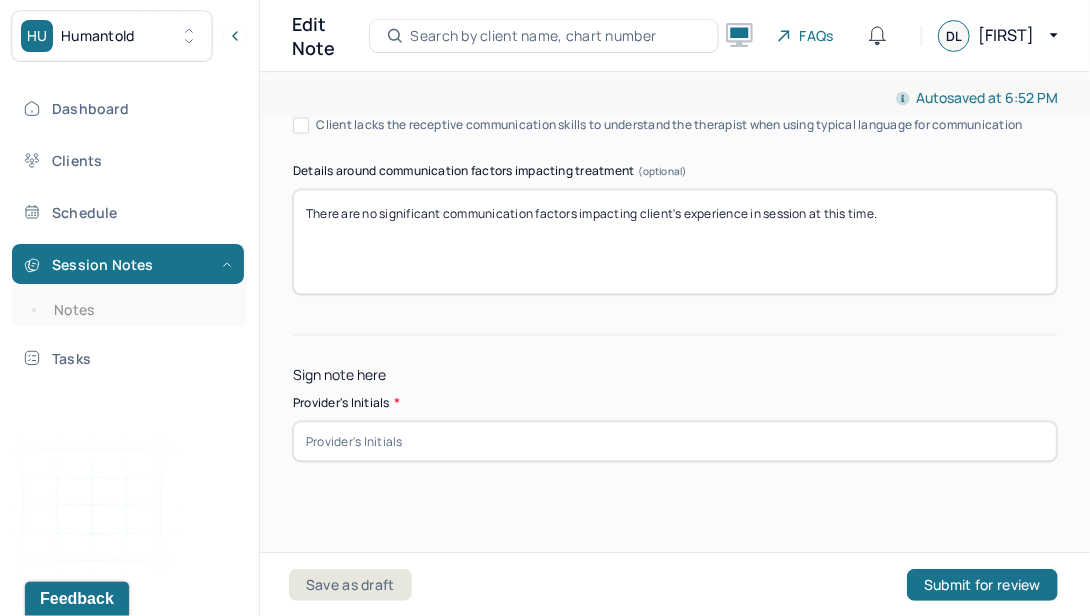 type on "Client presents to outpatient mental health tx due to experiencing a recent inc. in the following weekly/monthly anxious and depressive sxs: inc. racing/ruminative thought patterns, occasional inc. feelings of irritability/restlessness, occasional difficulty concentrating, dec. energy, occasionally dec. mood, dec. interest, and occasional difficulty falling/staying asleep at night. Client reported that he recently participated in a Yale psychological-research study out of intellectual curiosity/personal interest, and that this experience provided both insight regarding client's identified hx experience of anx/dep sxs as well as a more focused motivation to learn more about his particular symptoms and how to best care for himself. Client mentioned that he noticed a tendency to "mask" in various social situations and would like to develop a more authentic sense of self. Client reported that he currently works as a physical therapist and feels very fulfilled in his line of work. While client reported having a..." 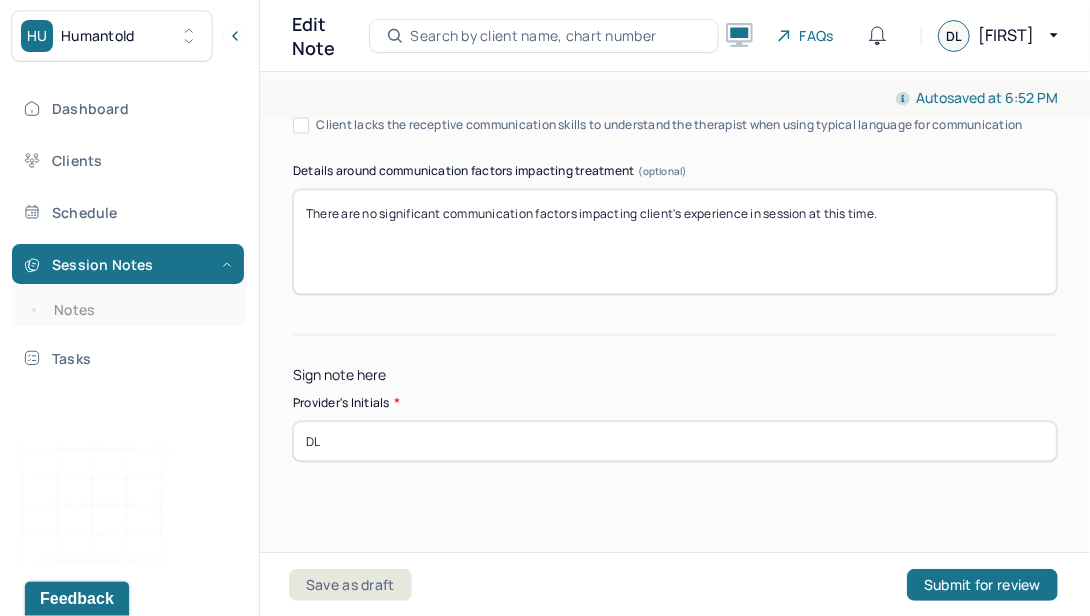 type on "DL" 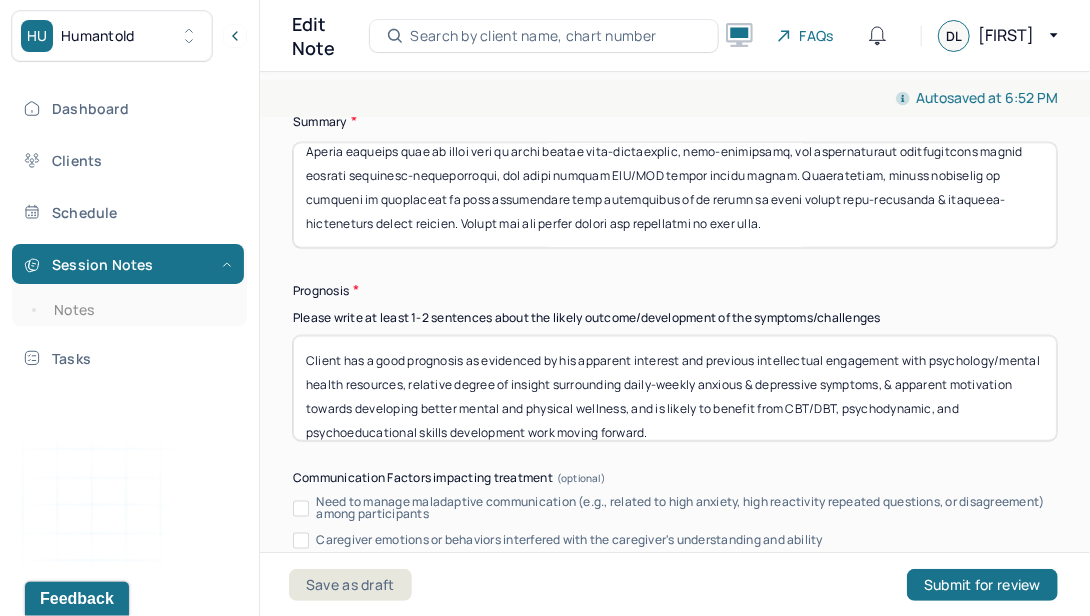 scroll, scrollTop: 13727, scrollLeft: 0, axis: vertical 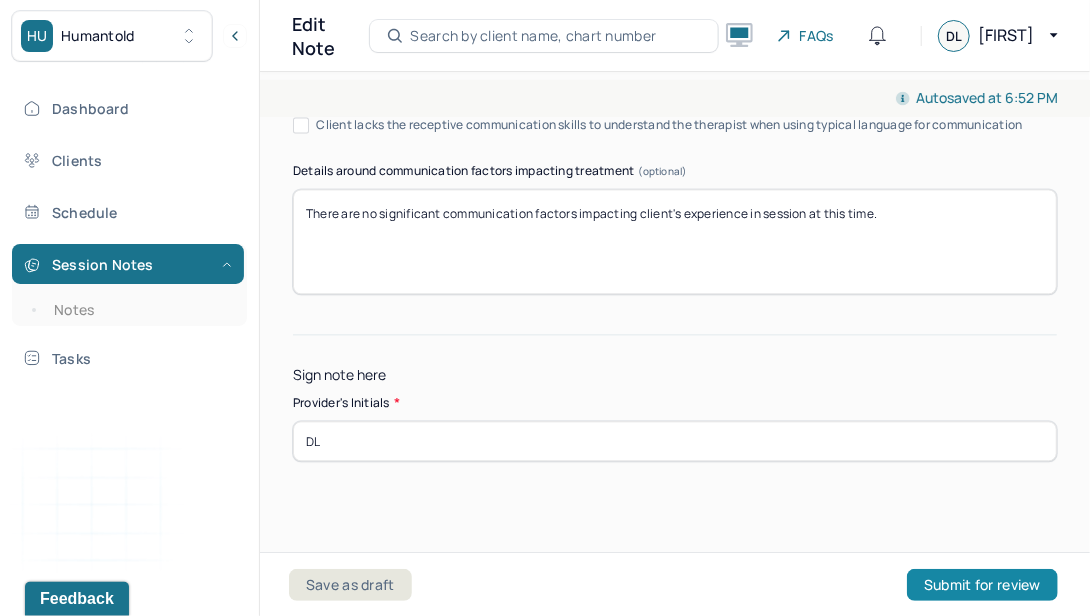 click on "Submit for review" at bounding box center [982, 585] 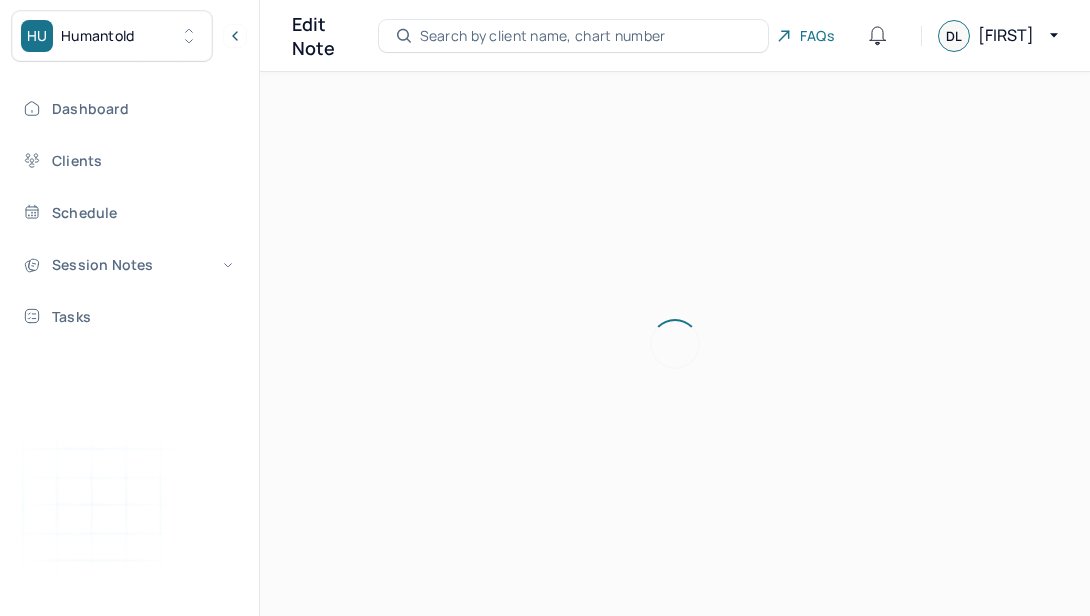 scroll, scrollTop: 0, scrollLeft: 0, axis: both 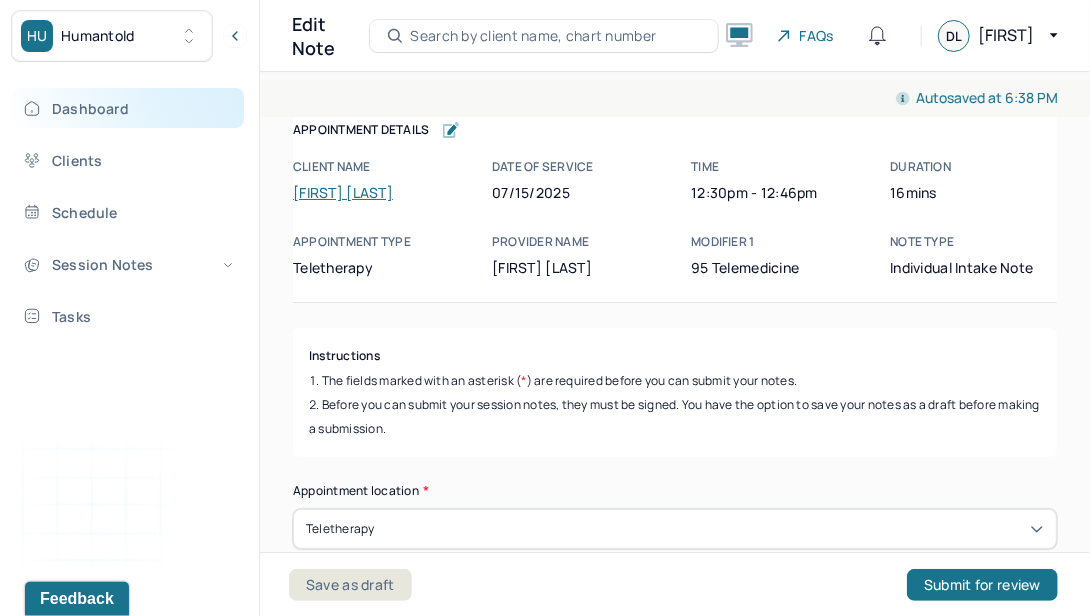 click on "Dashboard" at bounding box center (128, 108) 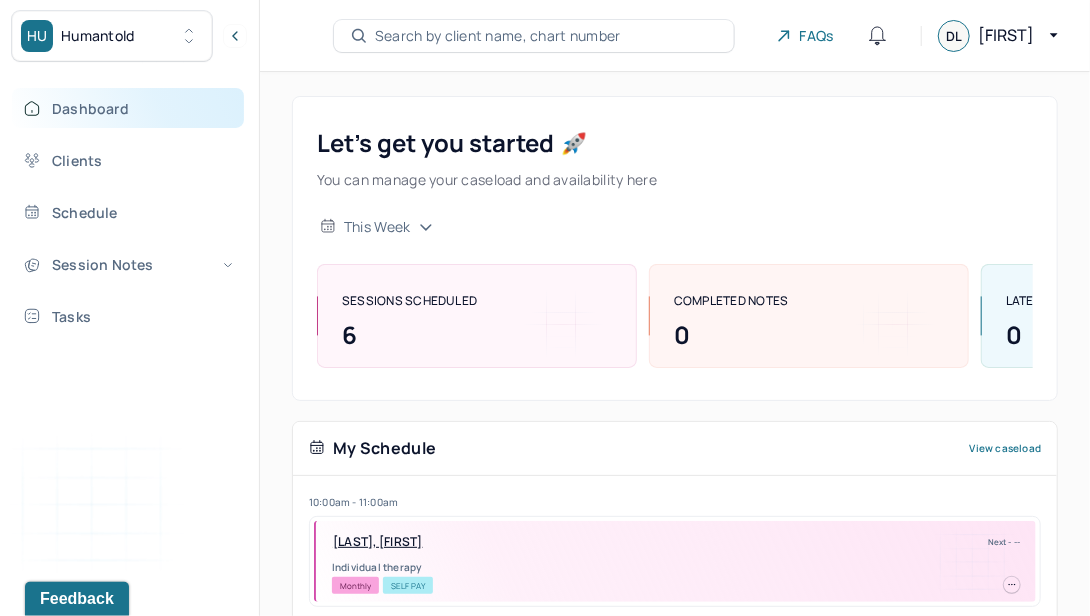 click on "Dashboard" at bounding box center (128, 108) 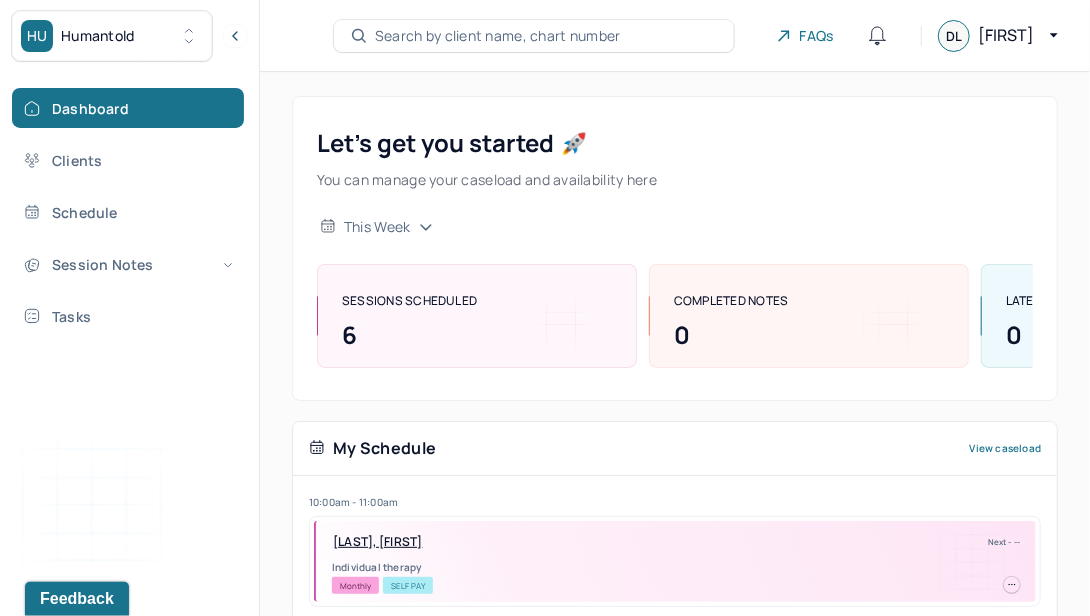 click on "Search by client name, chart number" at bounding box center [498, 36] 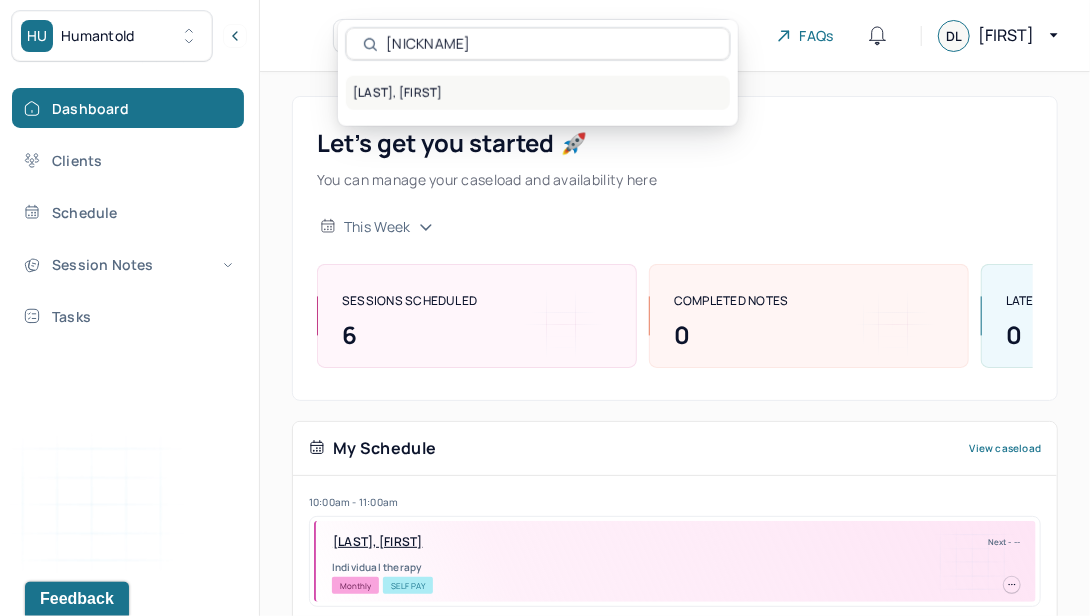 type on "[NICKNAME]" 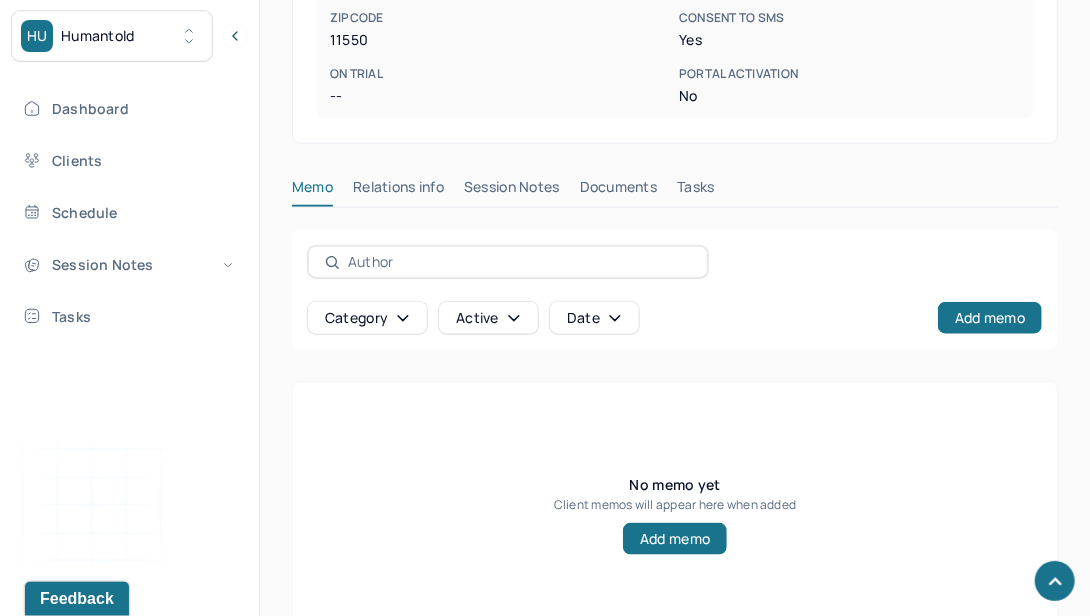 scroll, scrollTop: 681, scrollLeft: 0, axis: vertical 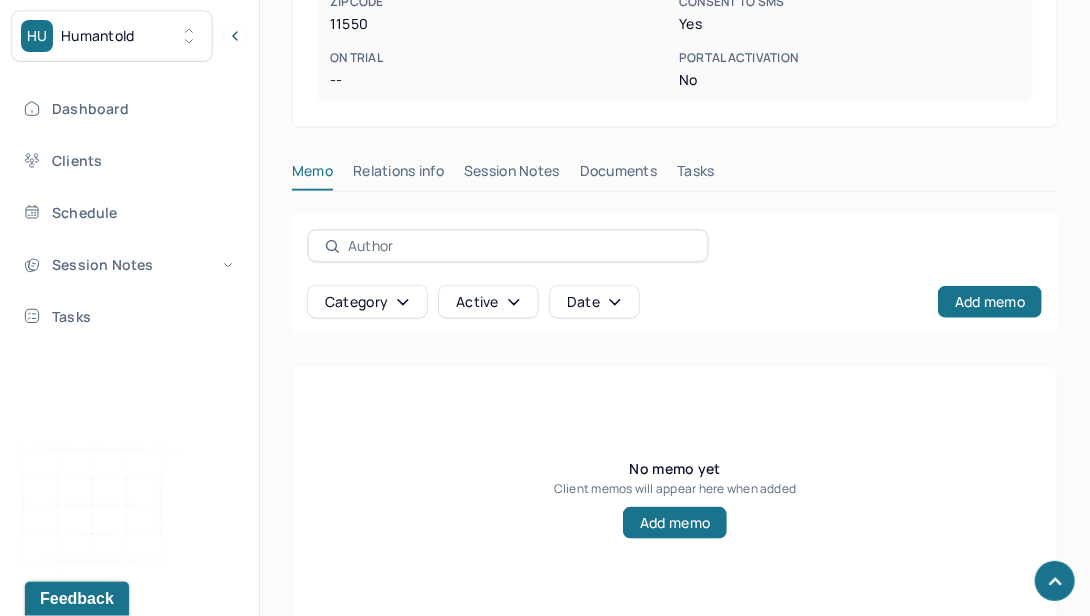 click on "Session Notes" at bounding box center [512, 175] 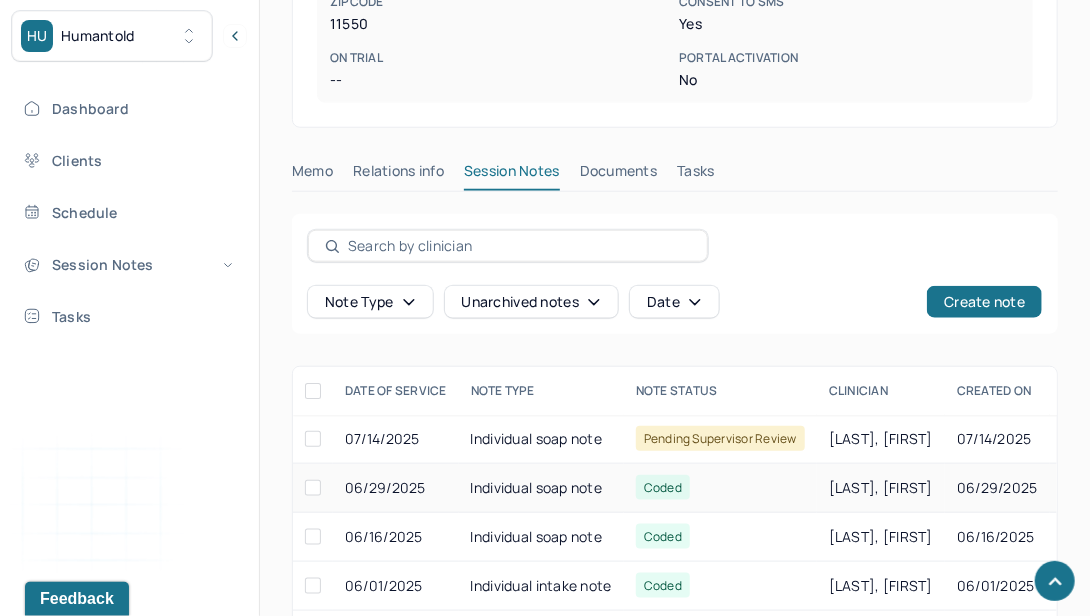 scroll, scrollTop: 748, scrollLeft: 0, axis: vertical 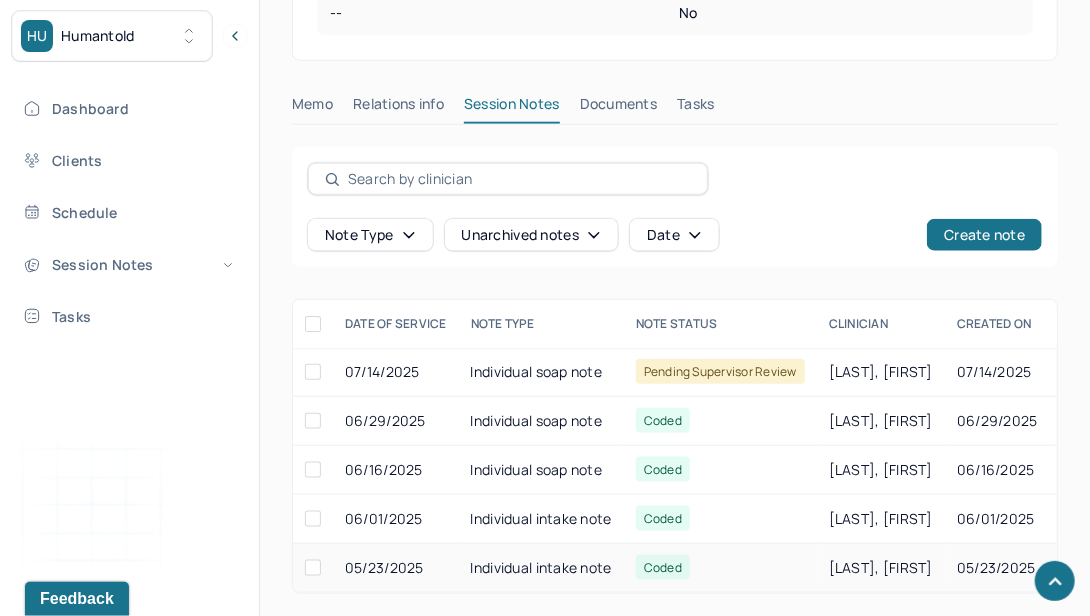 click on "Coded" at bounding box center [720, 568] 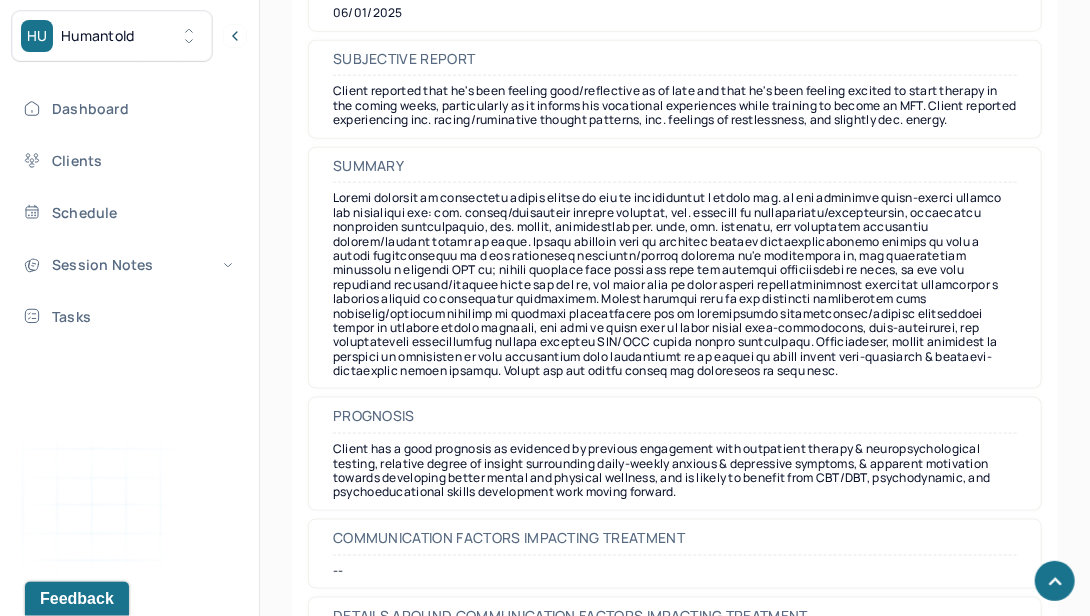 scroll, scrollTop: 10326, scrollLeft: 0, axis: vertical 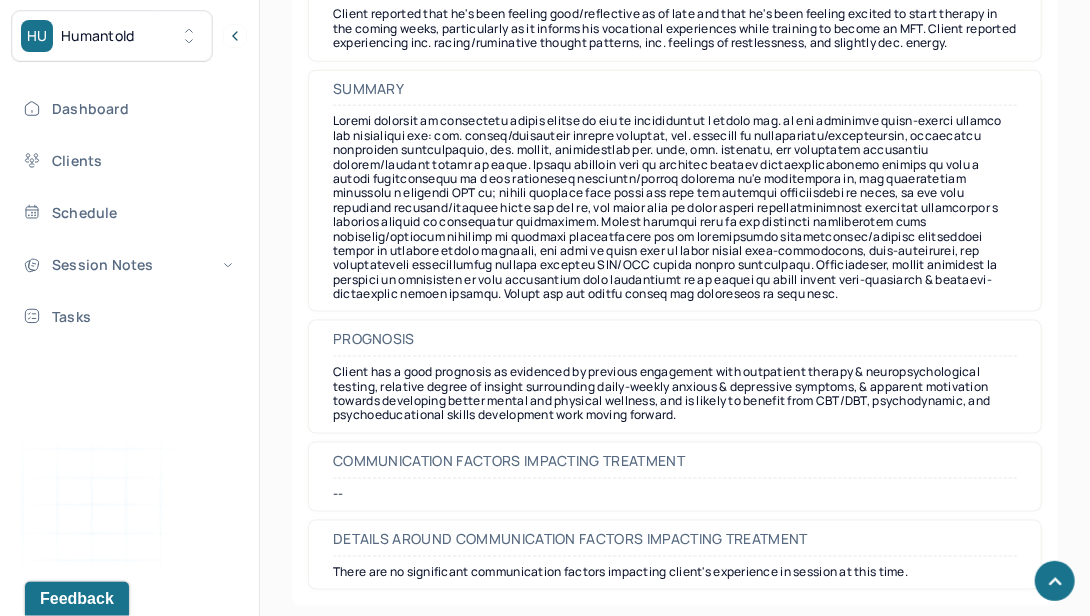 click on "Client has a good prognosis as evidenced by previous engagement with outpatient therapy & neuropsychological testing, relative degree of insight surrounding daily-weekly anxious & depressive symptoms, & apparent motivation towards developing better mental and physical wellness, and is likely to benefit from CBT/DBT, psychodynamic, and psychoeducational skills development work moving forward." at bounding box center [675, 394] 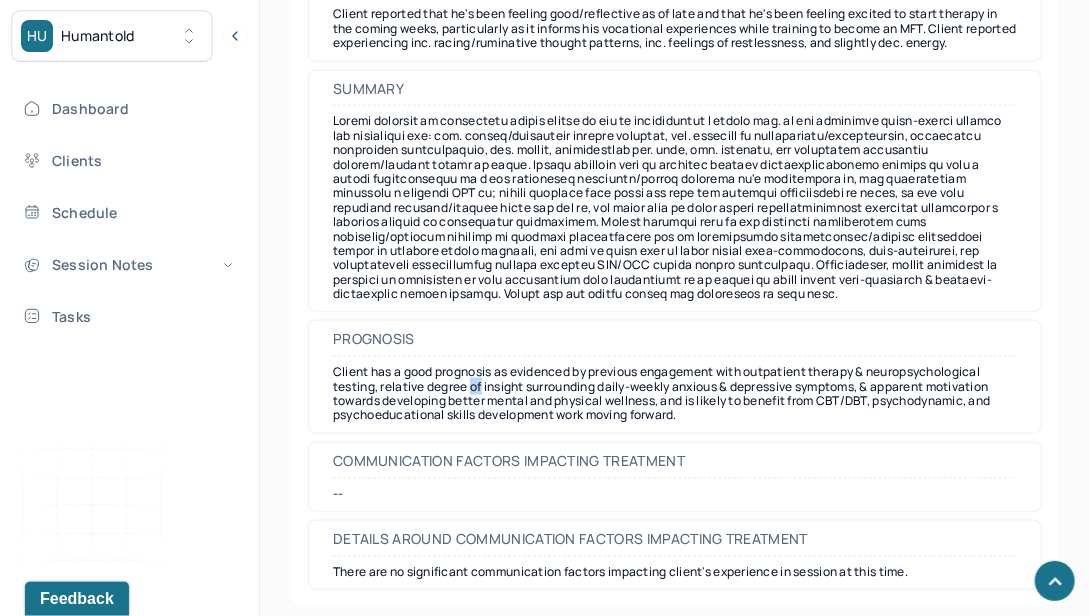 click on "Client has a good prognosis as evidenced by previous engagement with outpatient therapy & neuropsychological testing, relative degree of insight surrounding daily-weekly anxious & depressive symptoms, & apparent motivation towards developing better mental and physical wellness, and is likely to benefit from CBT/DBT, psychodynamic, and psychoeducational skills development work moving forward." at bounding box center (675, 394) 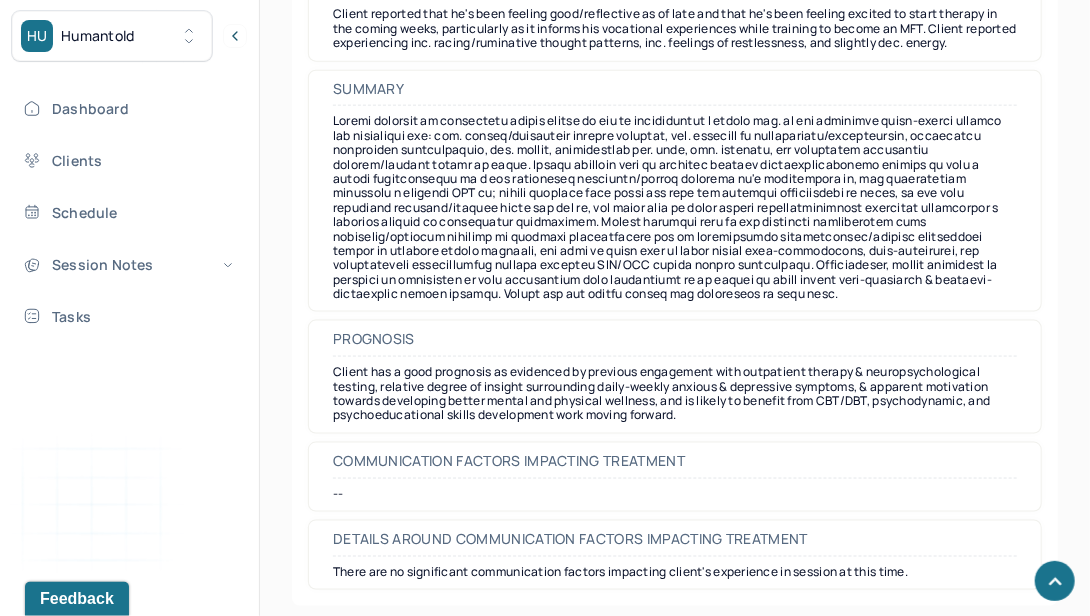 click on "Client has a good prognosis as evidenced by previous engagement with outpatient therapy & neuropsychological testing, relative degree of insight surrounding daily-weekly anxious & depressive symptoms, & apparent motivation towards developing better mental and physical wellness, and is likely to benefit from CBT/DBT, psychodynamic, and psychoeducational skills development work moving forward." at bounding box center (675, 394) 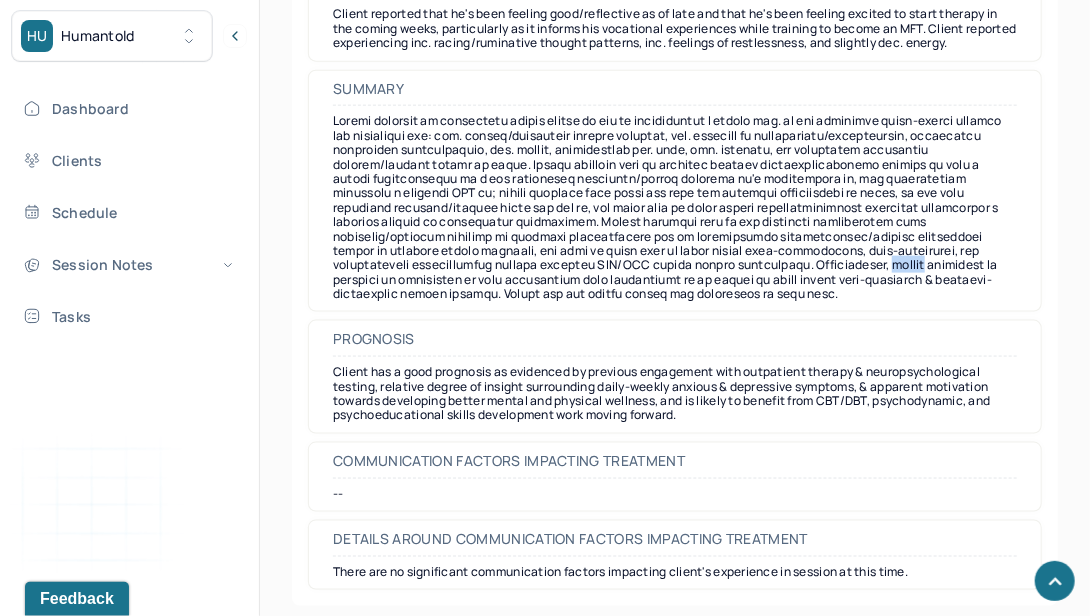 click at bounding box center [675, 207] 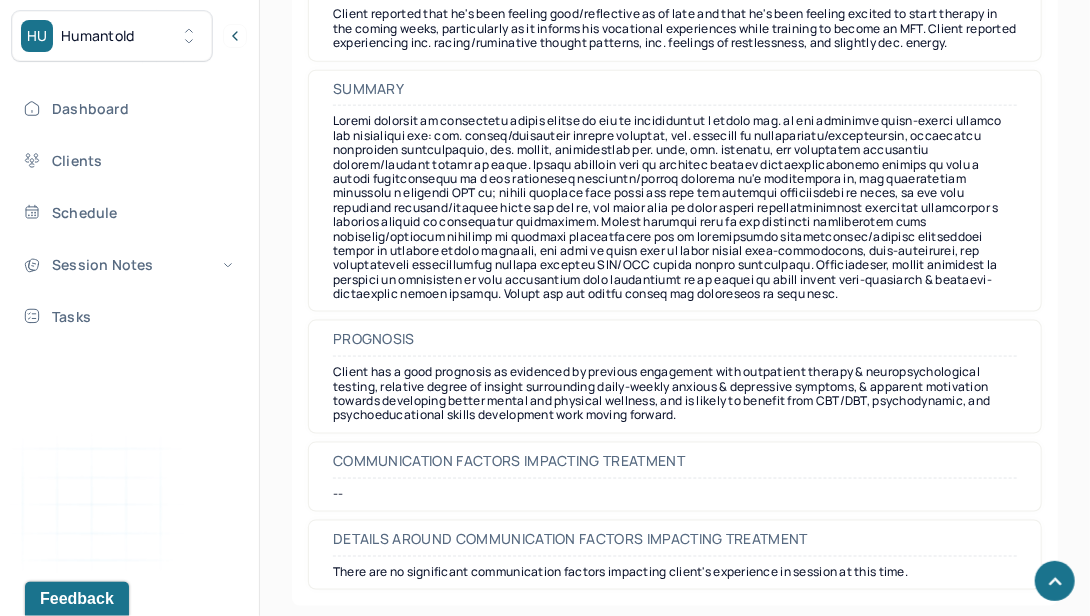 click at bounding box center [675, 207] 